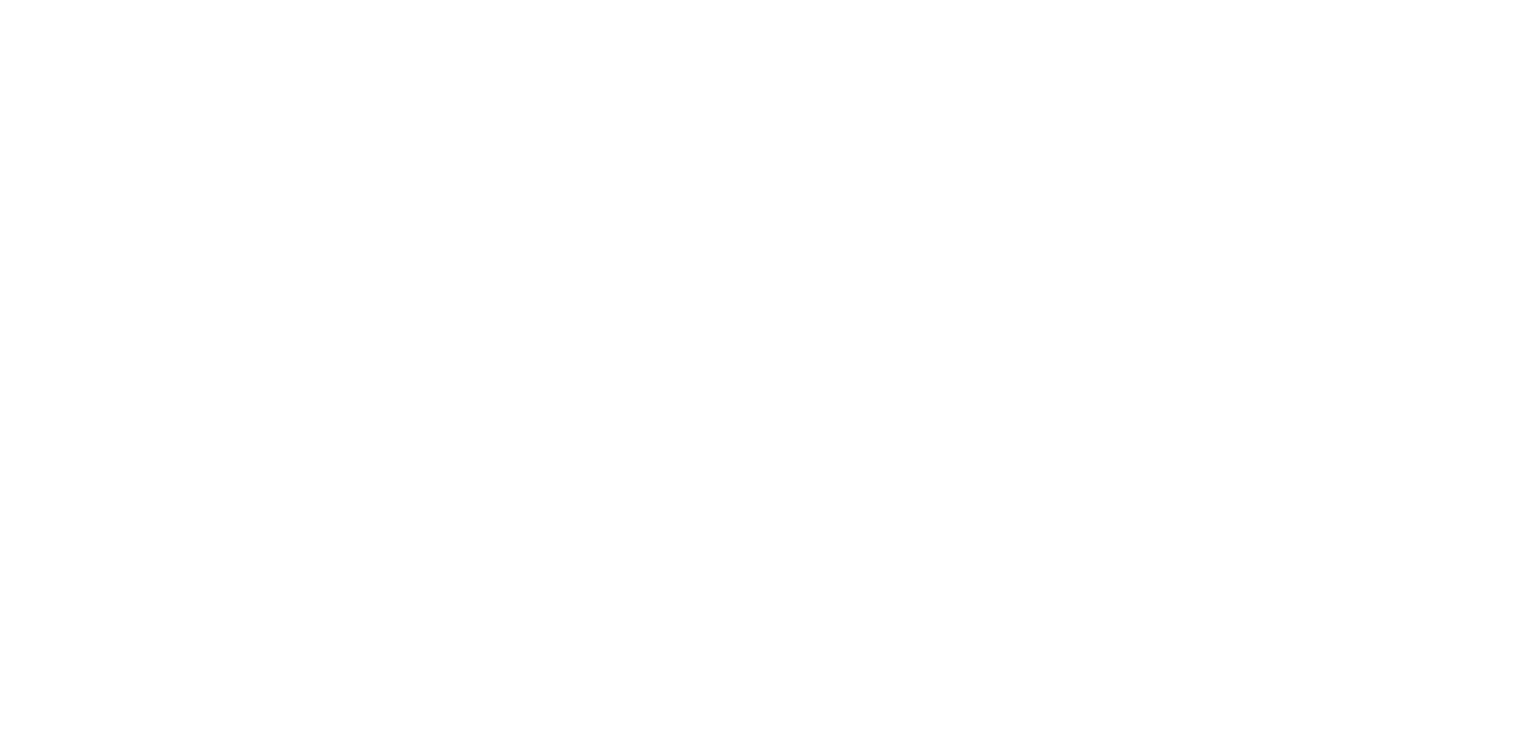scroll, scrollTop: 0, scrollLeft: 0, axis: both 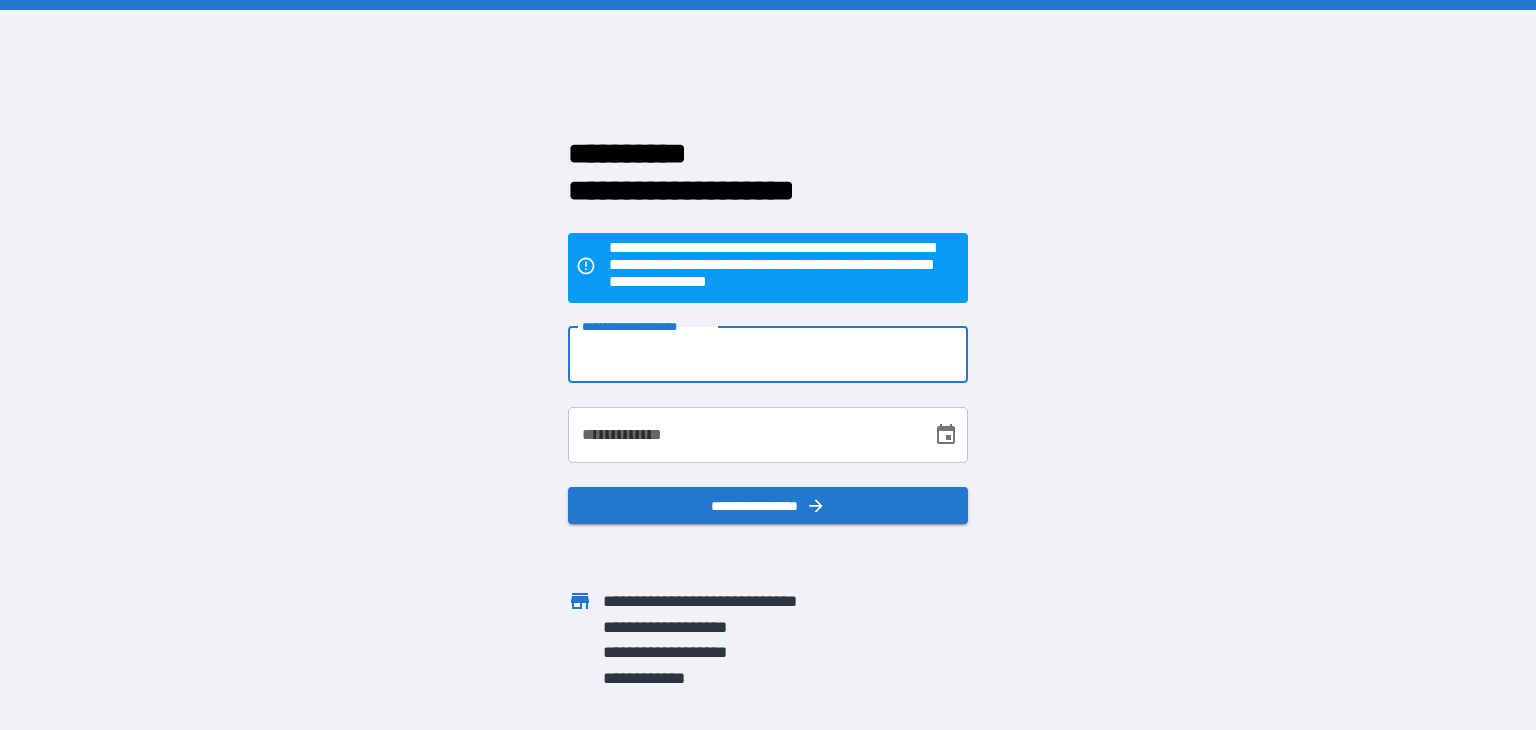 click on "**********" at bounding box center (768, 355) 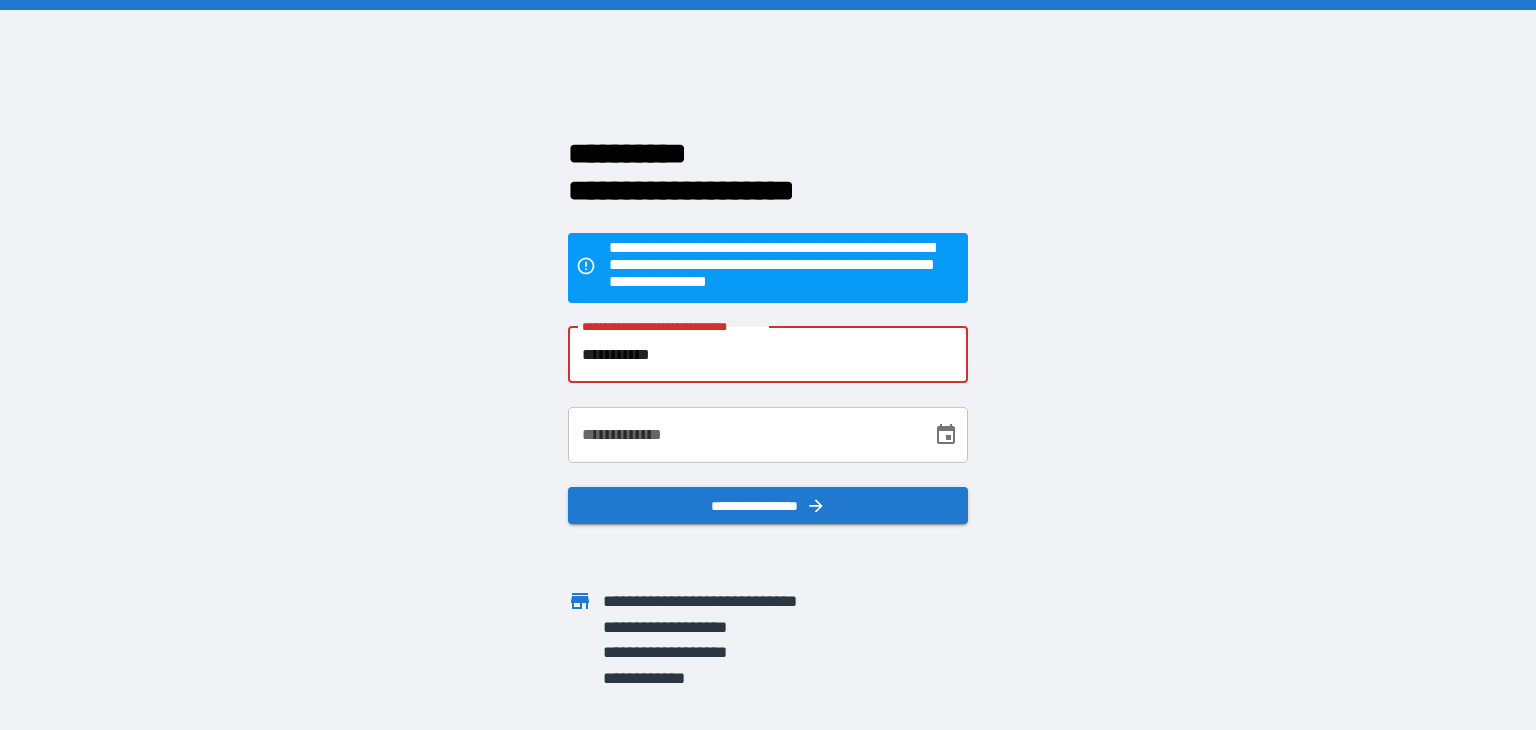 type on "**********" 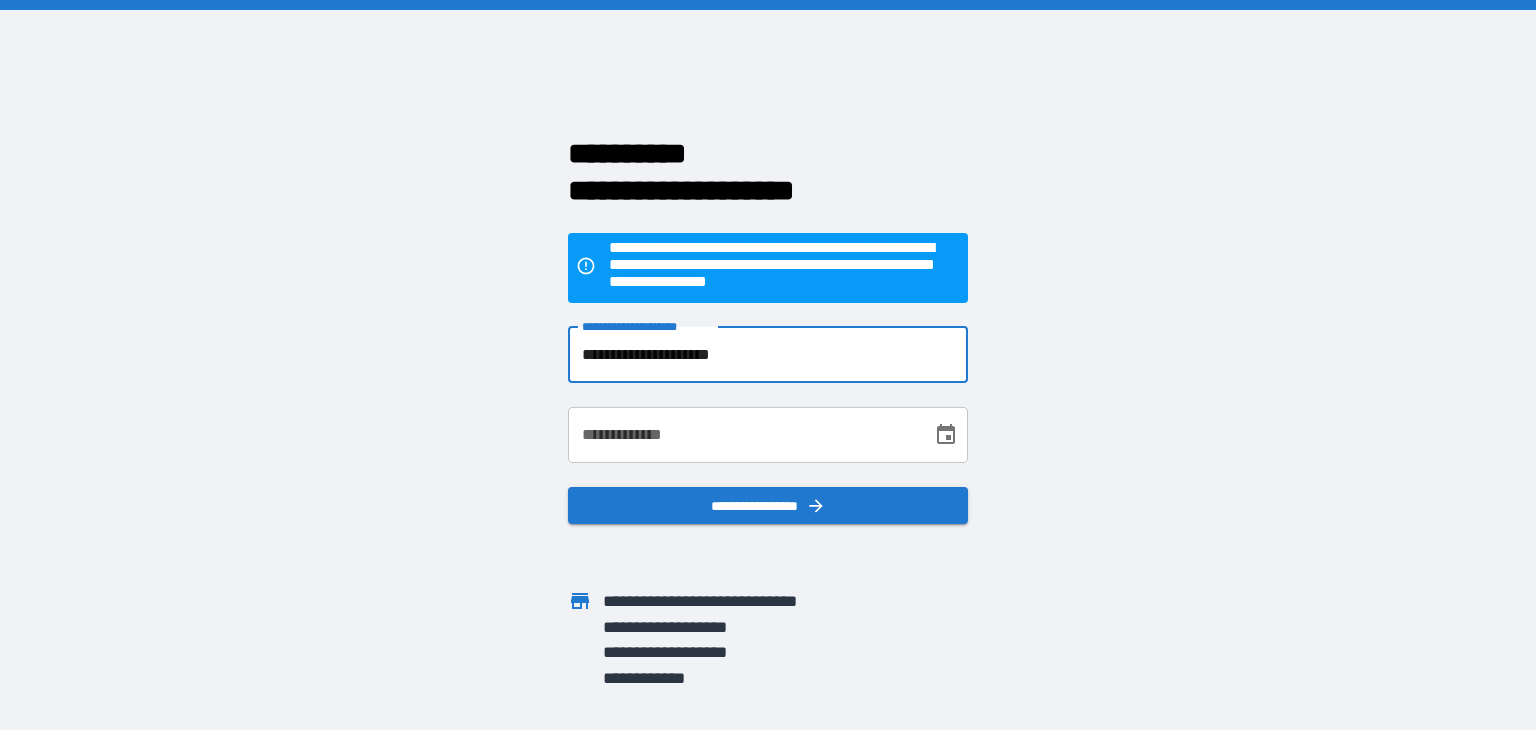 click on "**********" at bounding box center (743, 435) 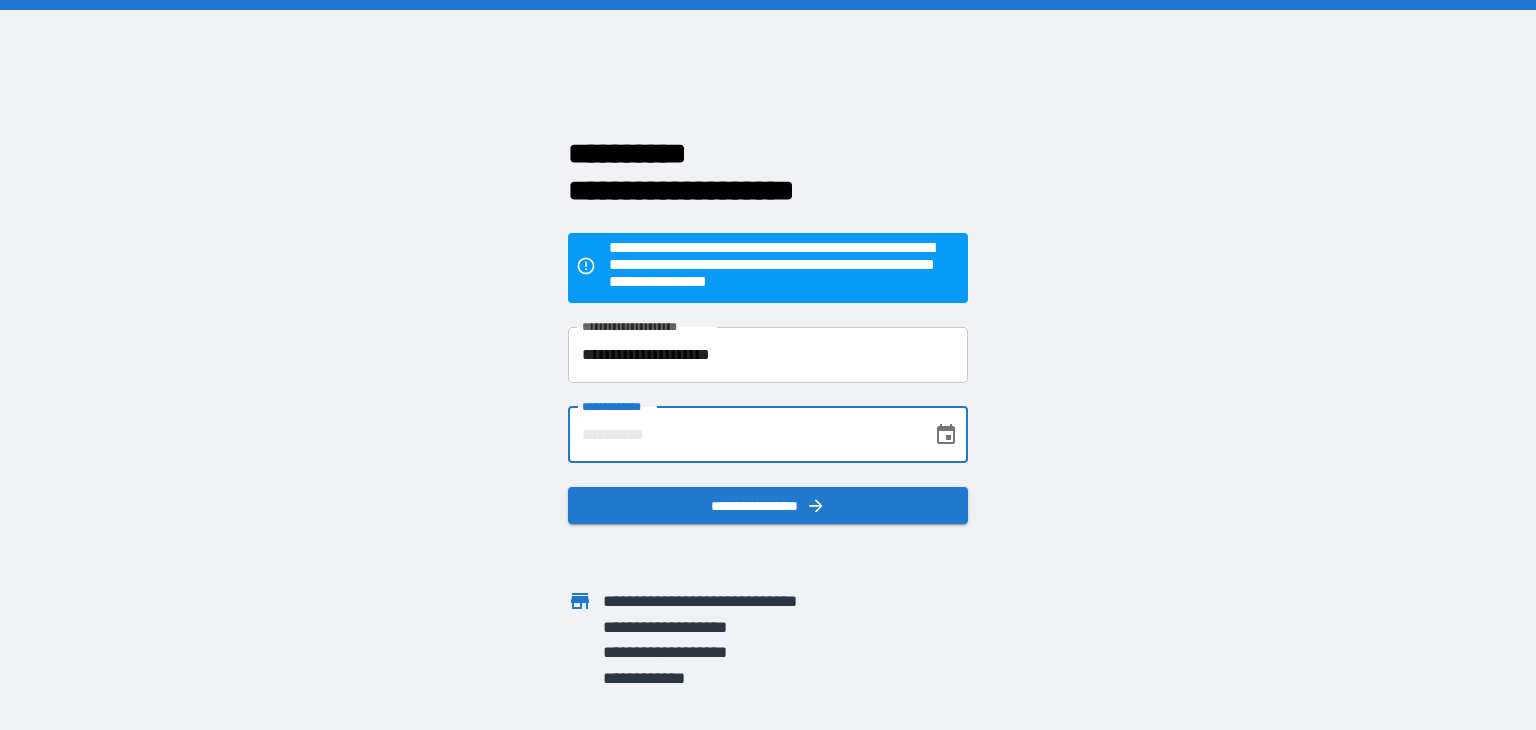 type on "**********" 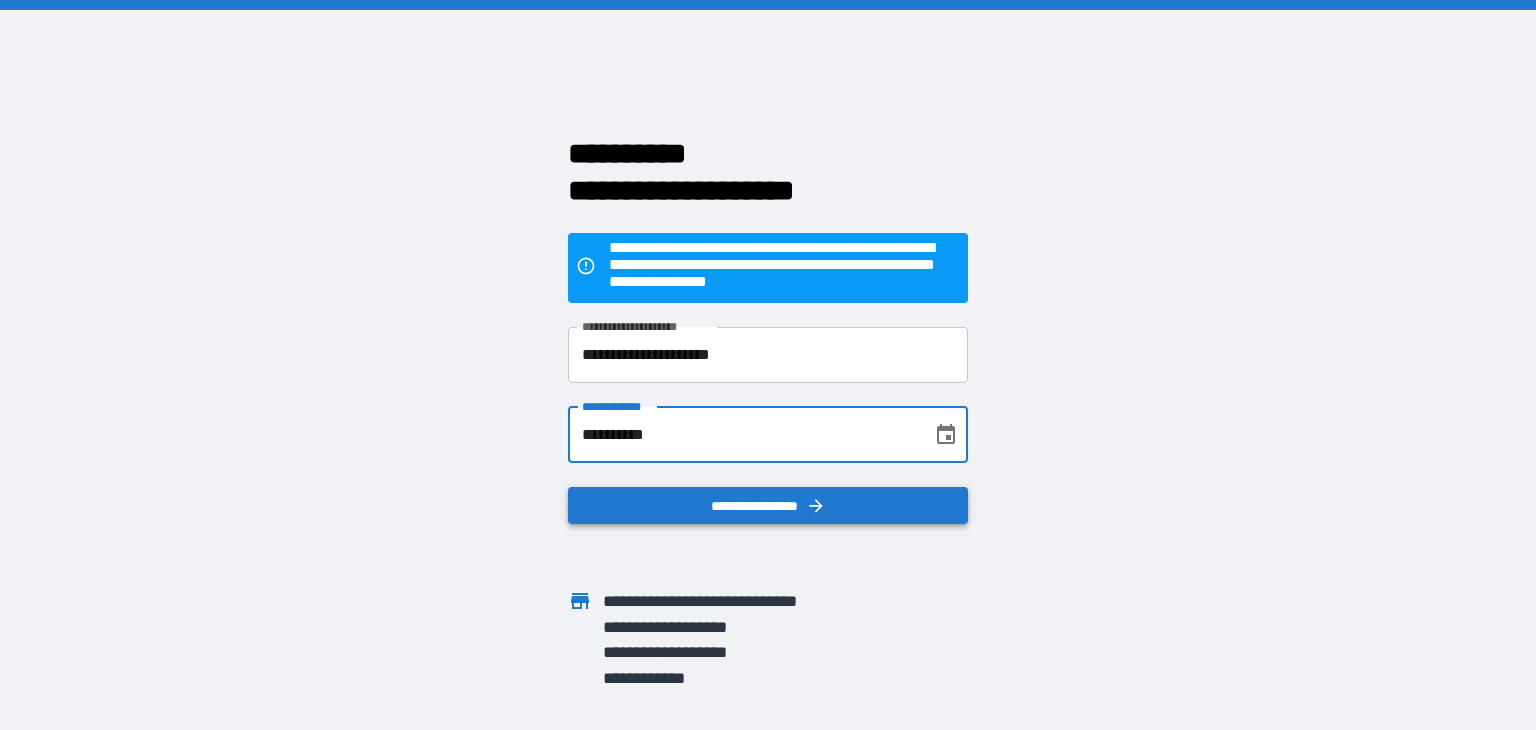 click on "**********" at bounding box center [768, 506] 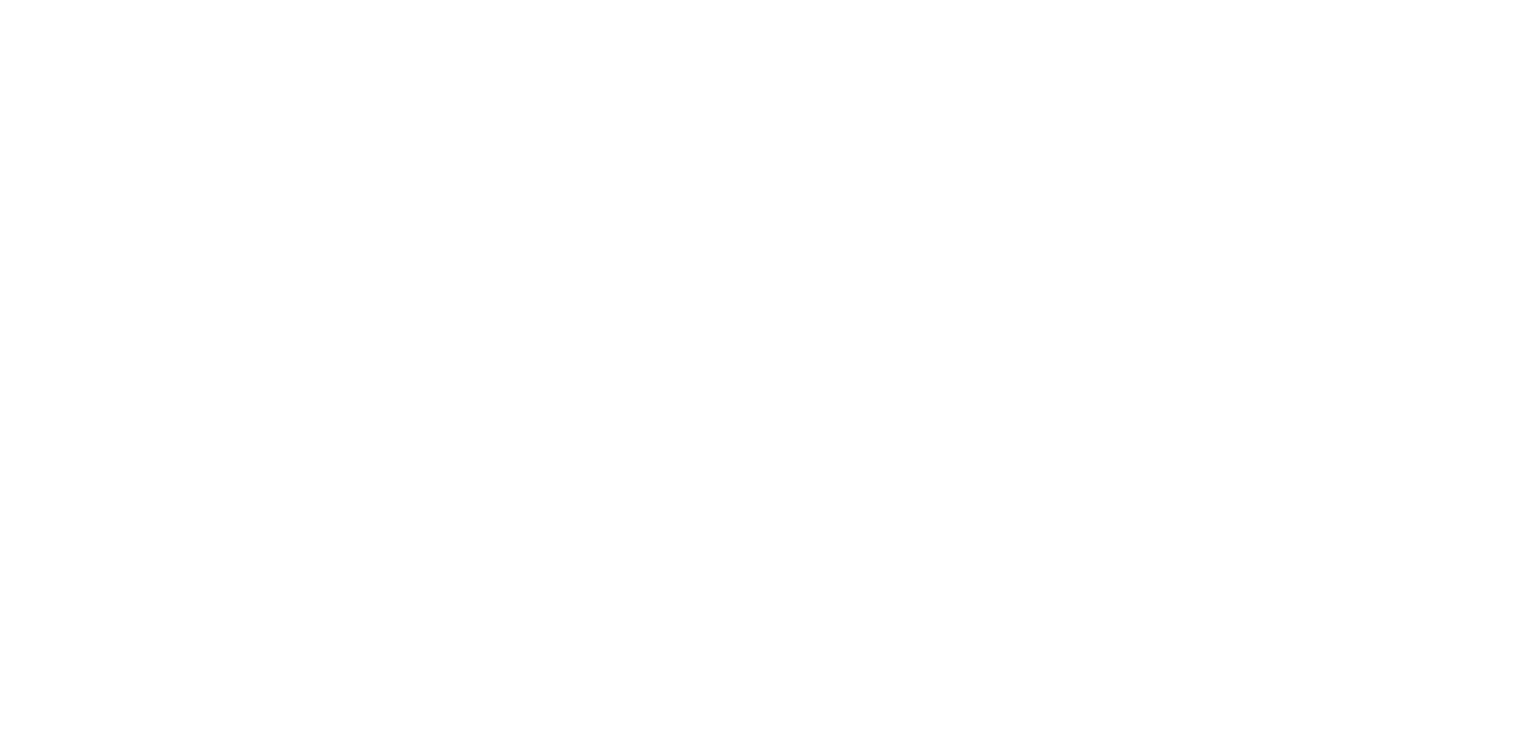 scroll, scrollTop: 0, scrollLeft: 0, axis: both 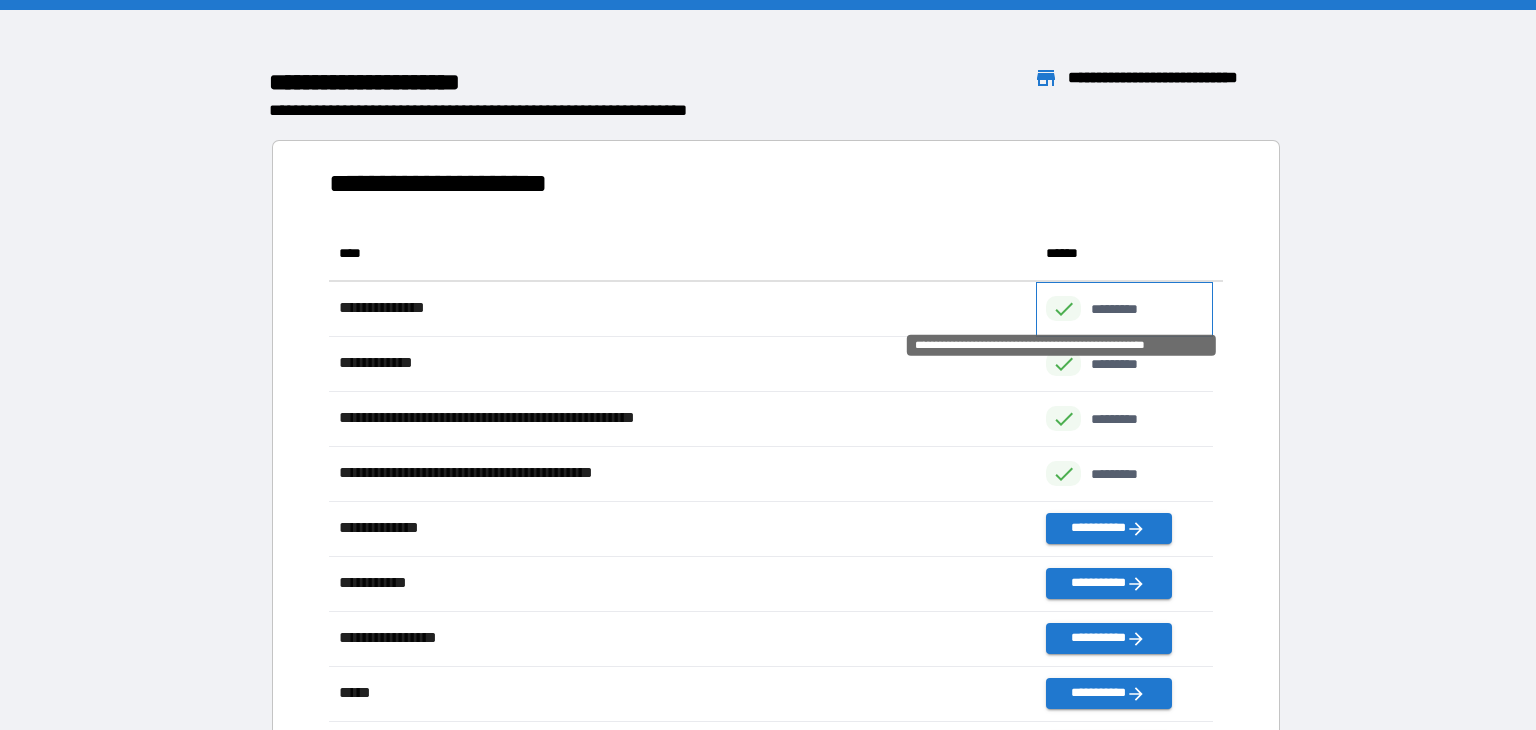 click 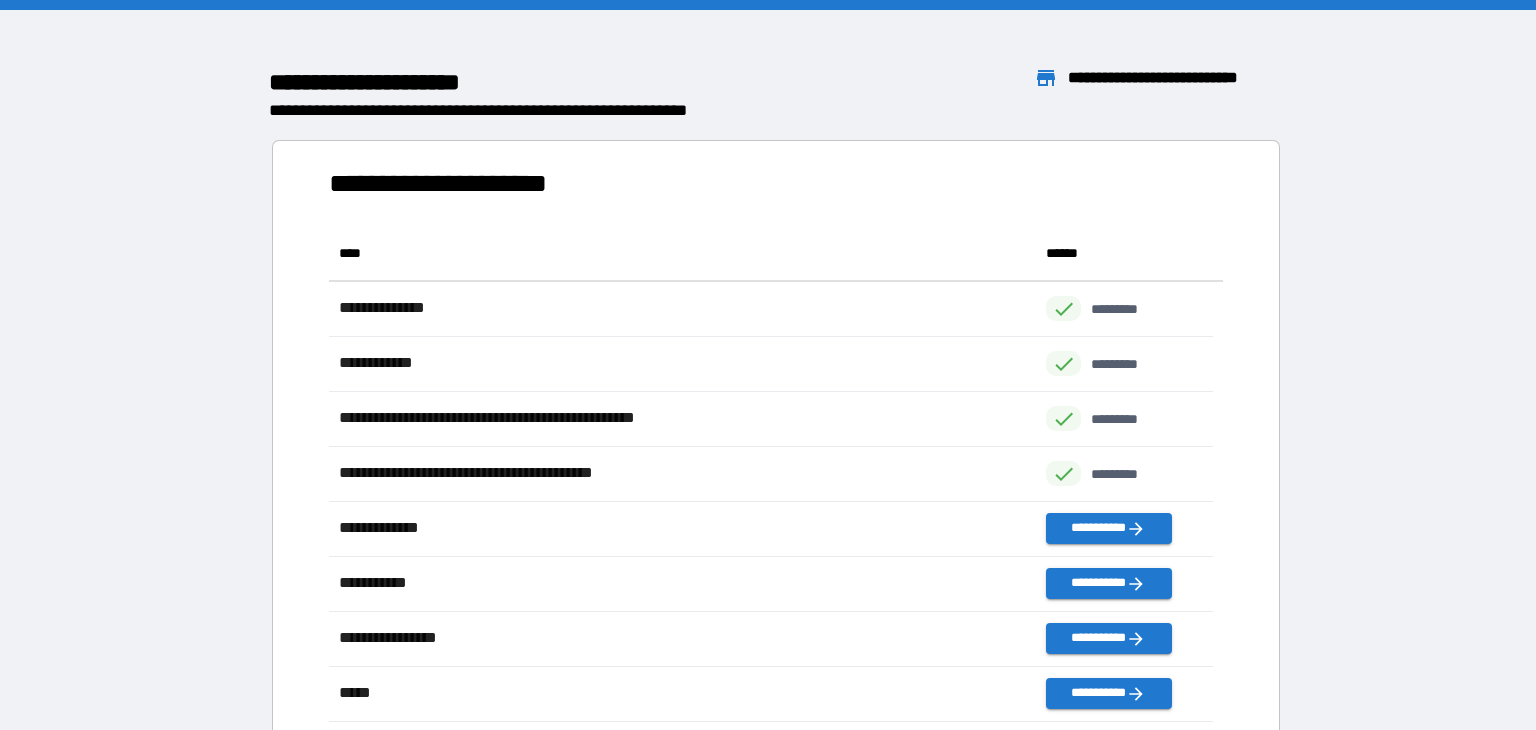 scroll, scrollTop: 211, scrollLeft: 0, axis: vertical 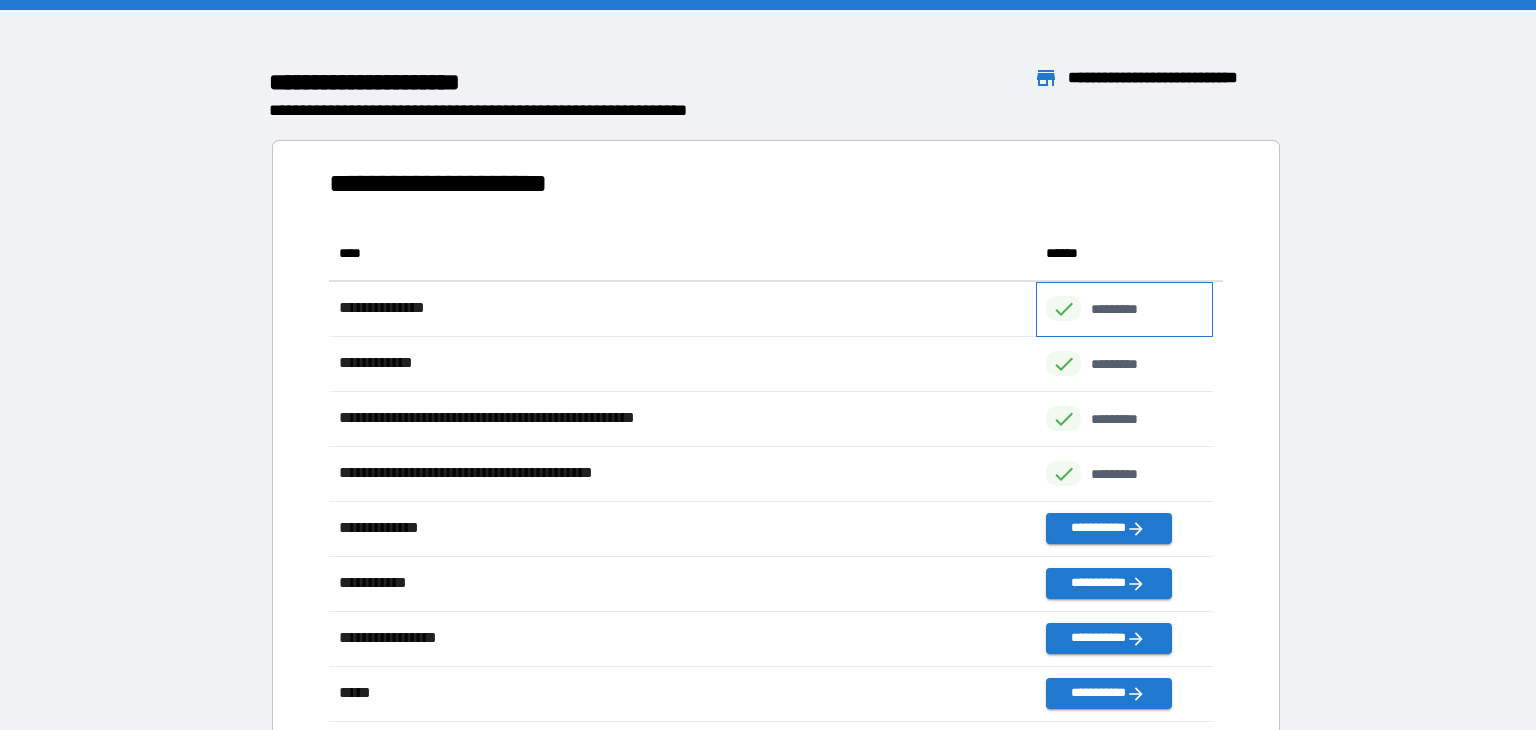 click on "*********" at bounding box center (1124, 309) 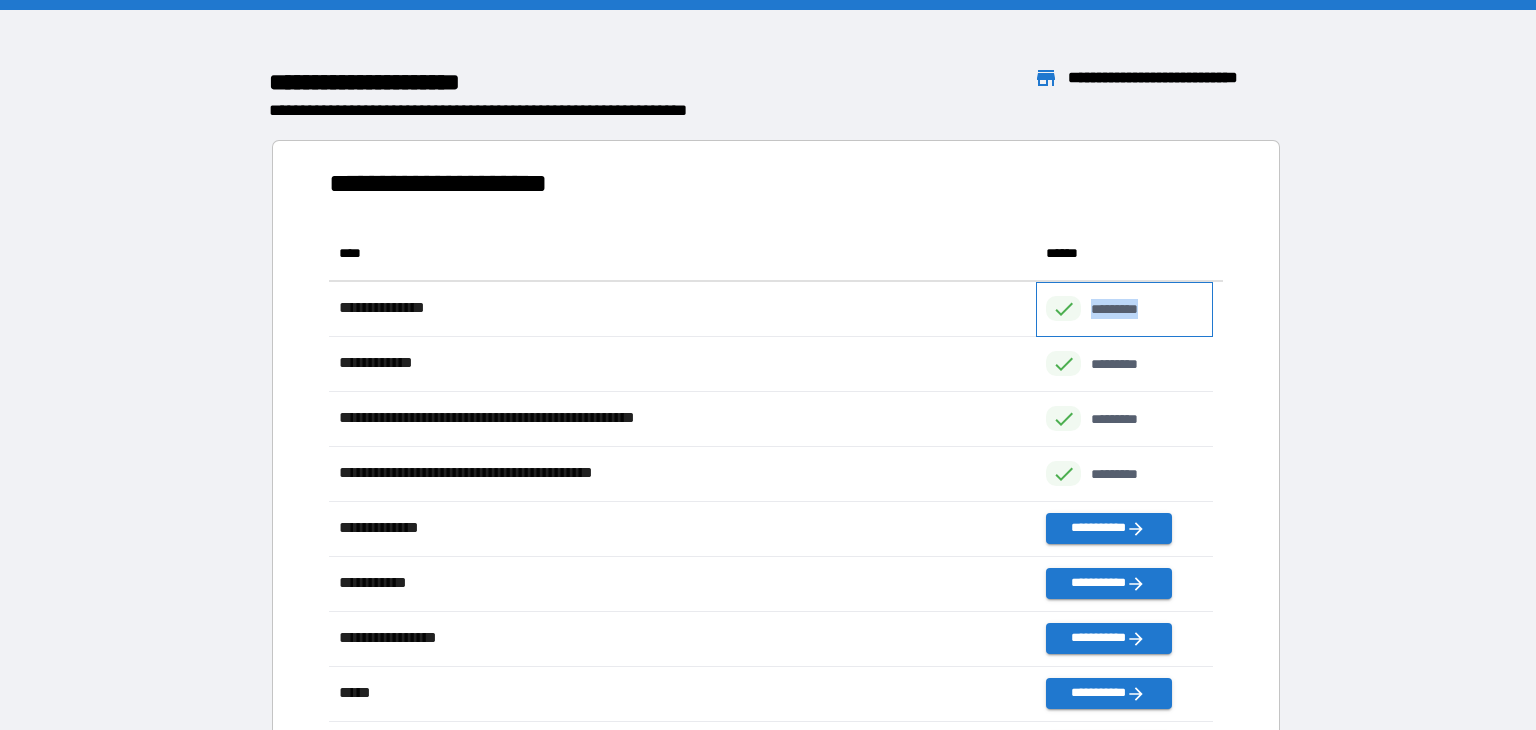 click on "*********" at bounding box center (1125, 309) 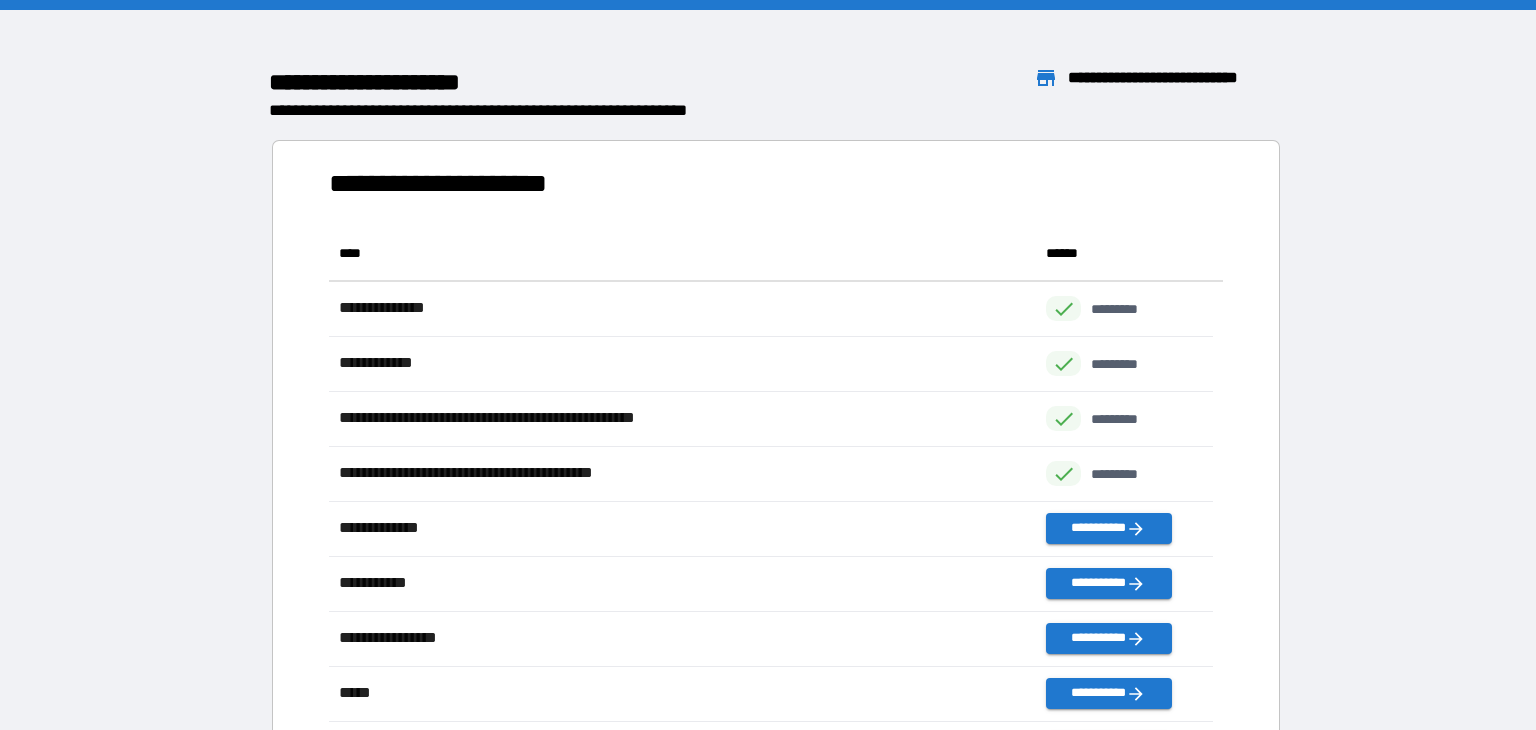 click on "**********" at bounding box center [468, 183] 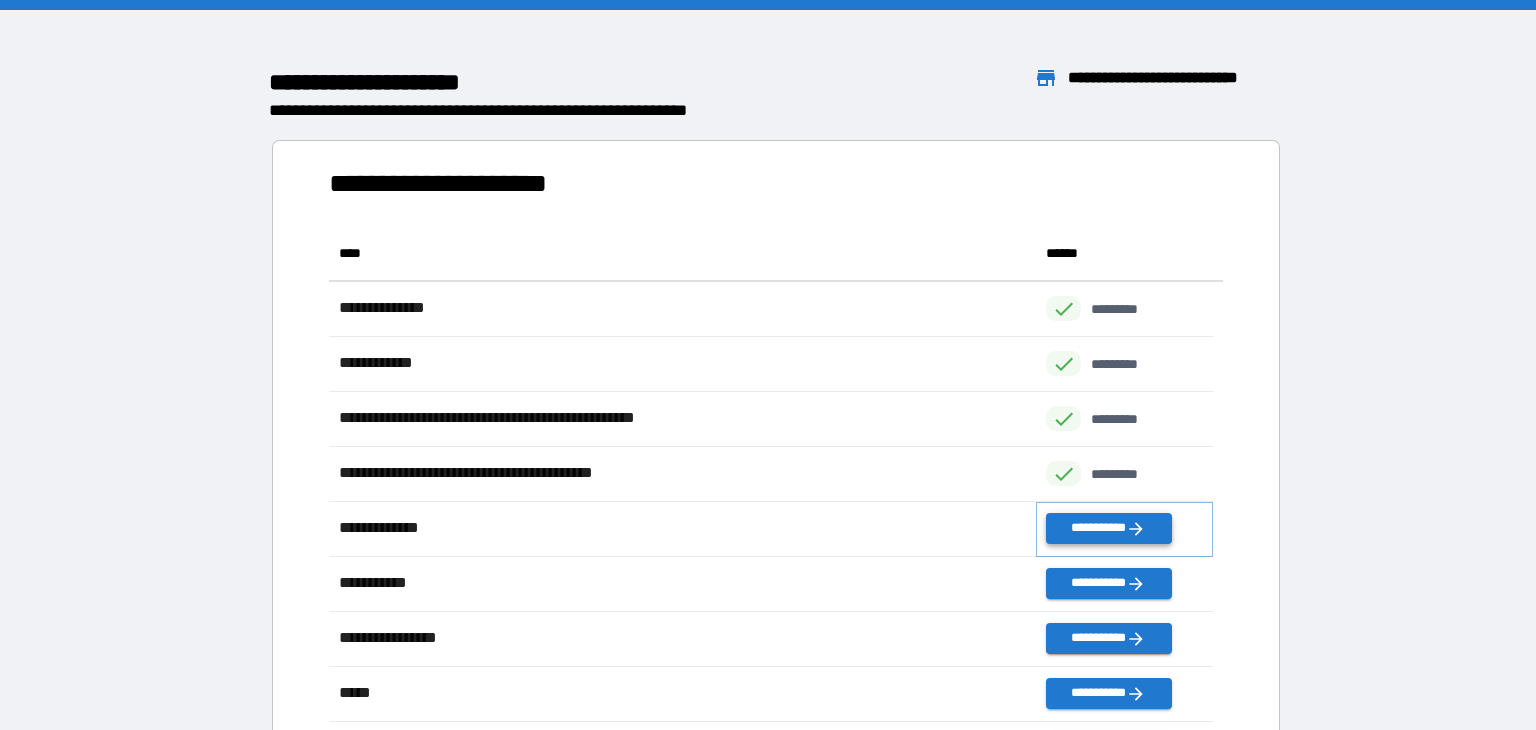 click on "**********" at bounding box center (1108, 528) 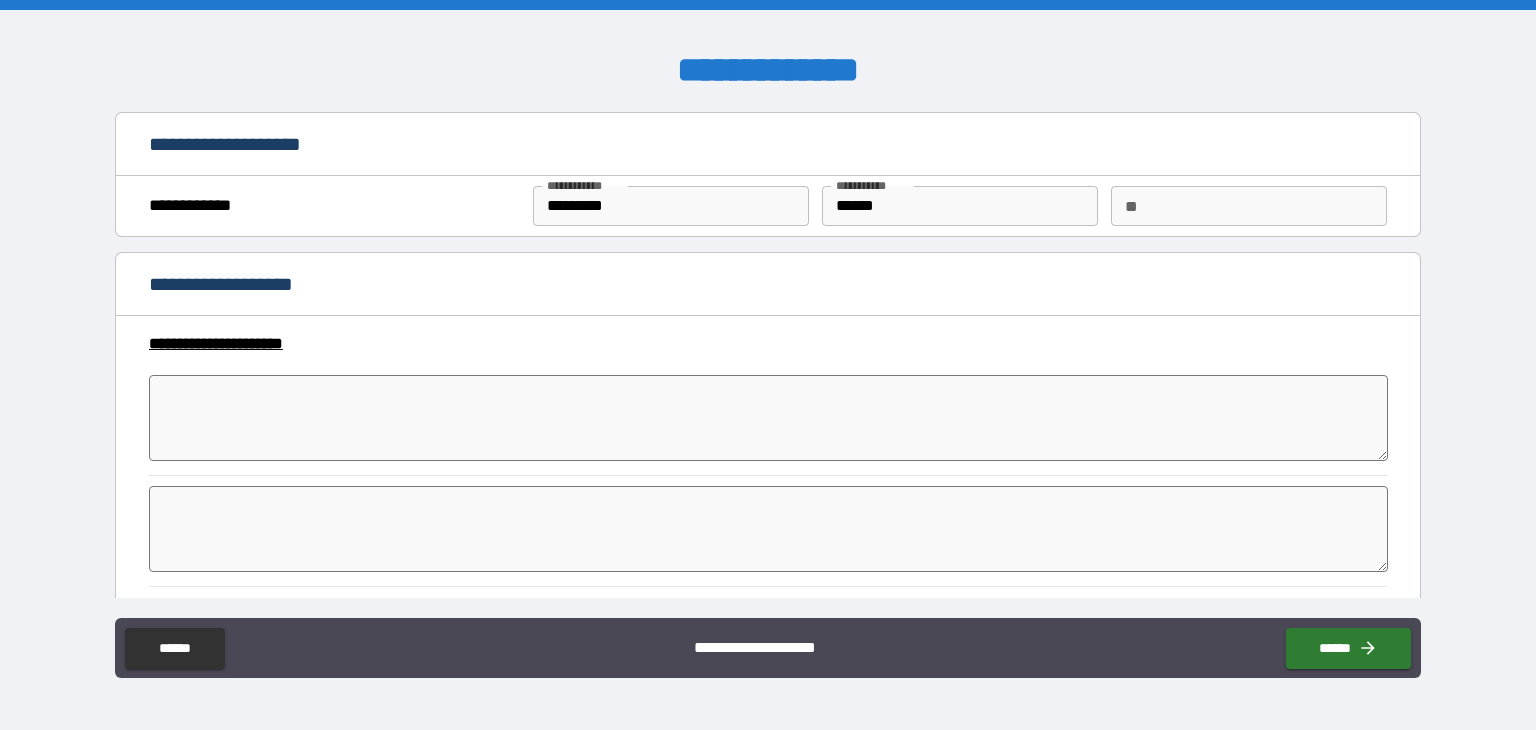 click at bounding box center [768, 418] 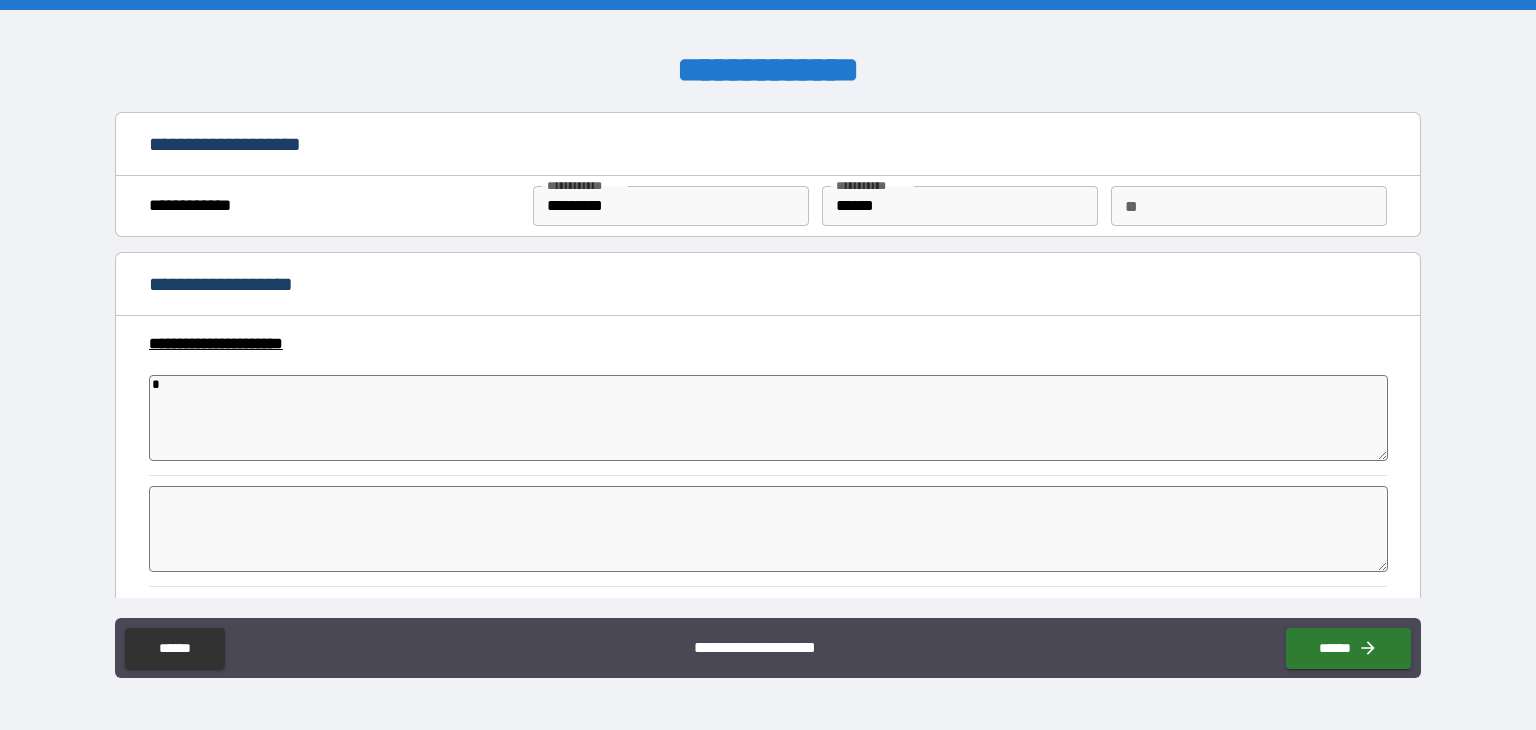 type on "**" 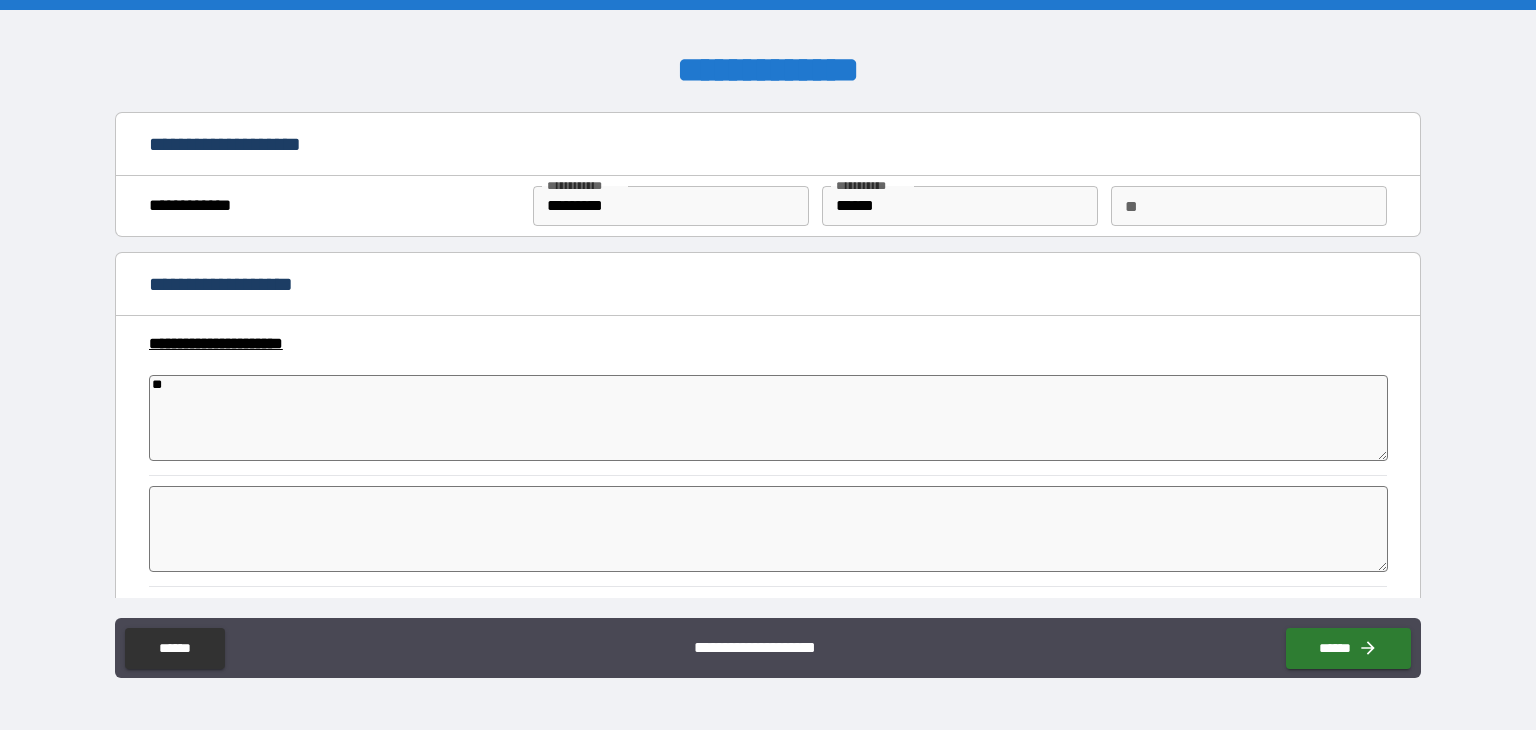 type on "*" 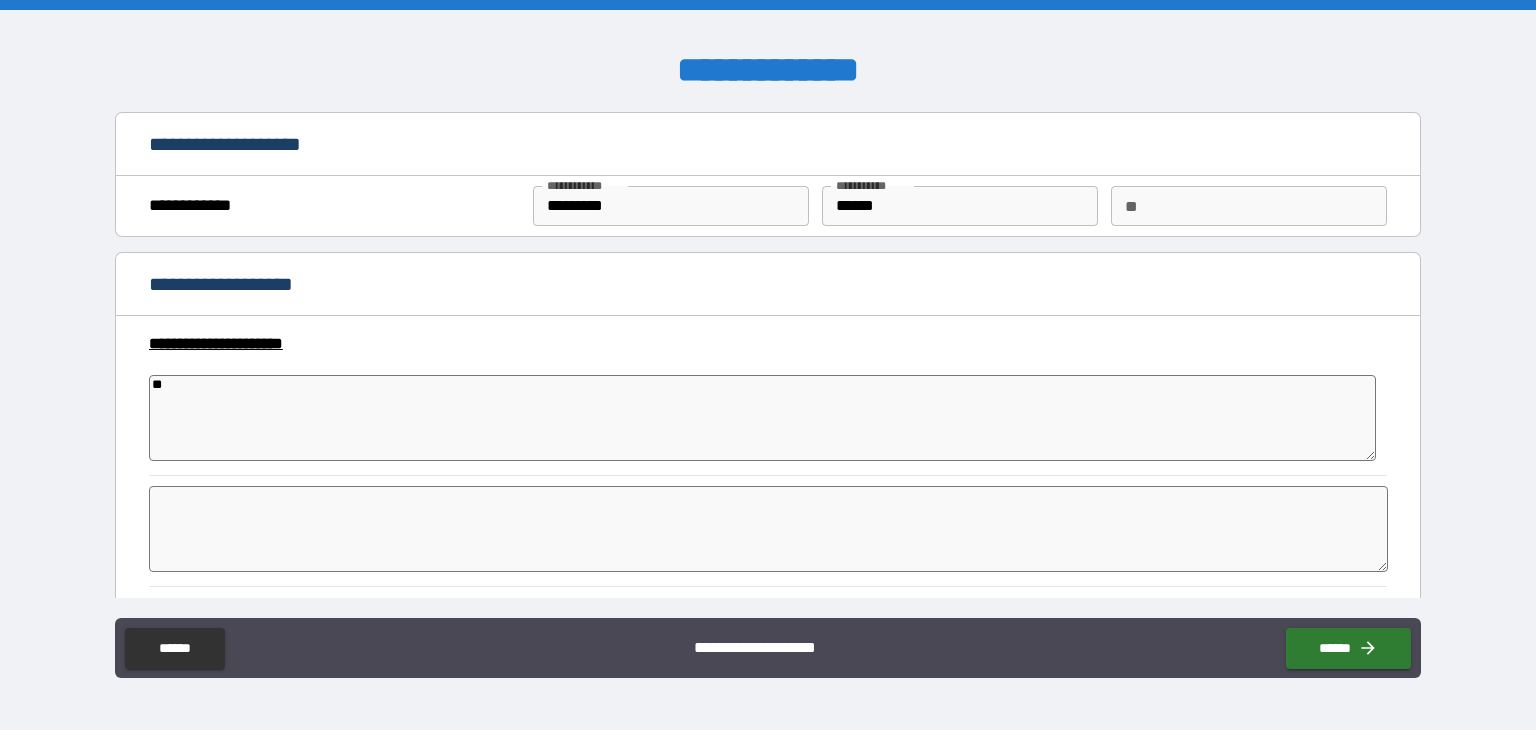 type on "***" 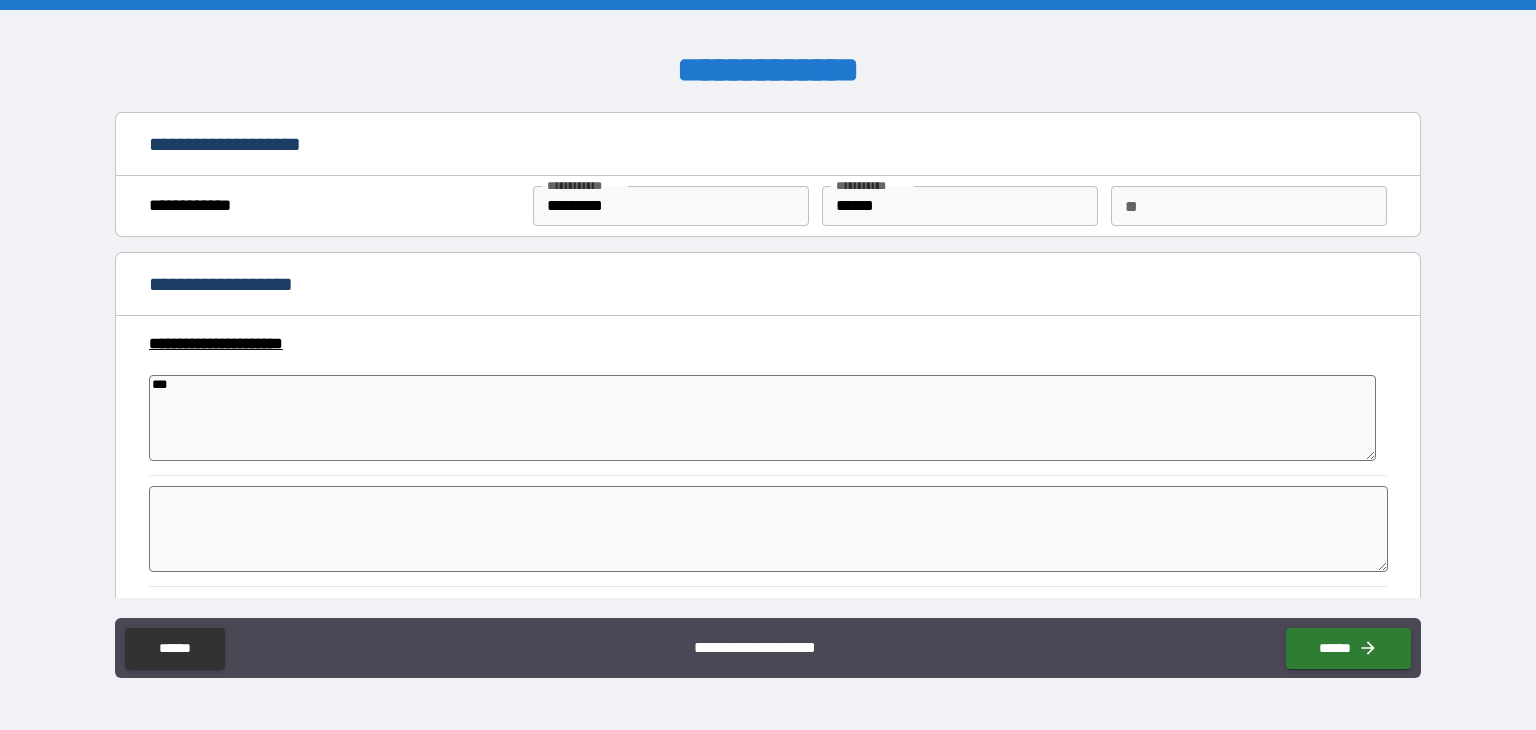 type on "****" 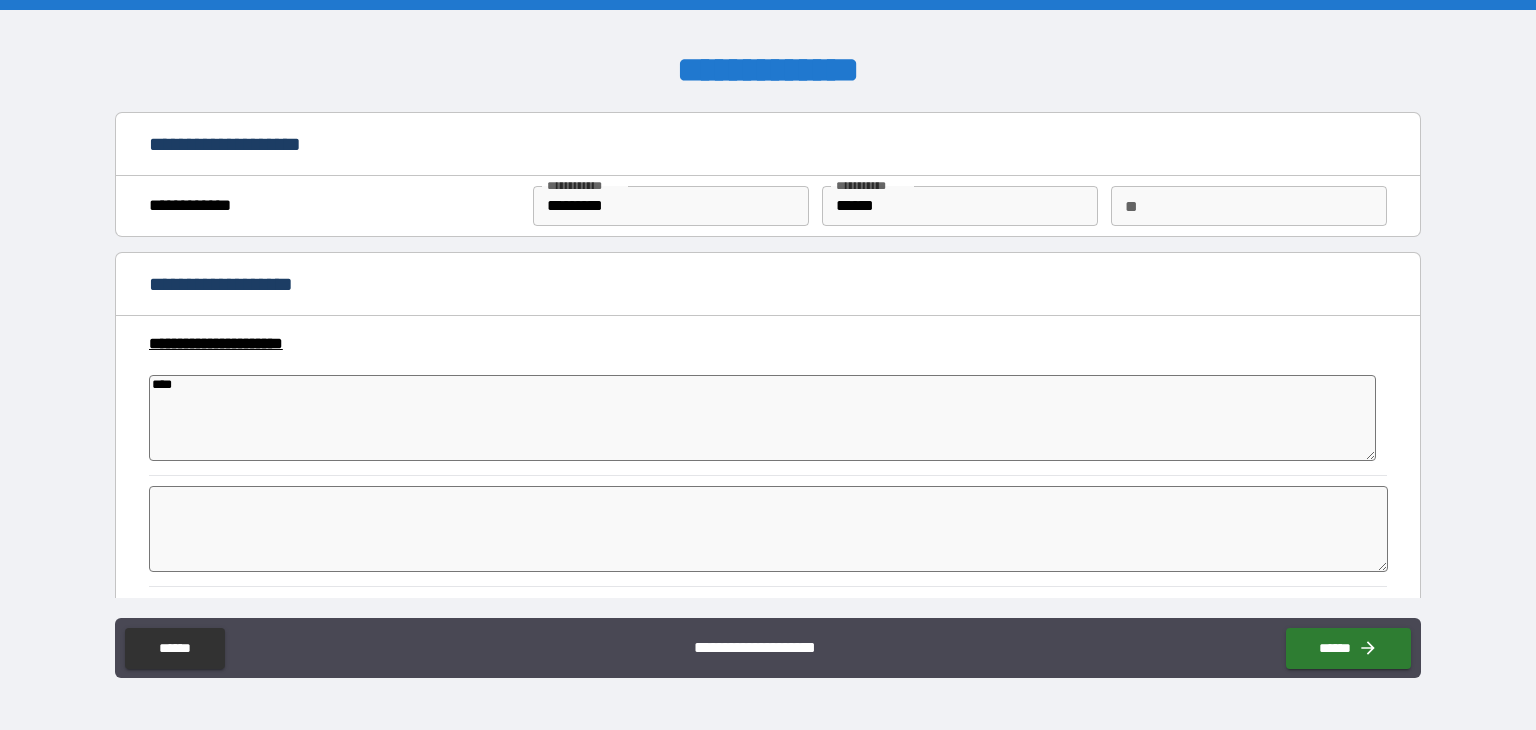 type on "*****" 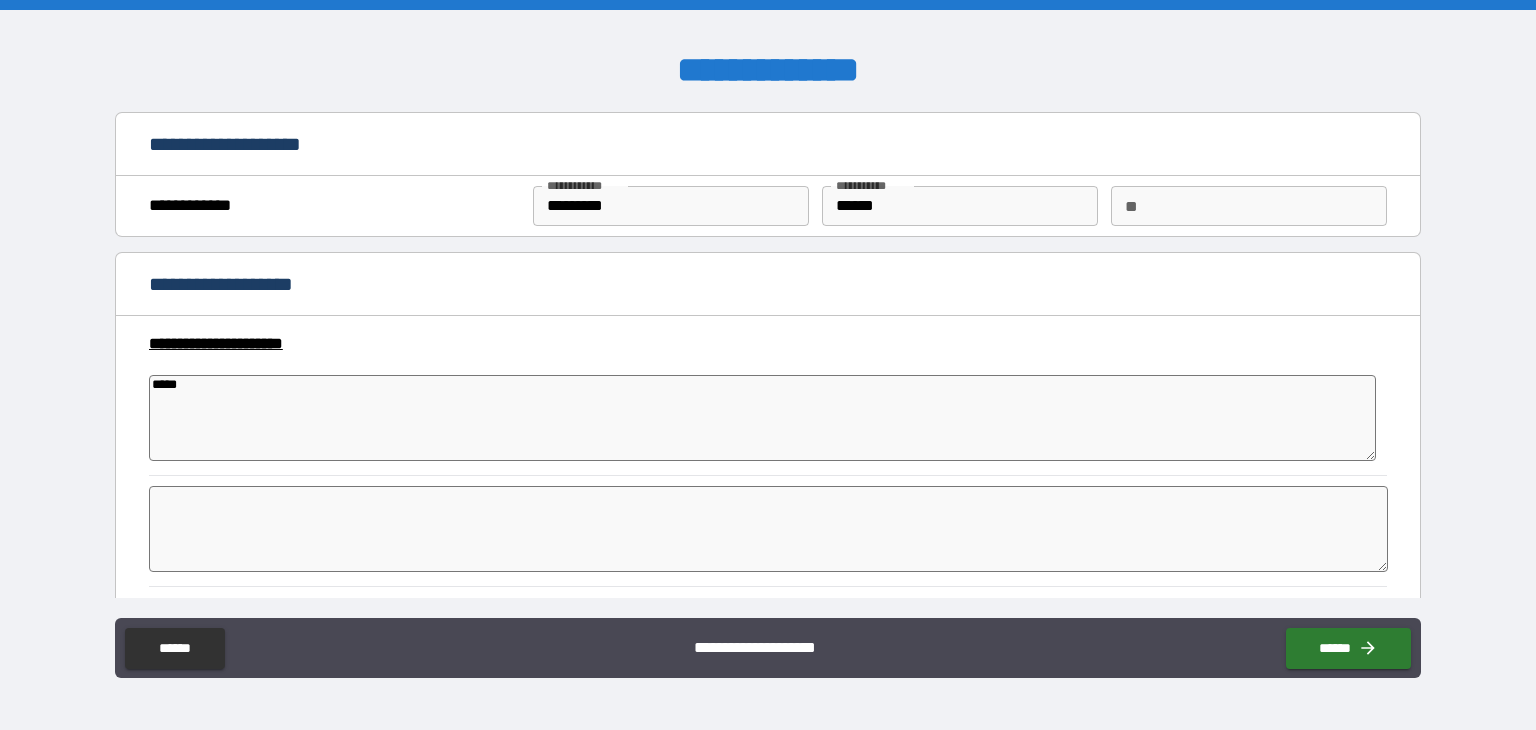 type on "******" 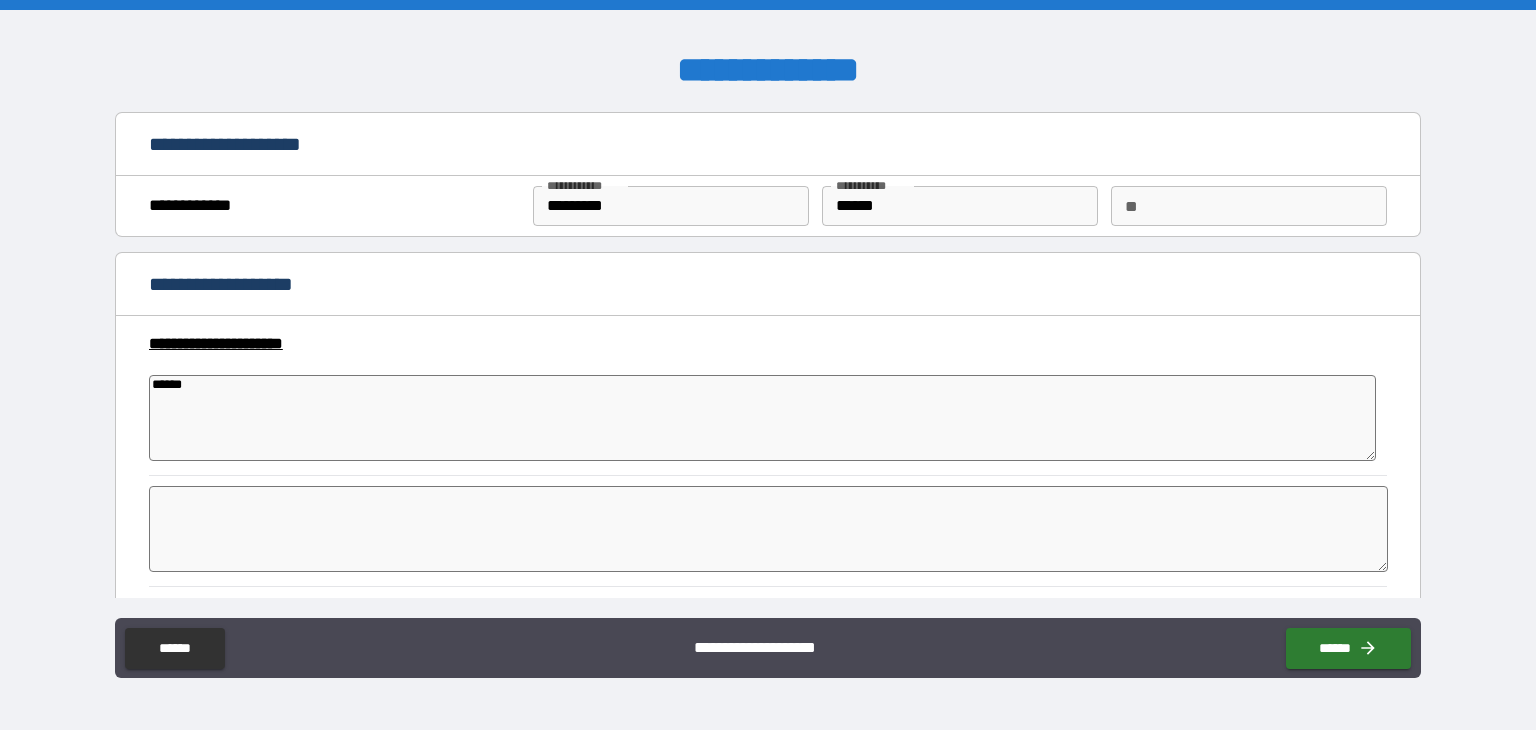 type on "*******" 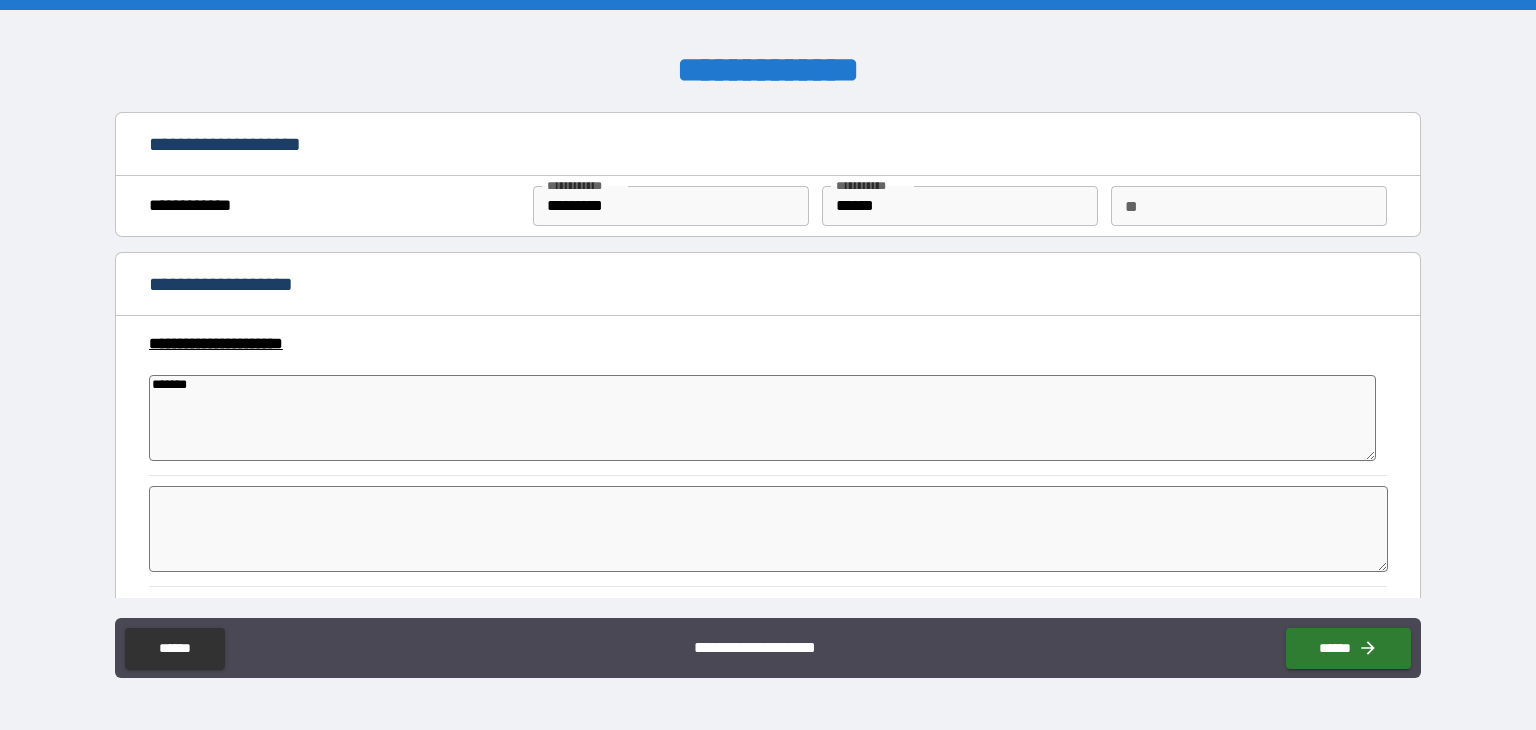 type on "********" 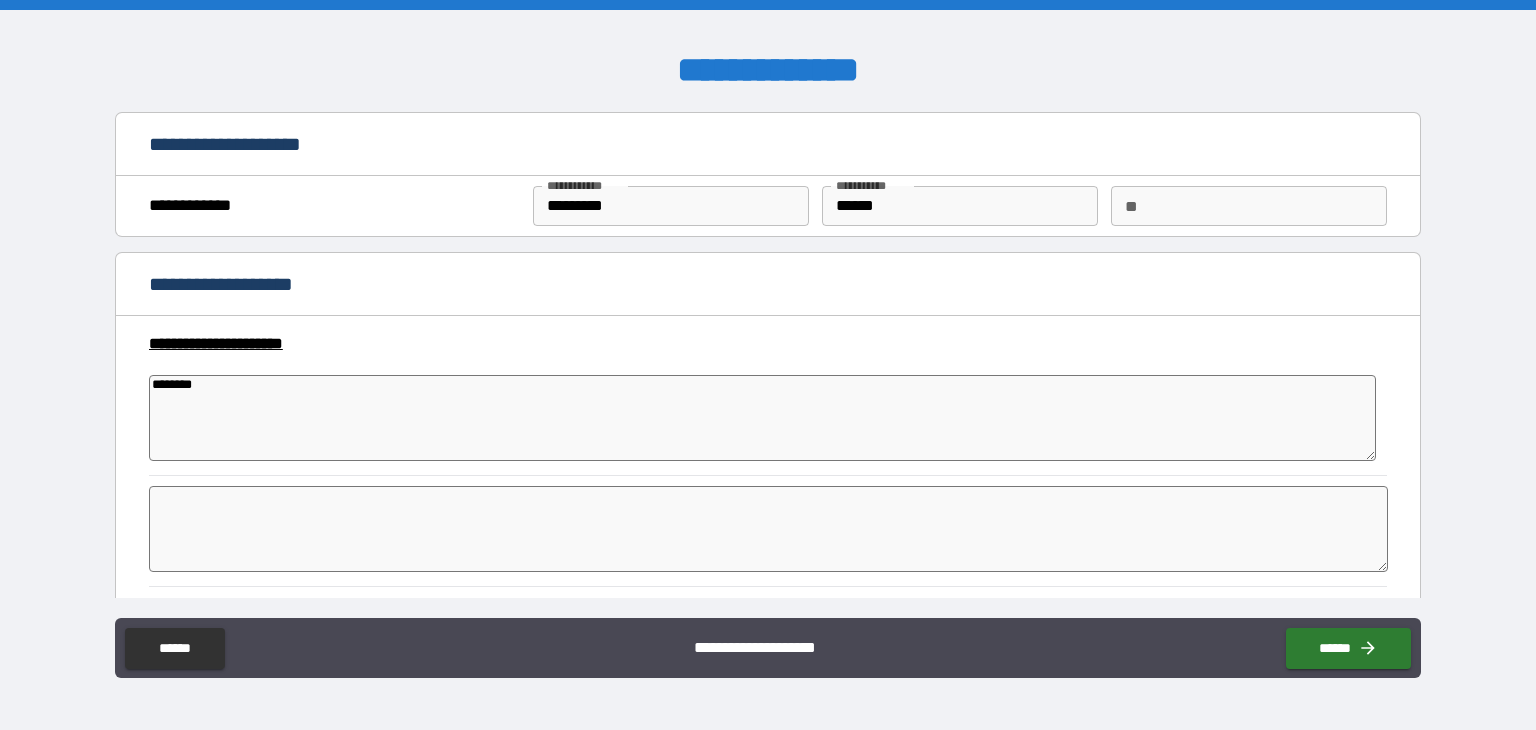 type on "*********" 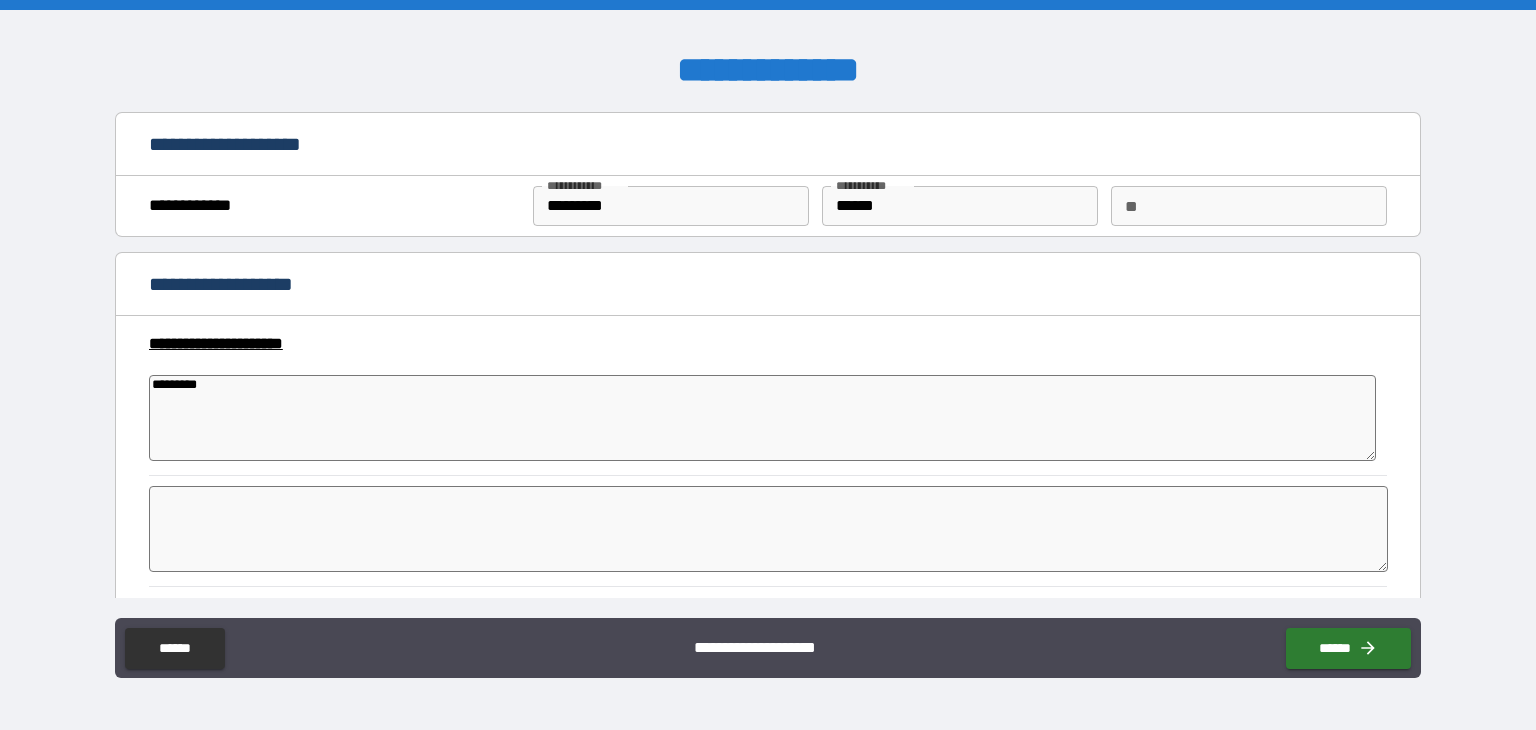 type on "*********" 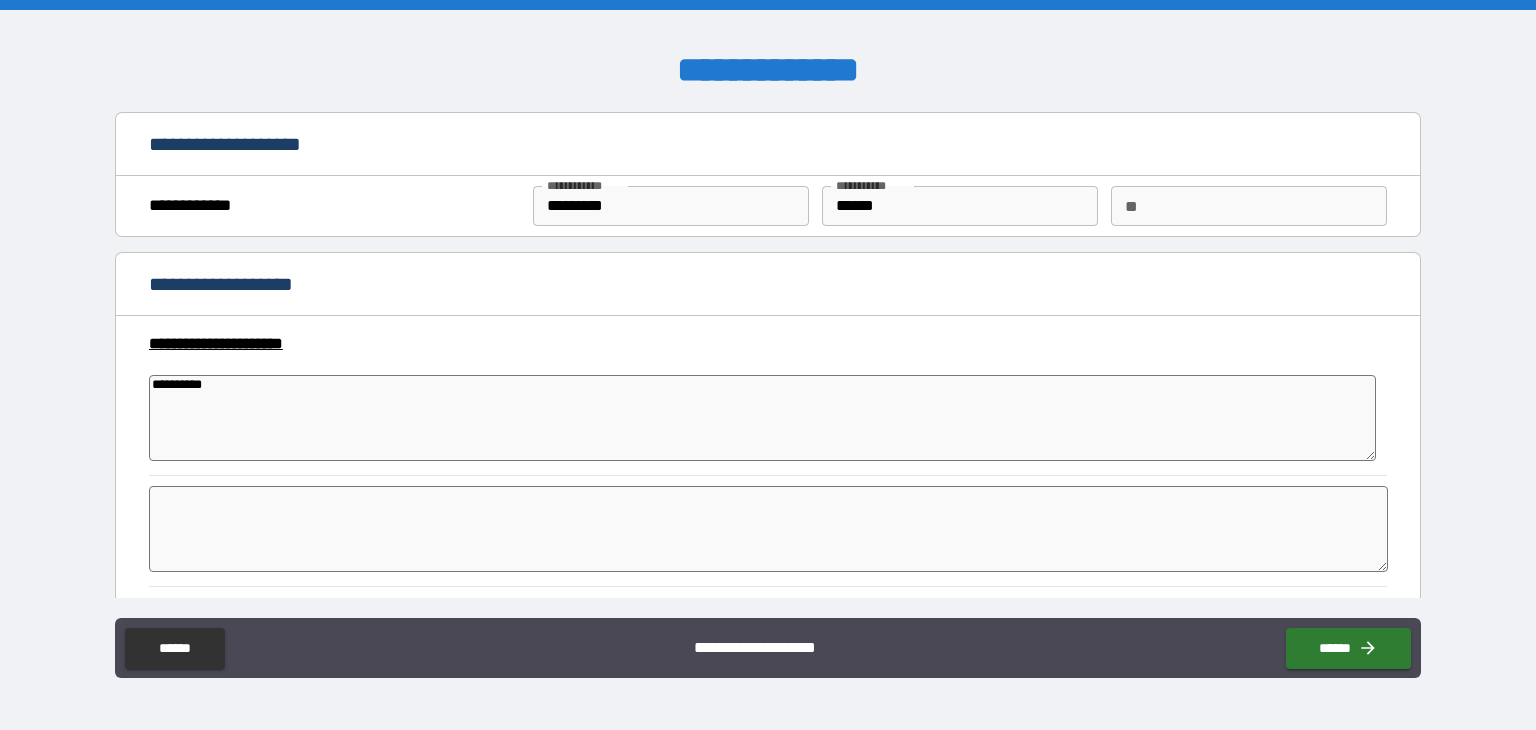 type on "*" 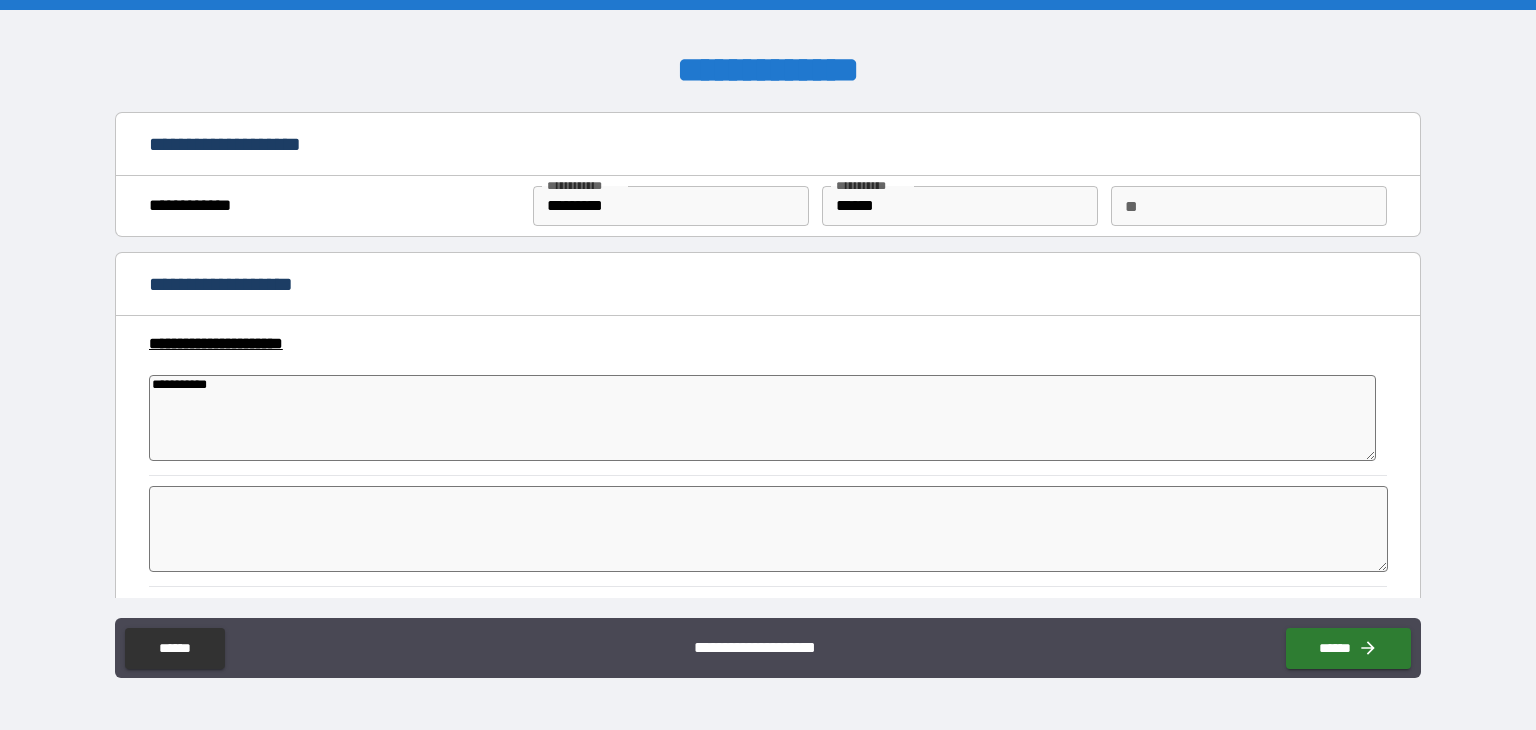 type on "**********" 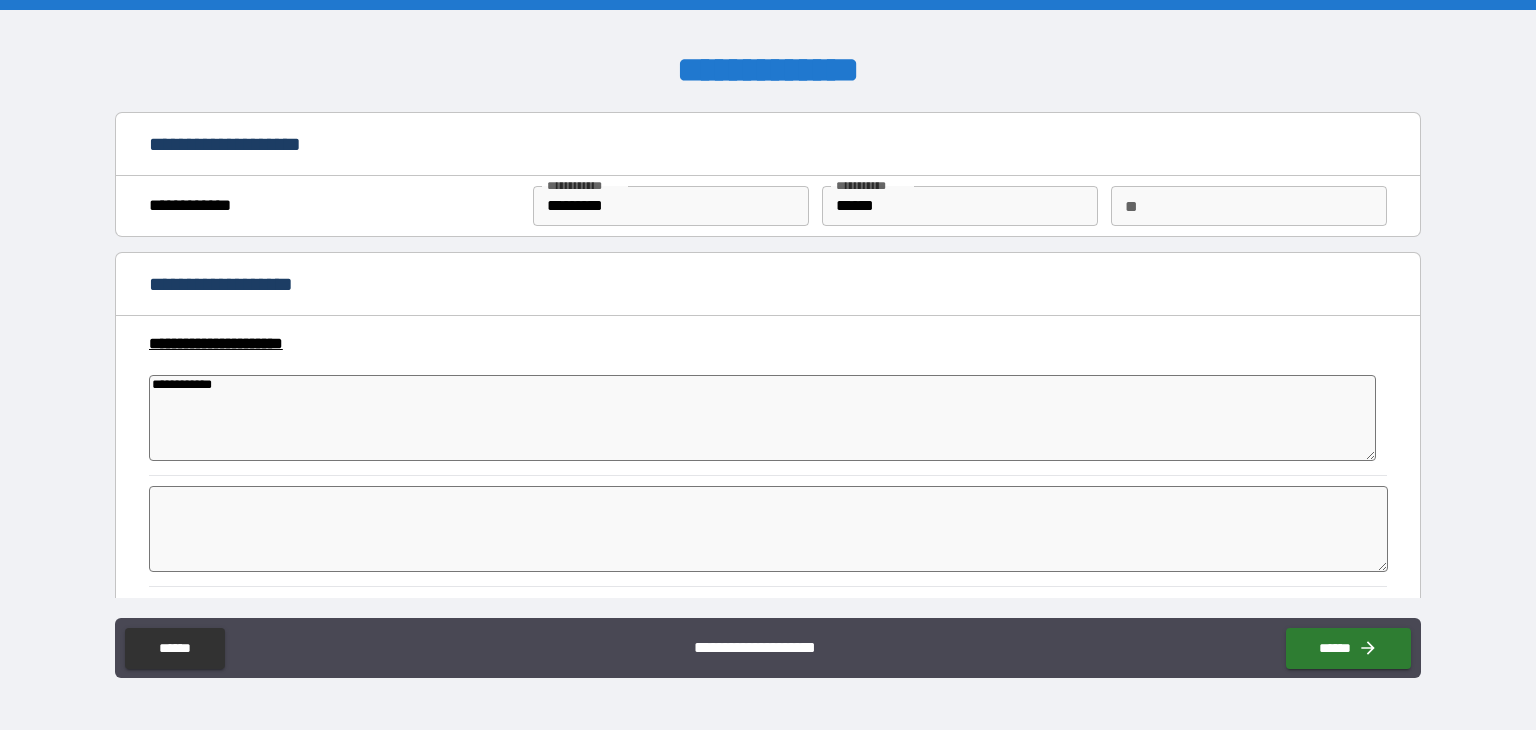 type on "**********" 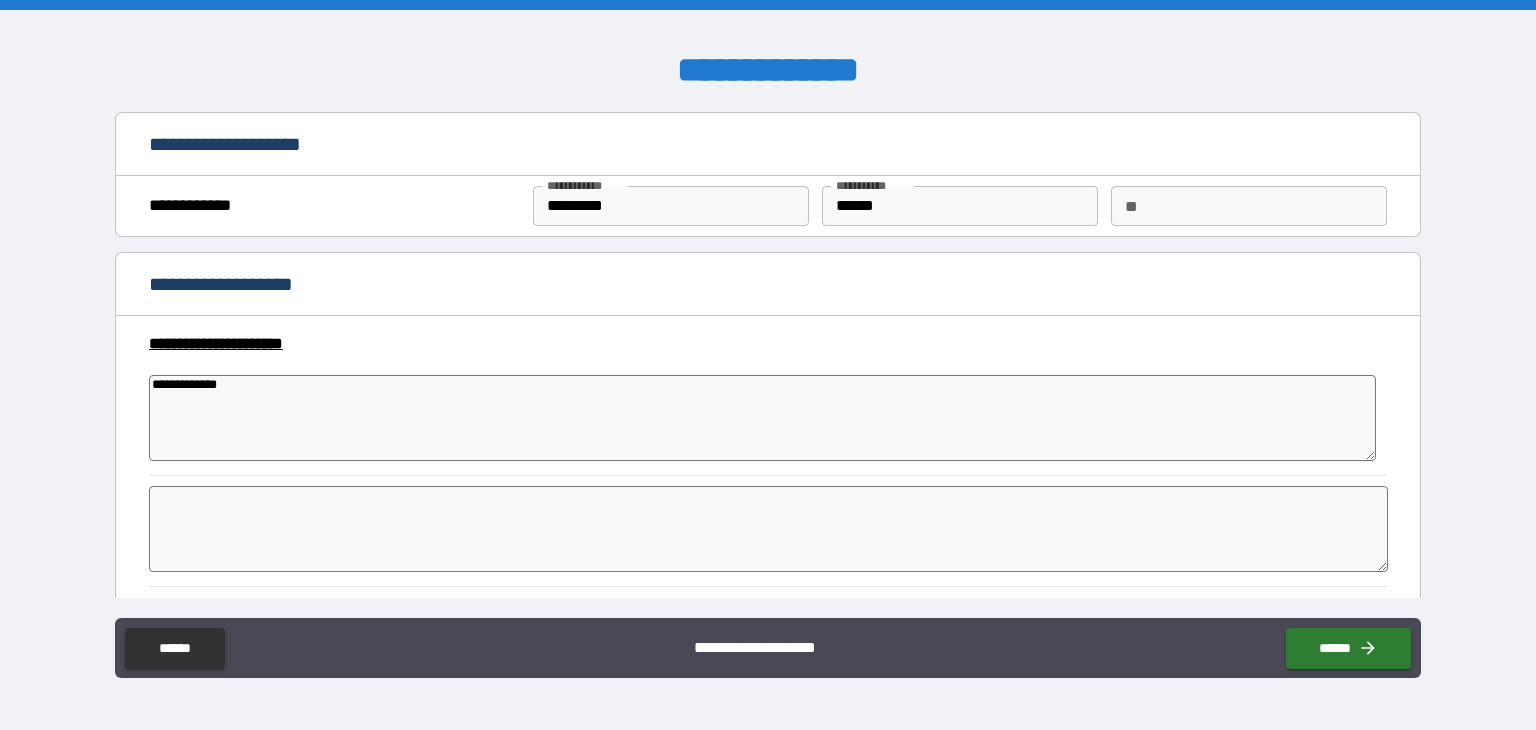 type on "**********" 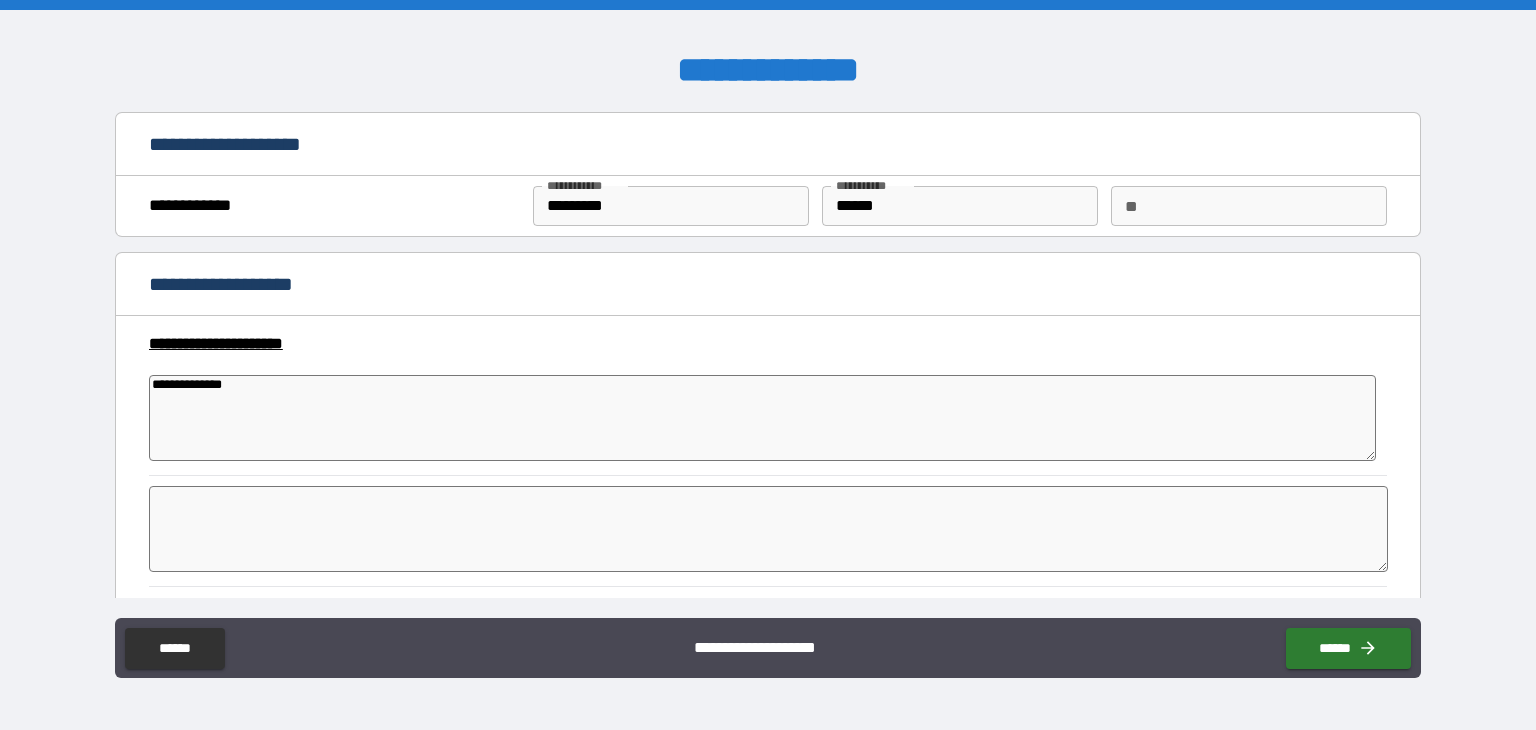 type on "**********" 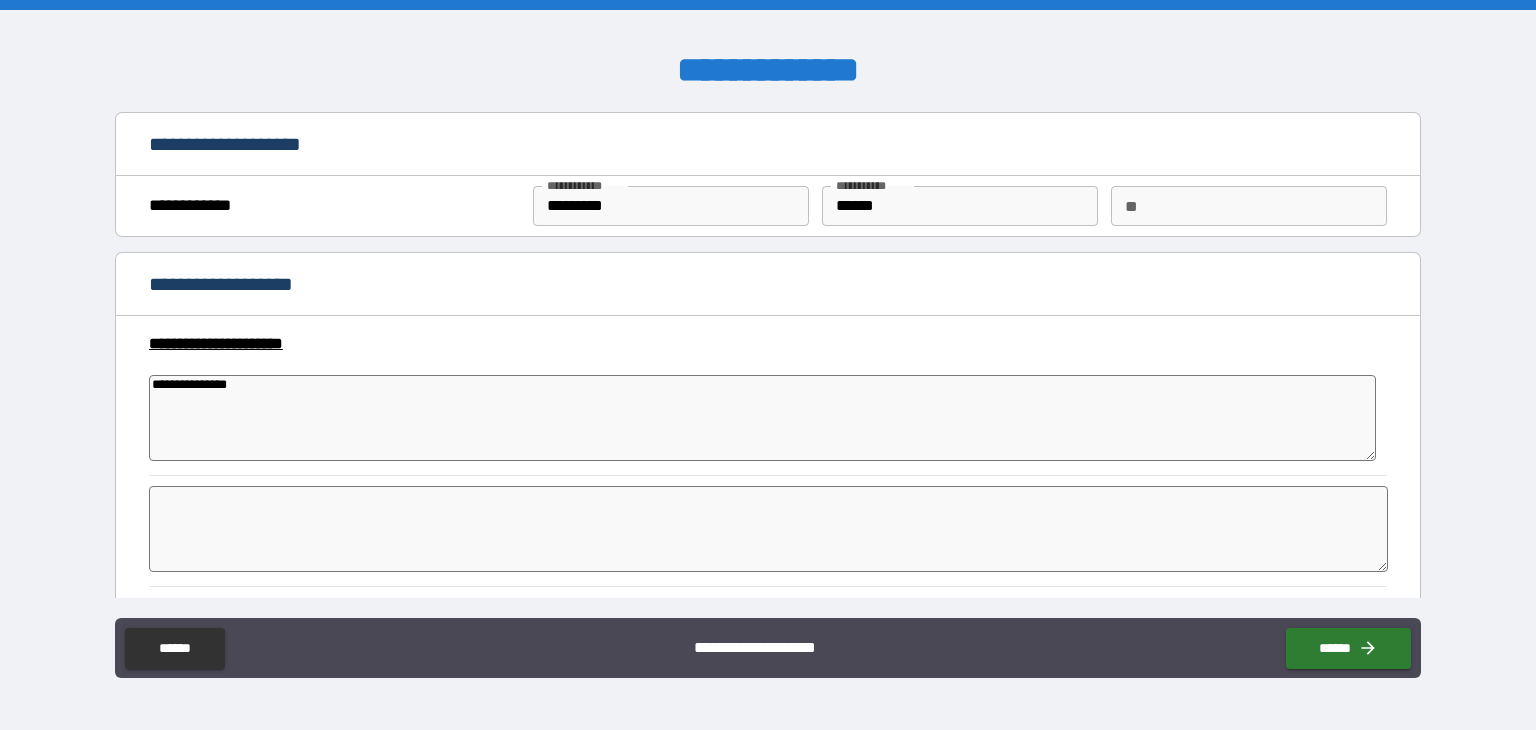 type on "*" 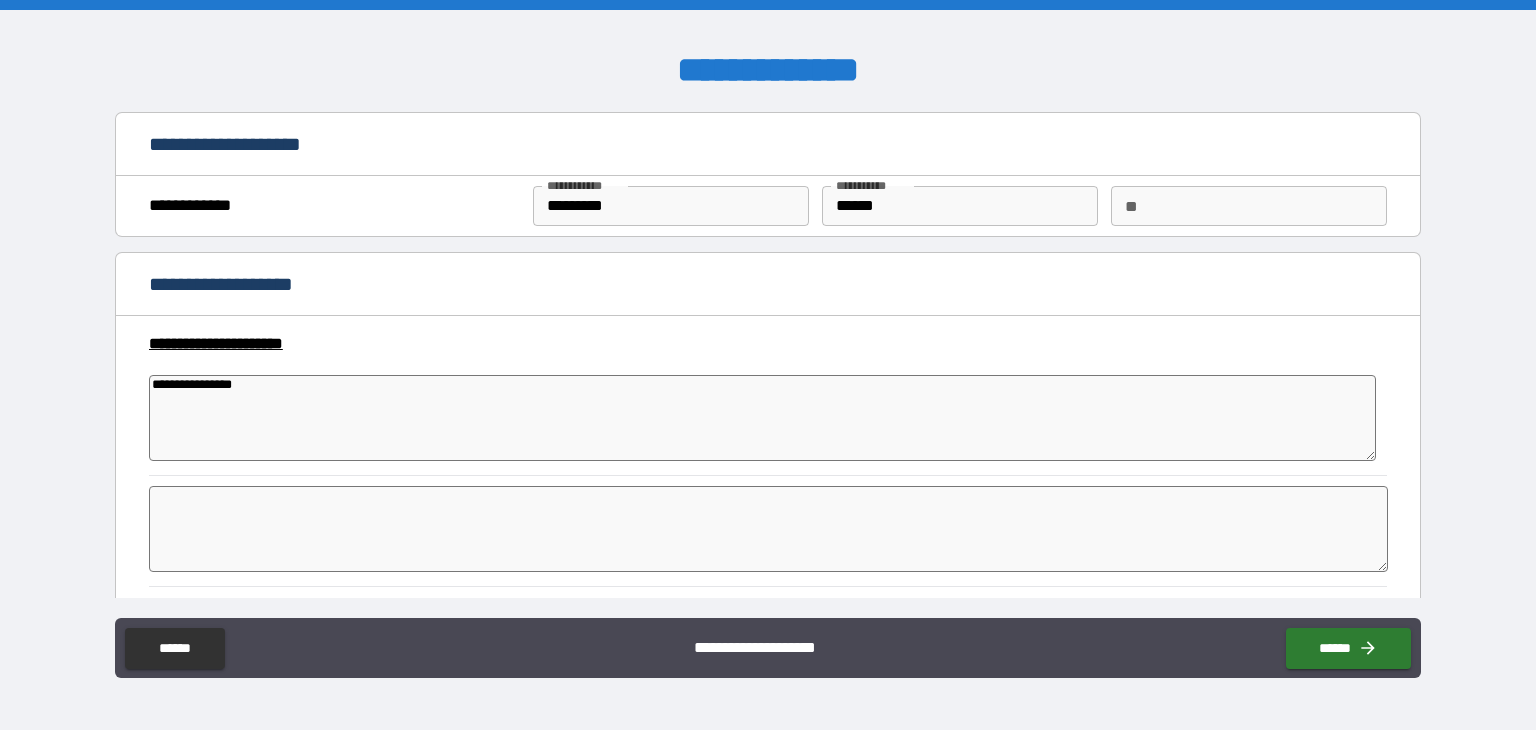 type on "*" 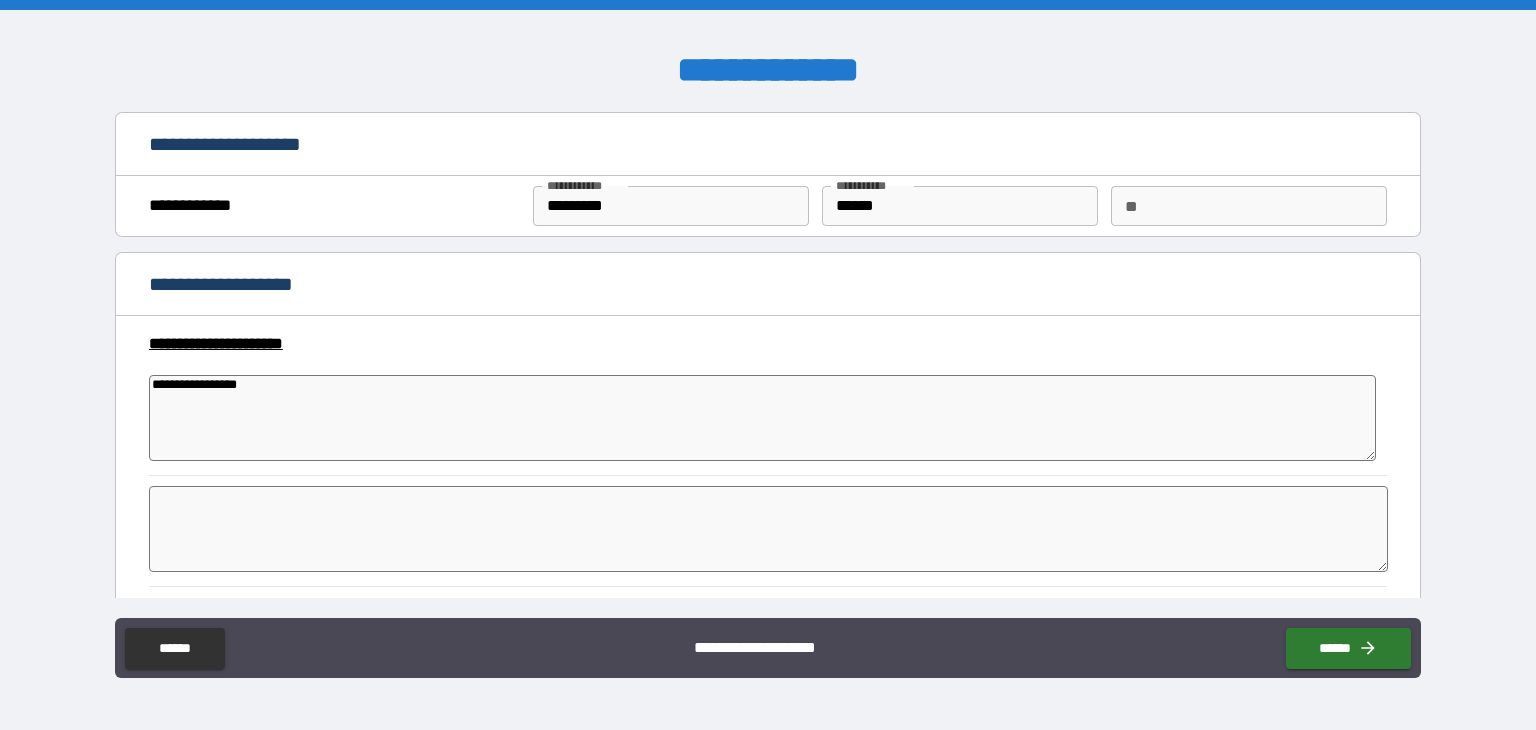 type on "**********" 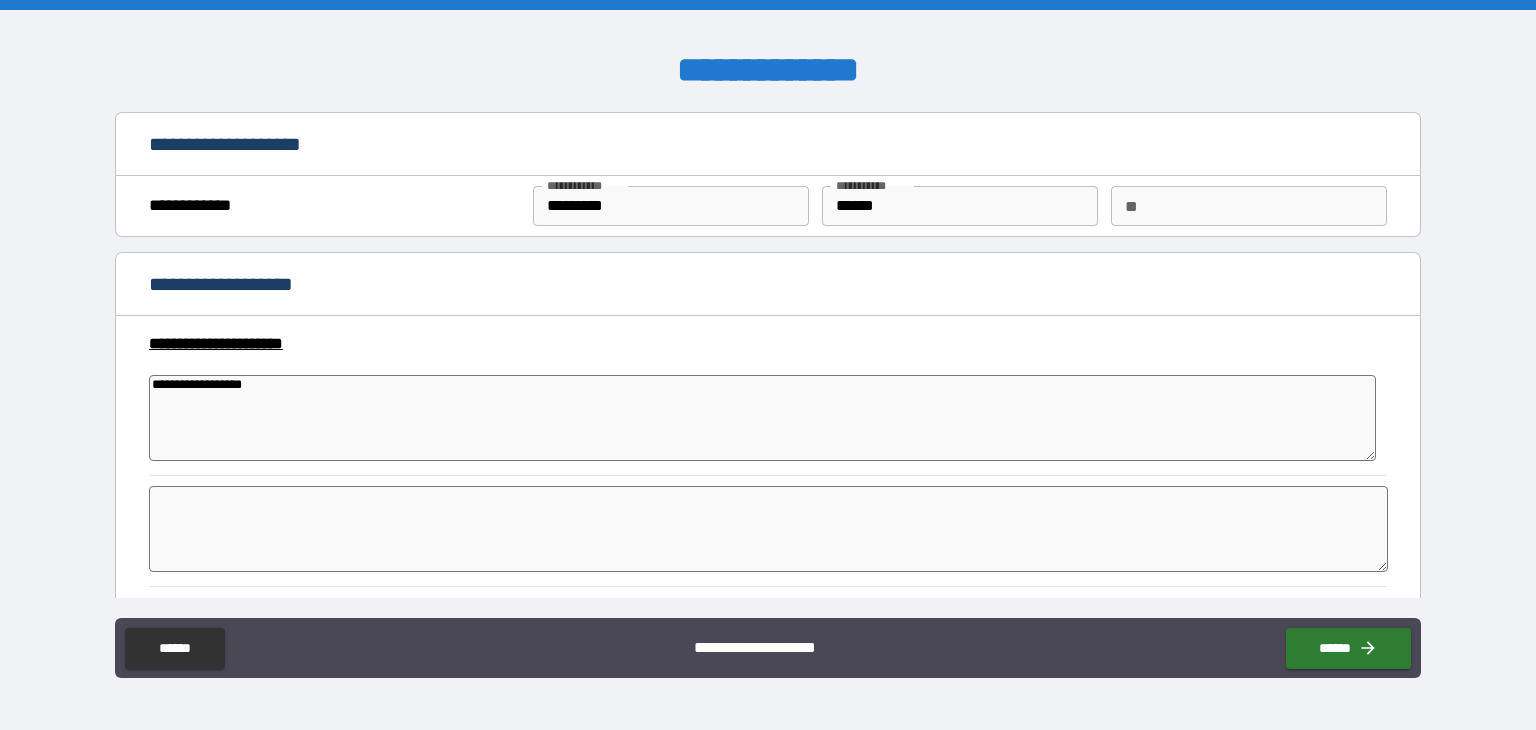 type on "*" 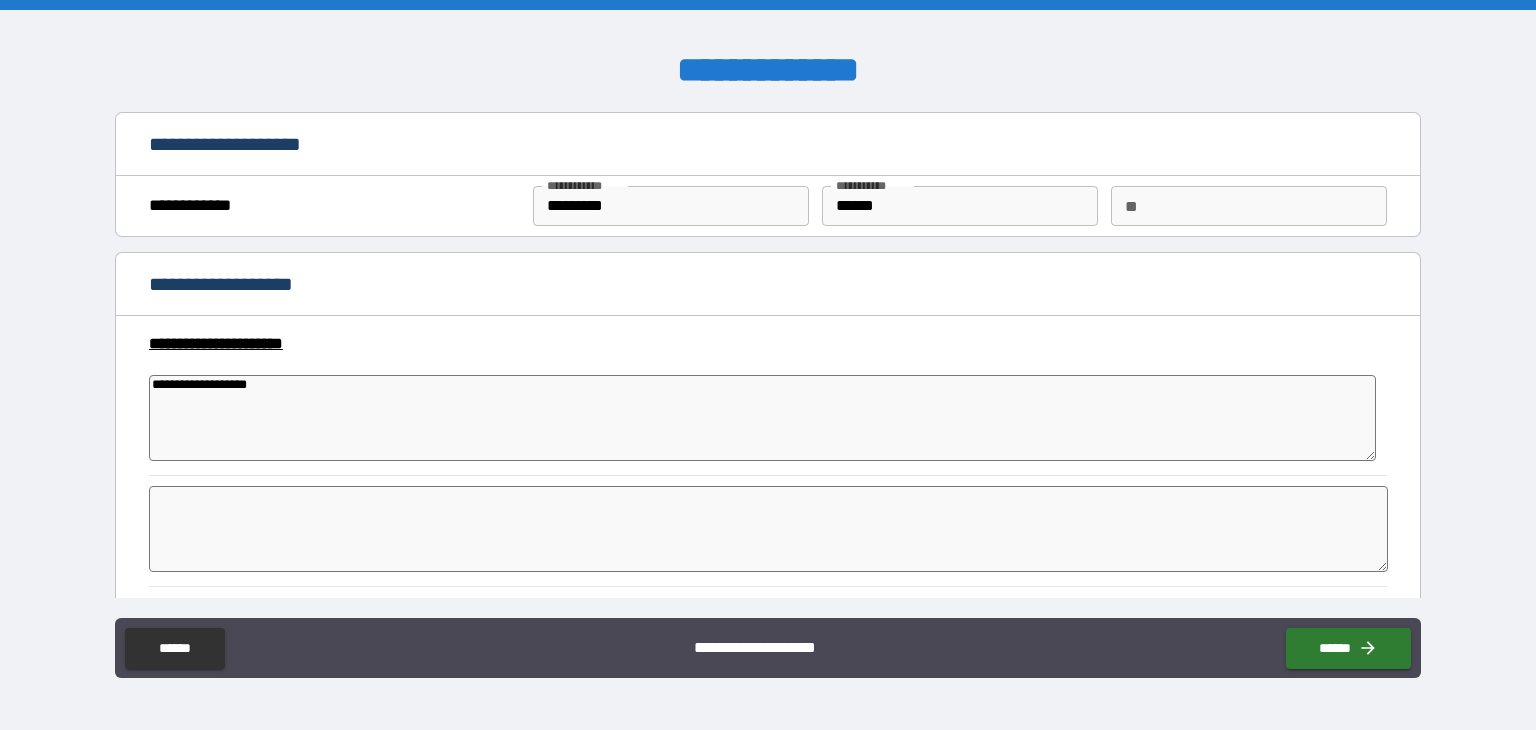 type on "*" 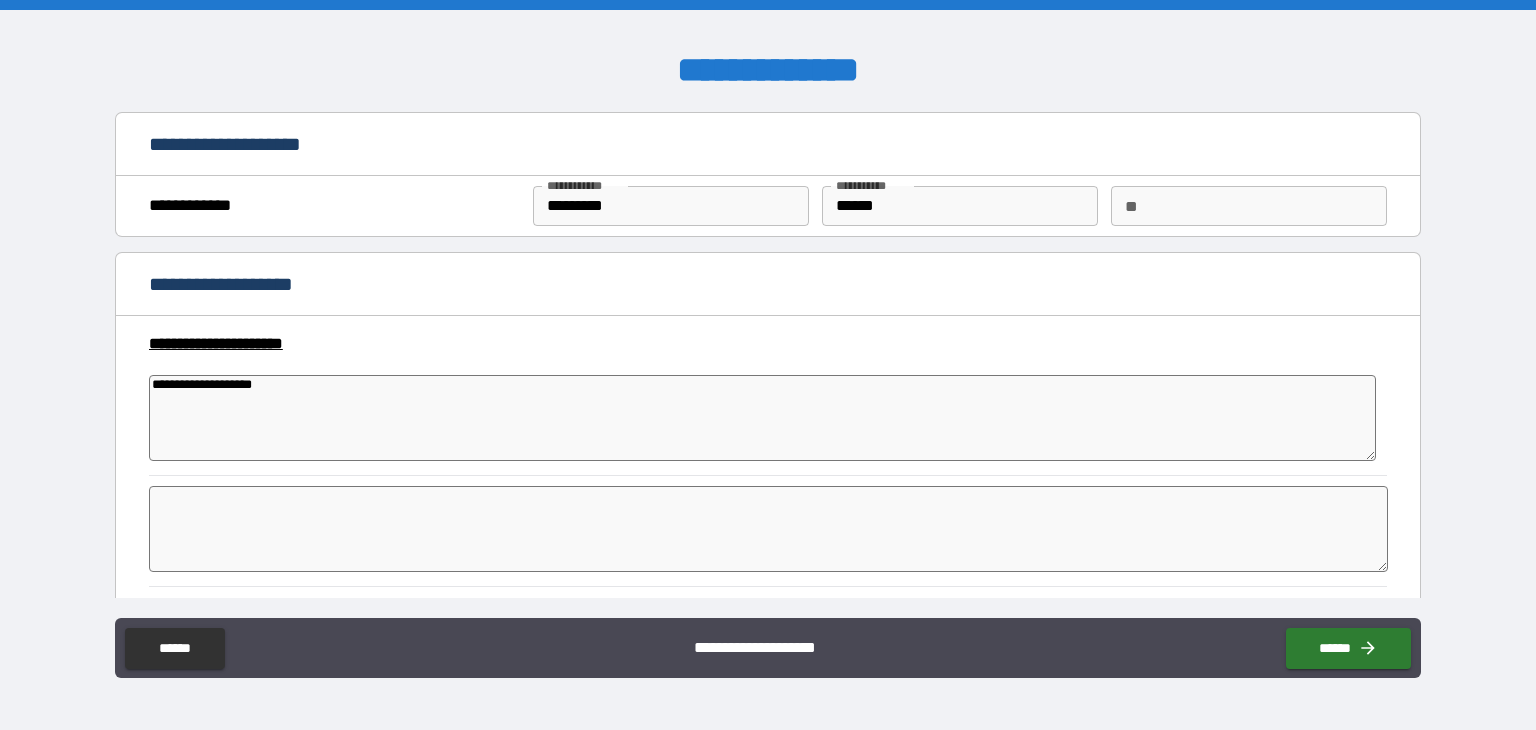 type on "**********" 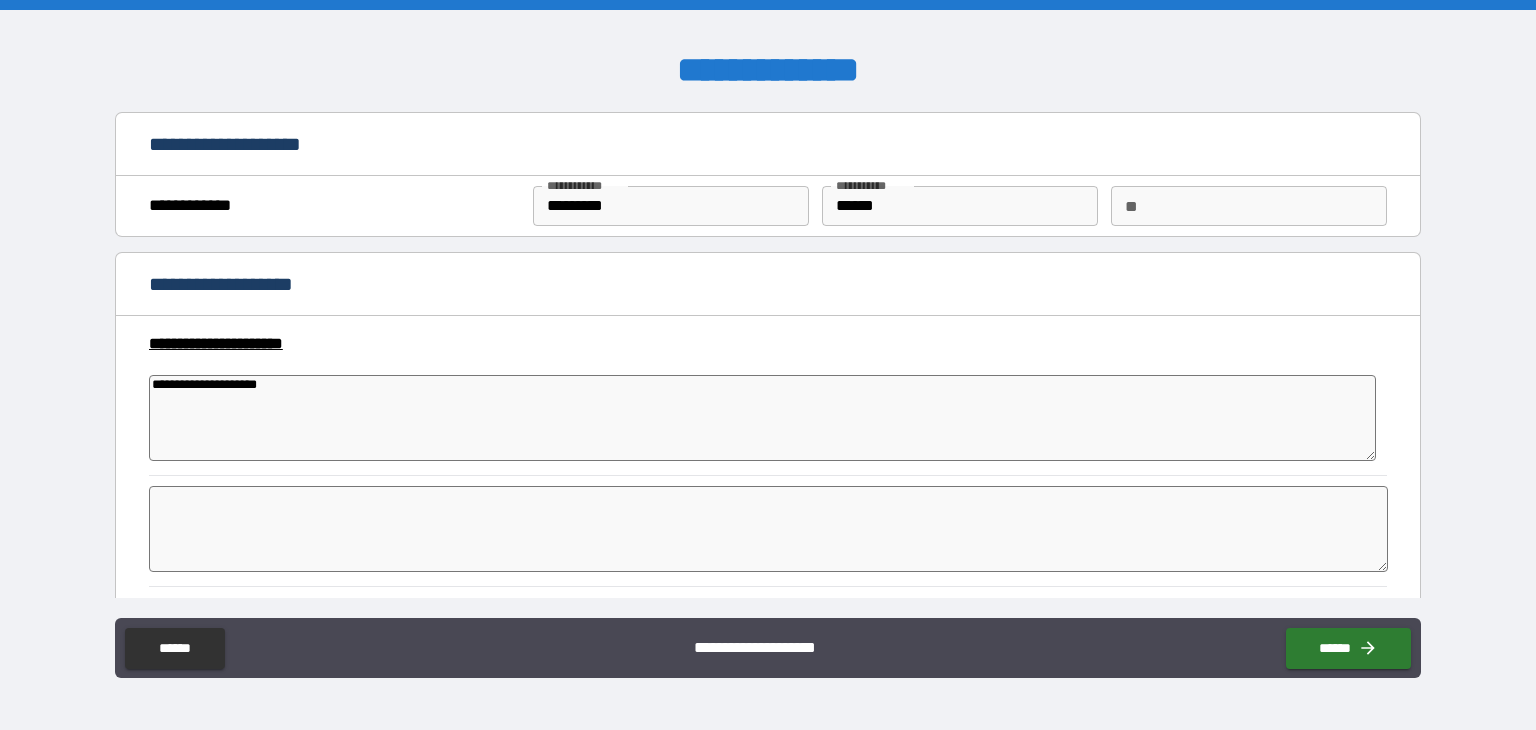 type on "*" 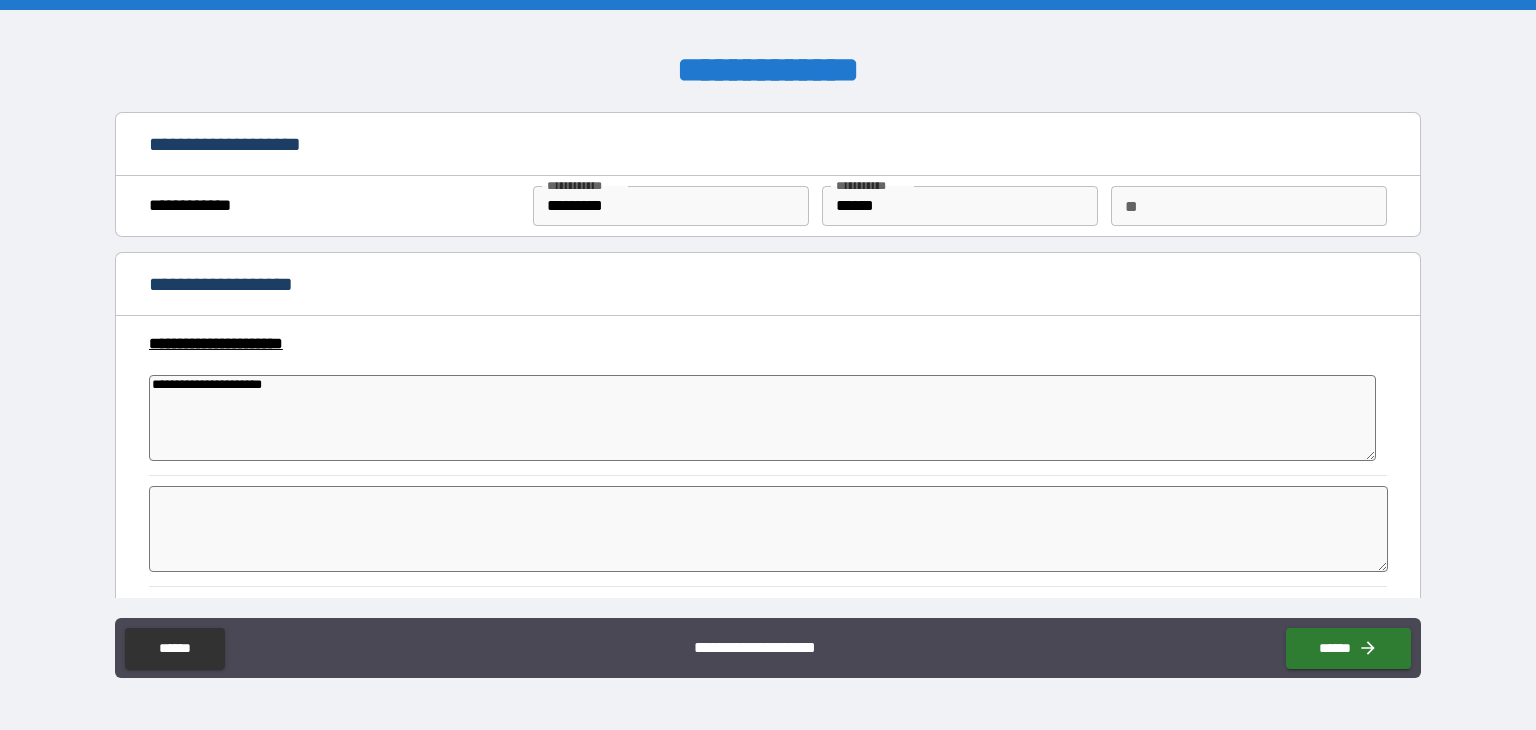 type on "*" 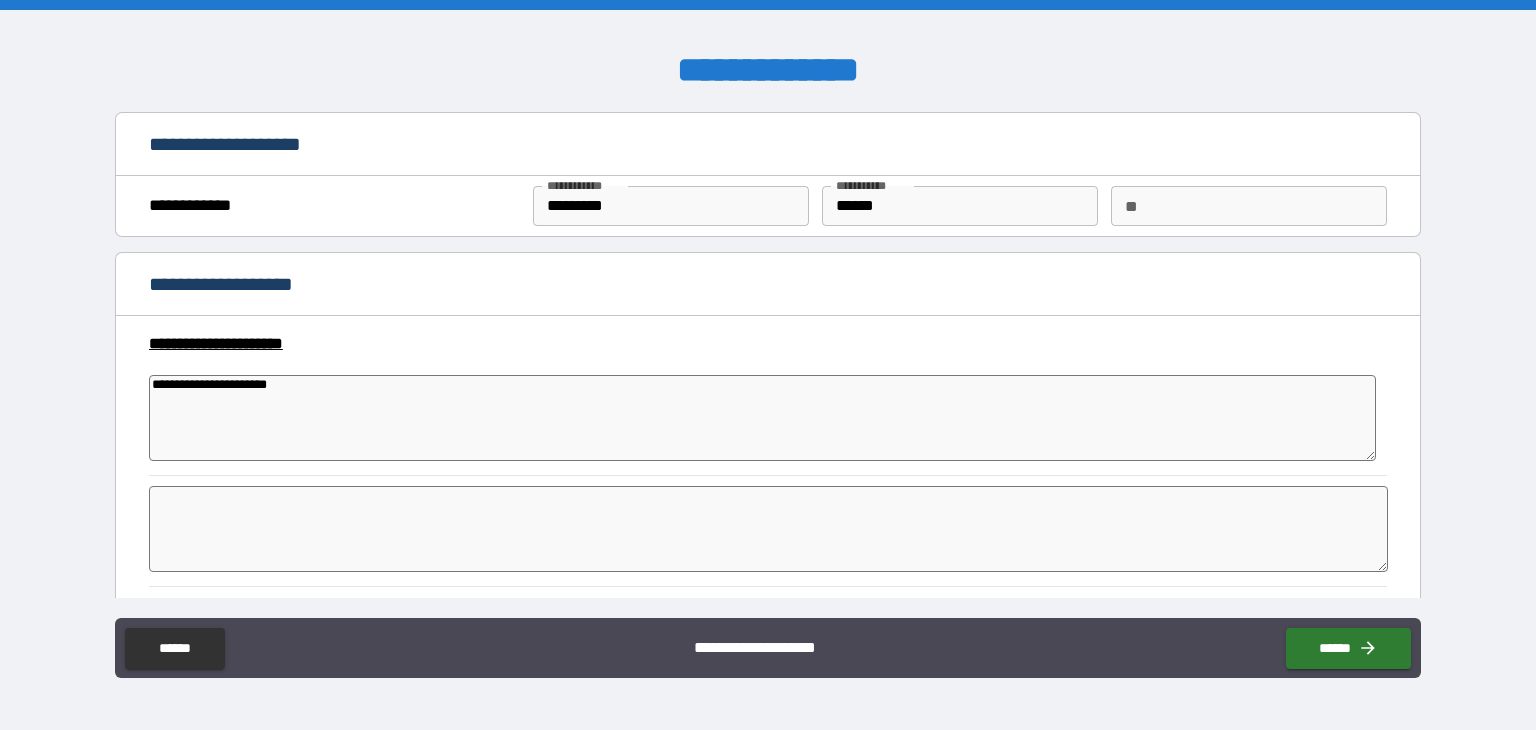 type on "**********" 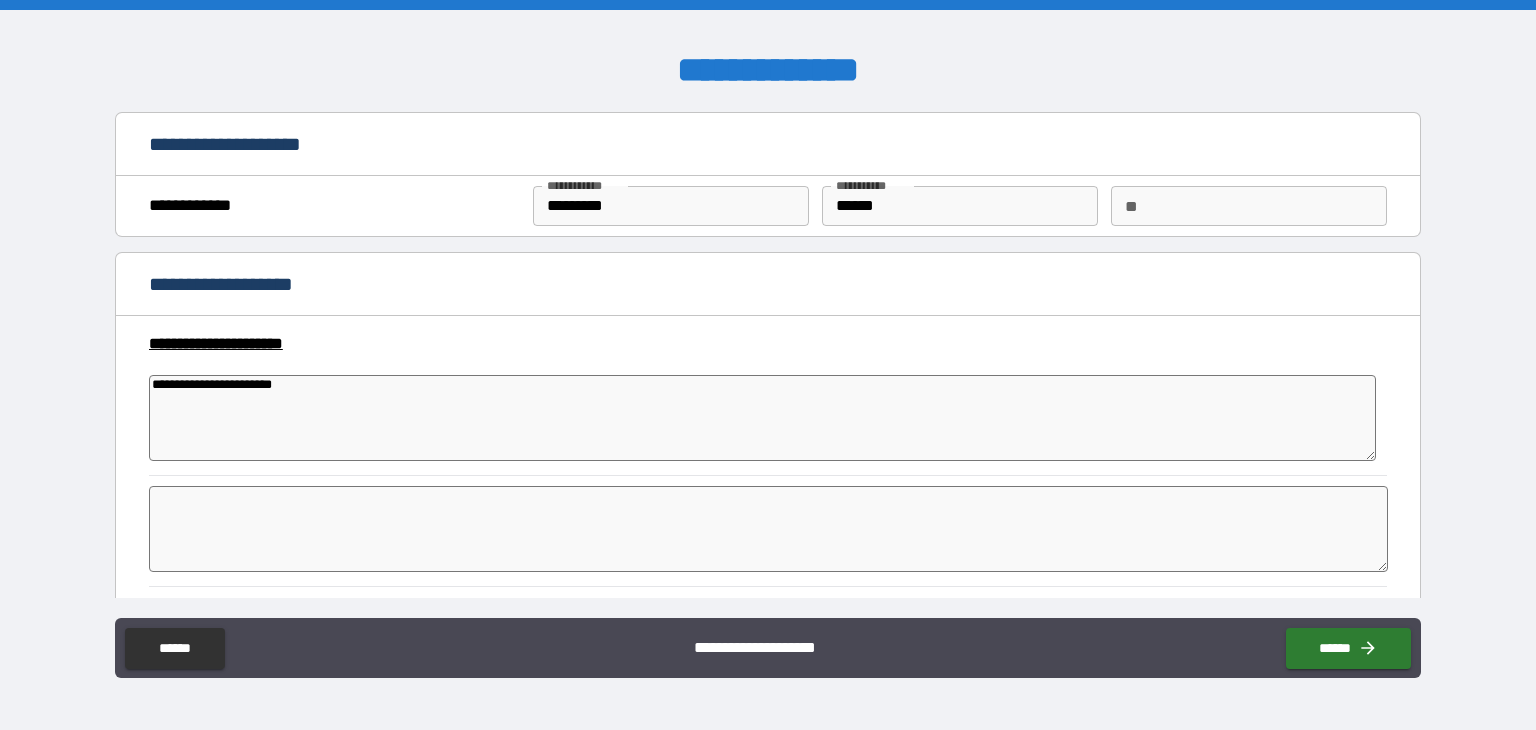 type on "**********" 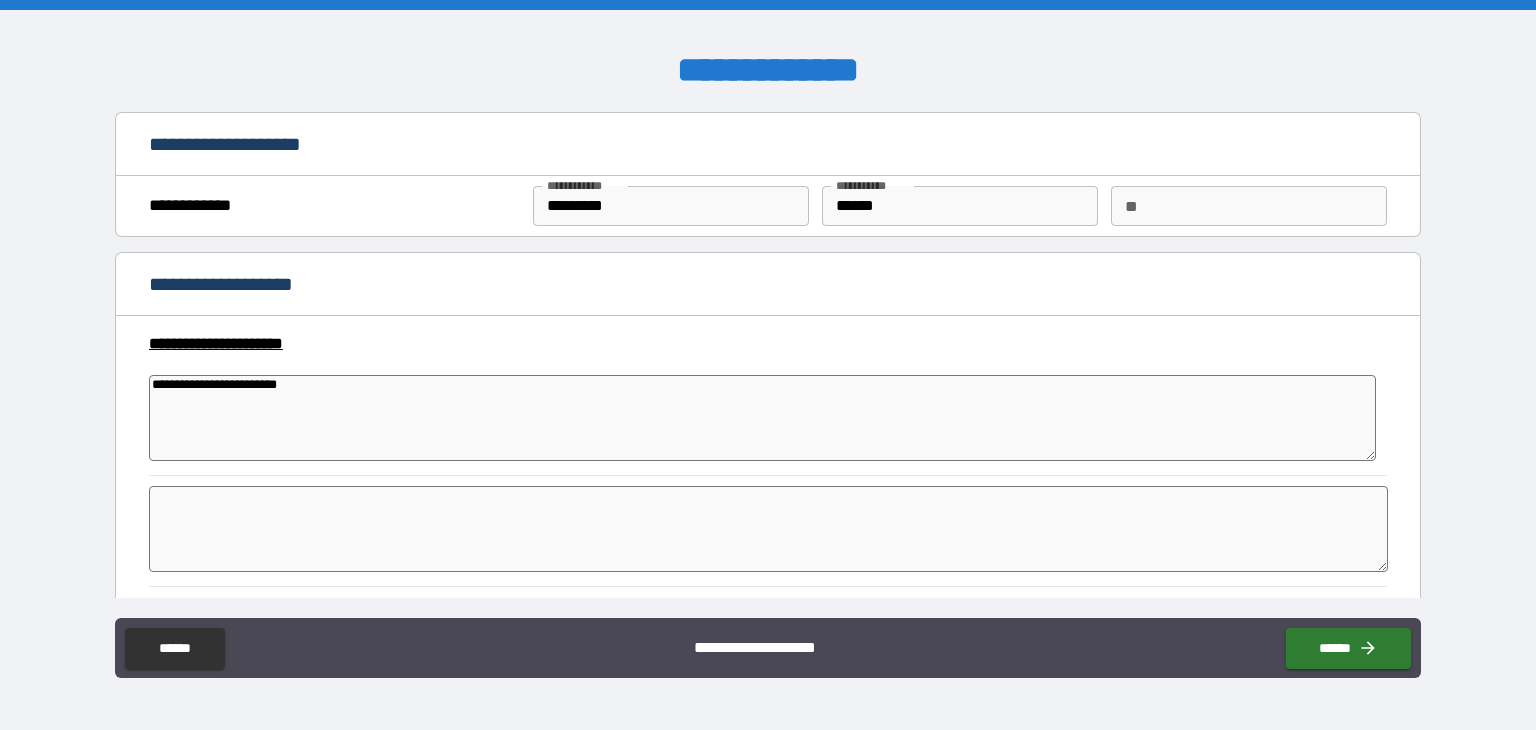 type on "**********" 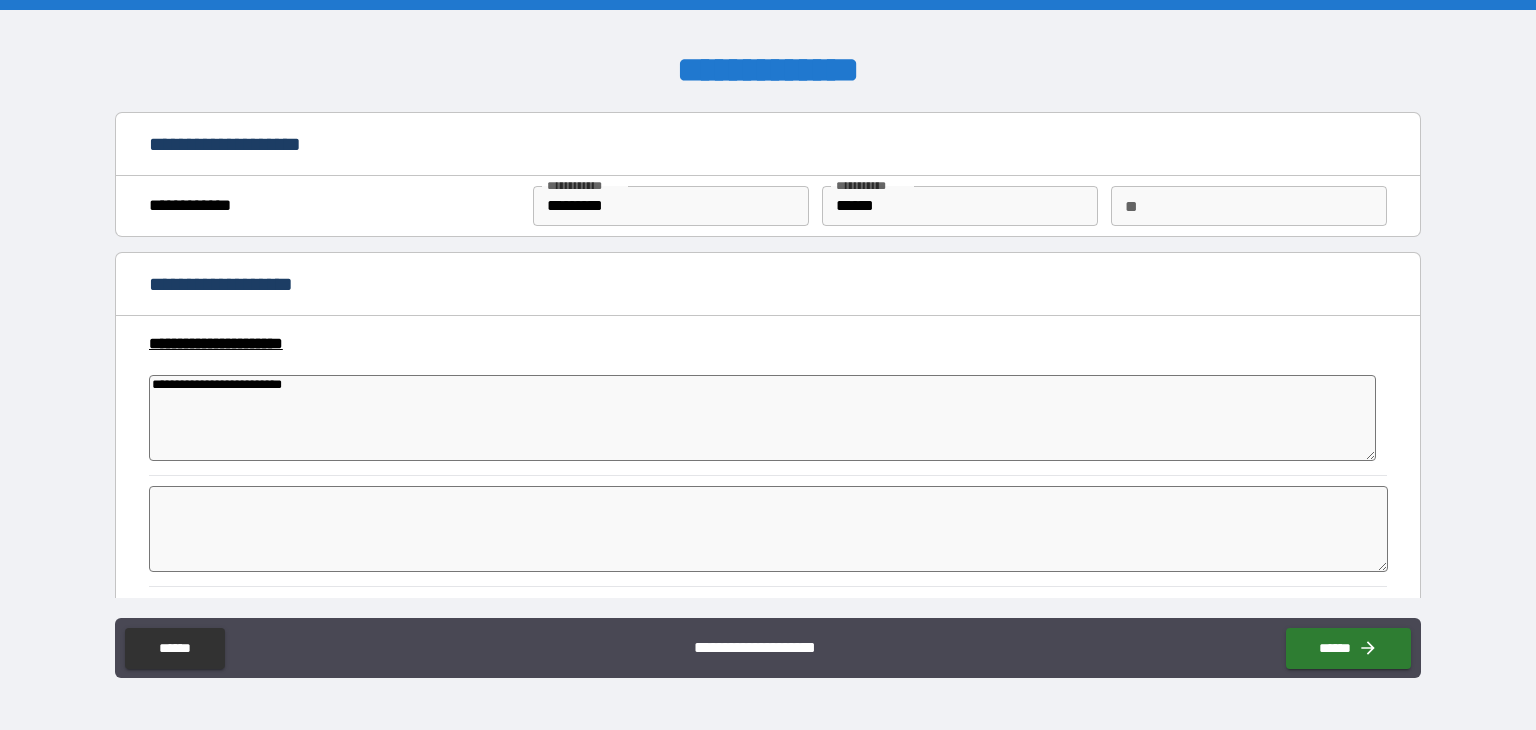 type on "**********" 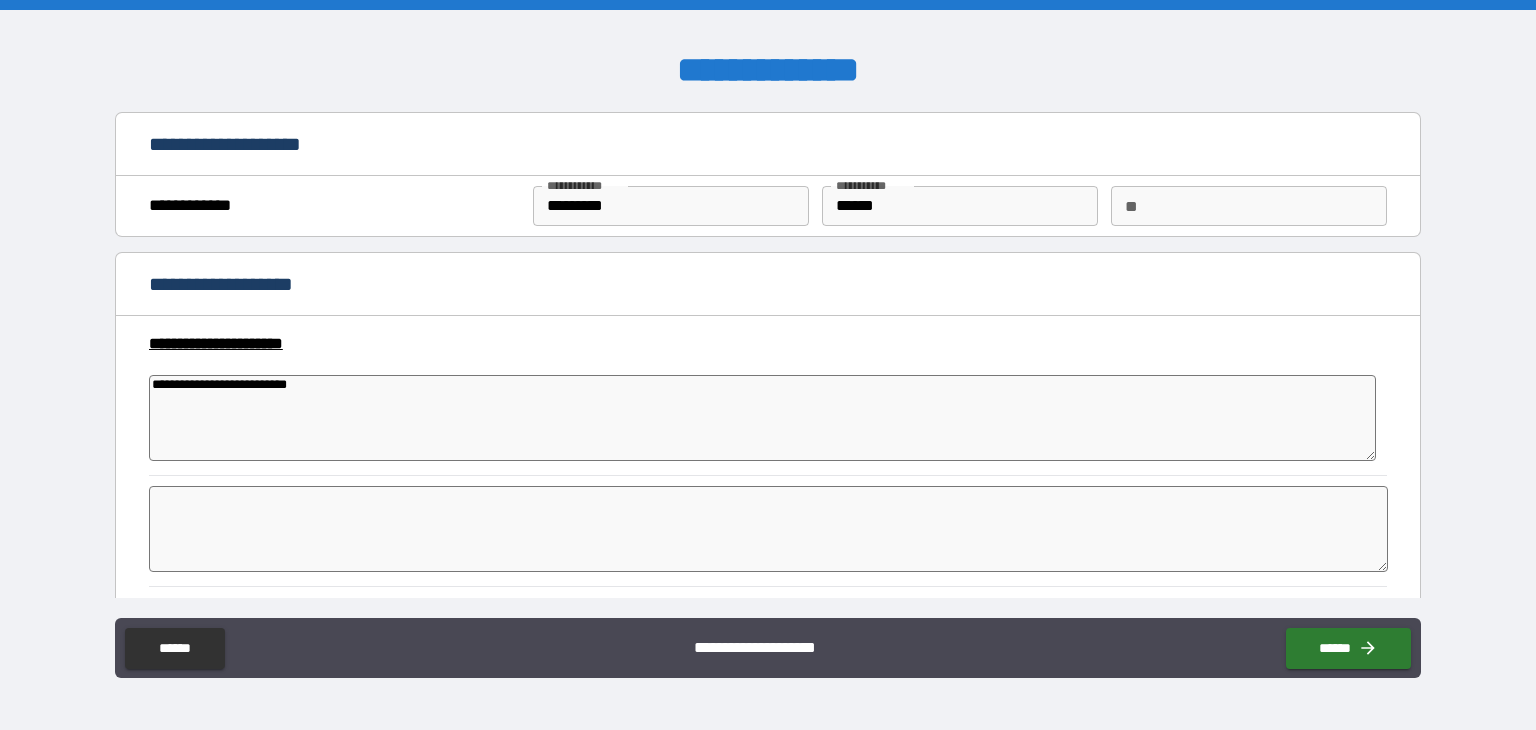 type on "*" 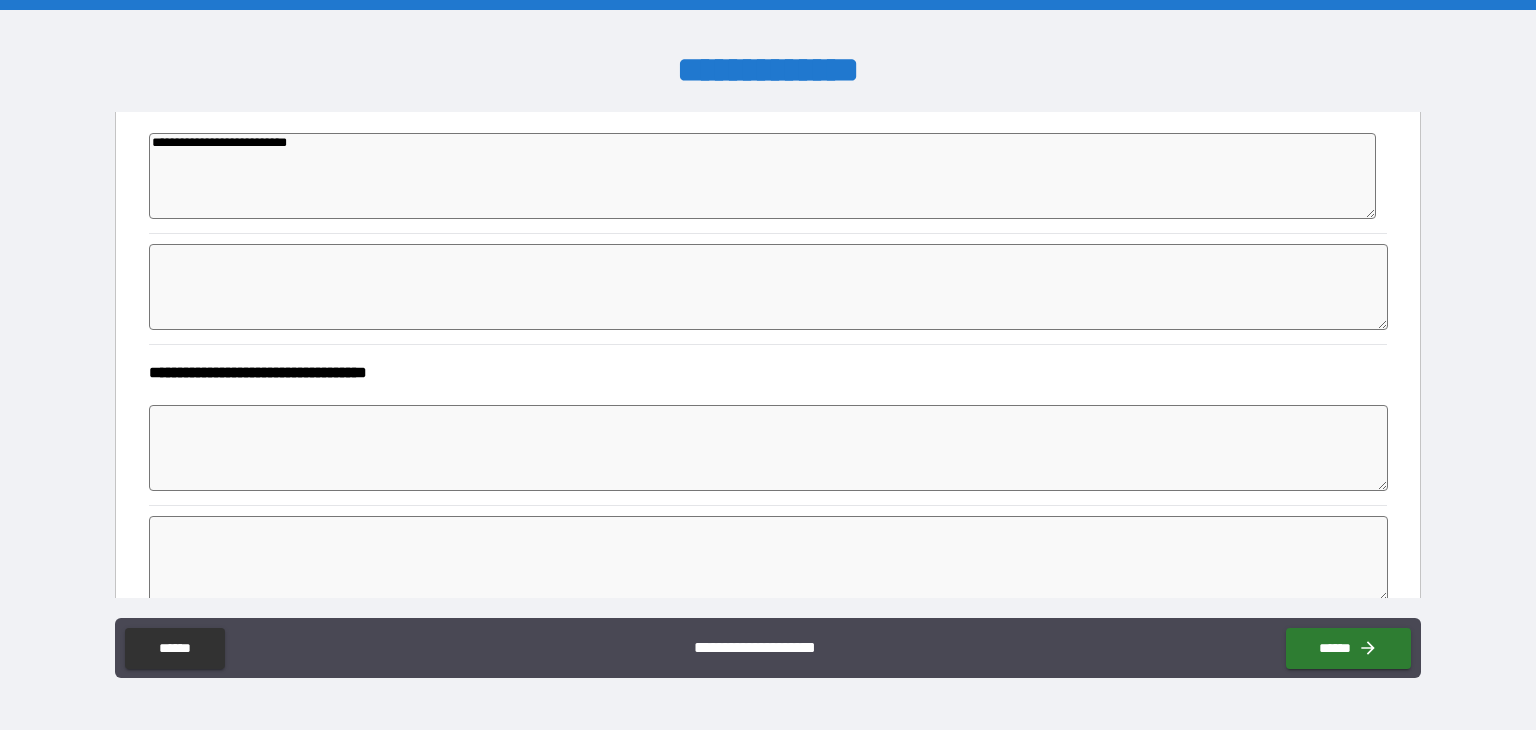 scroll, scrollTop: 0, scrollLeft: 0, axis: both 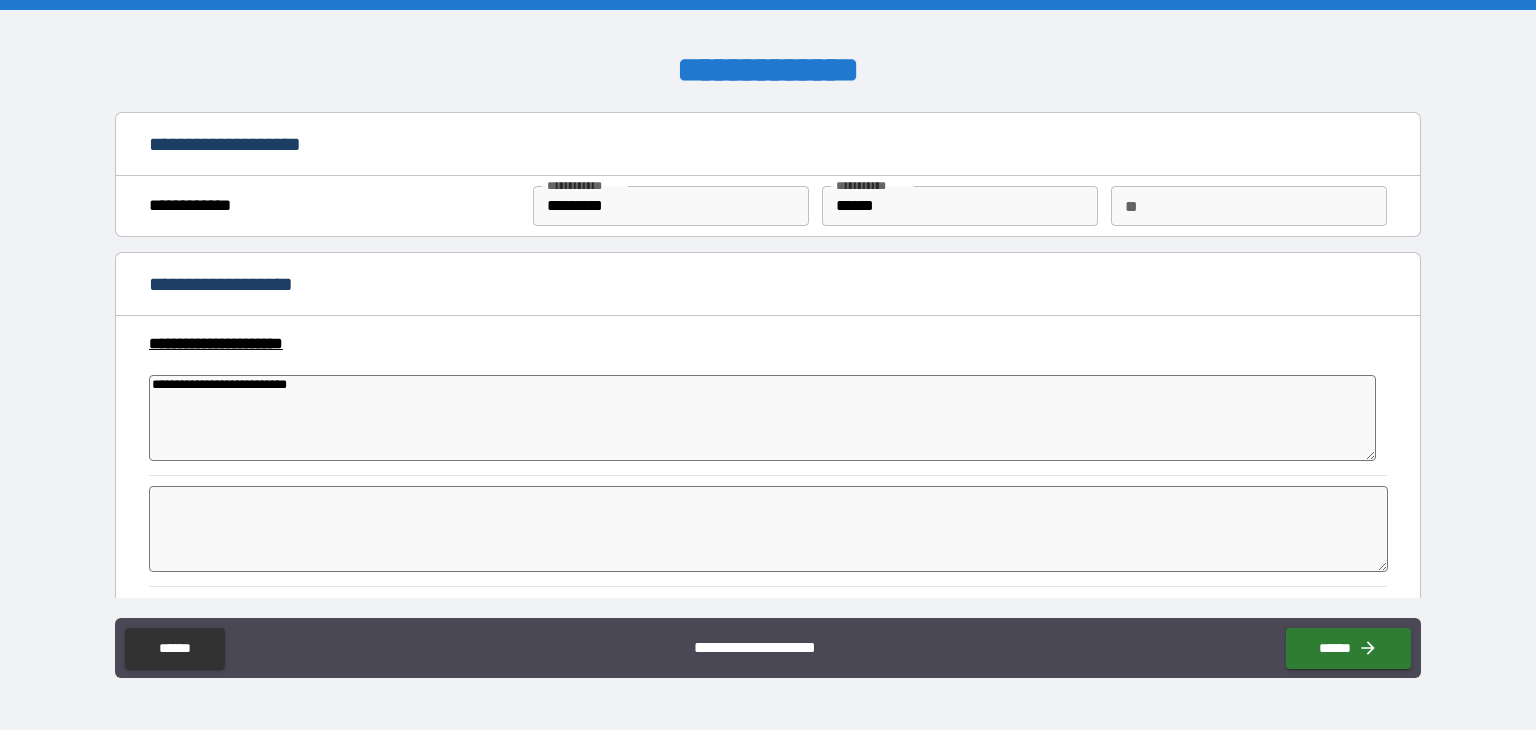 drag, startPoint x: 349, startPoint y: 384, endPoint x: 267, endPoint y: 421, distance: 89.961105 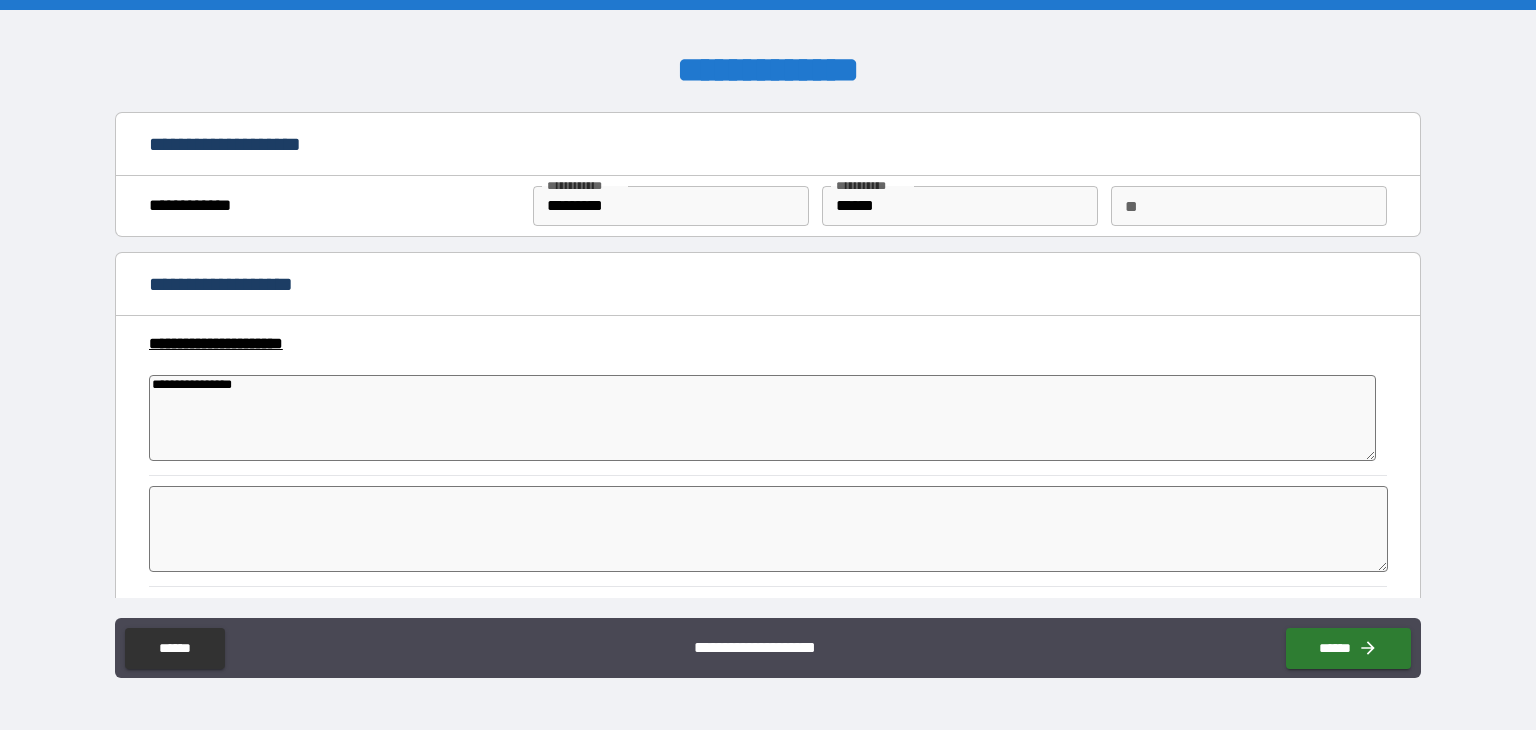 type on "*" 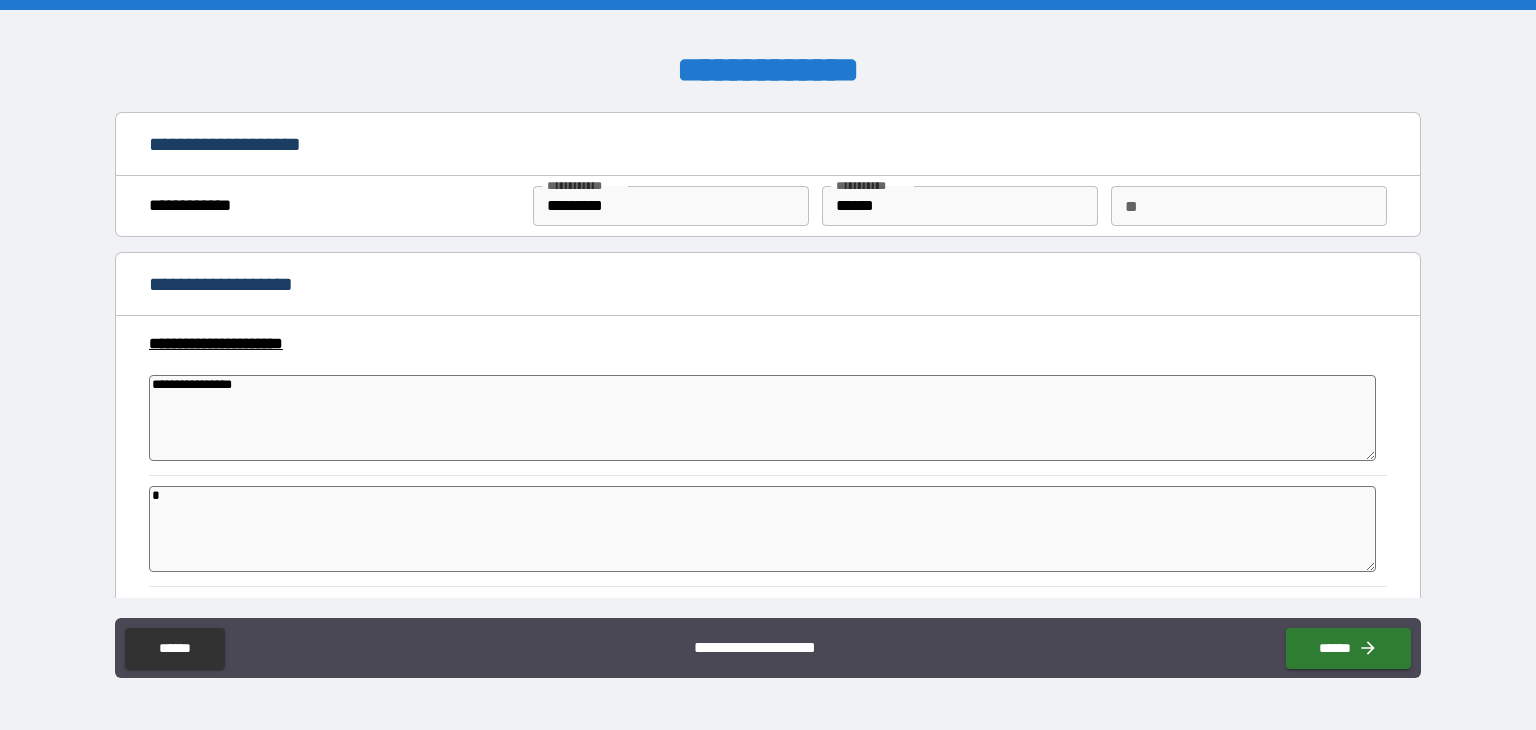 type on "*" 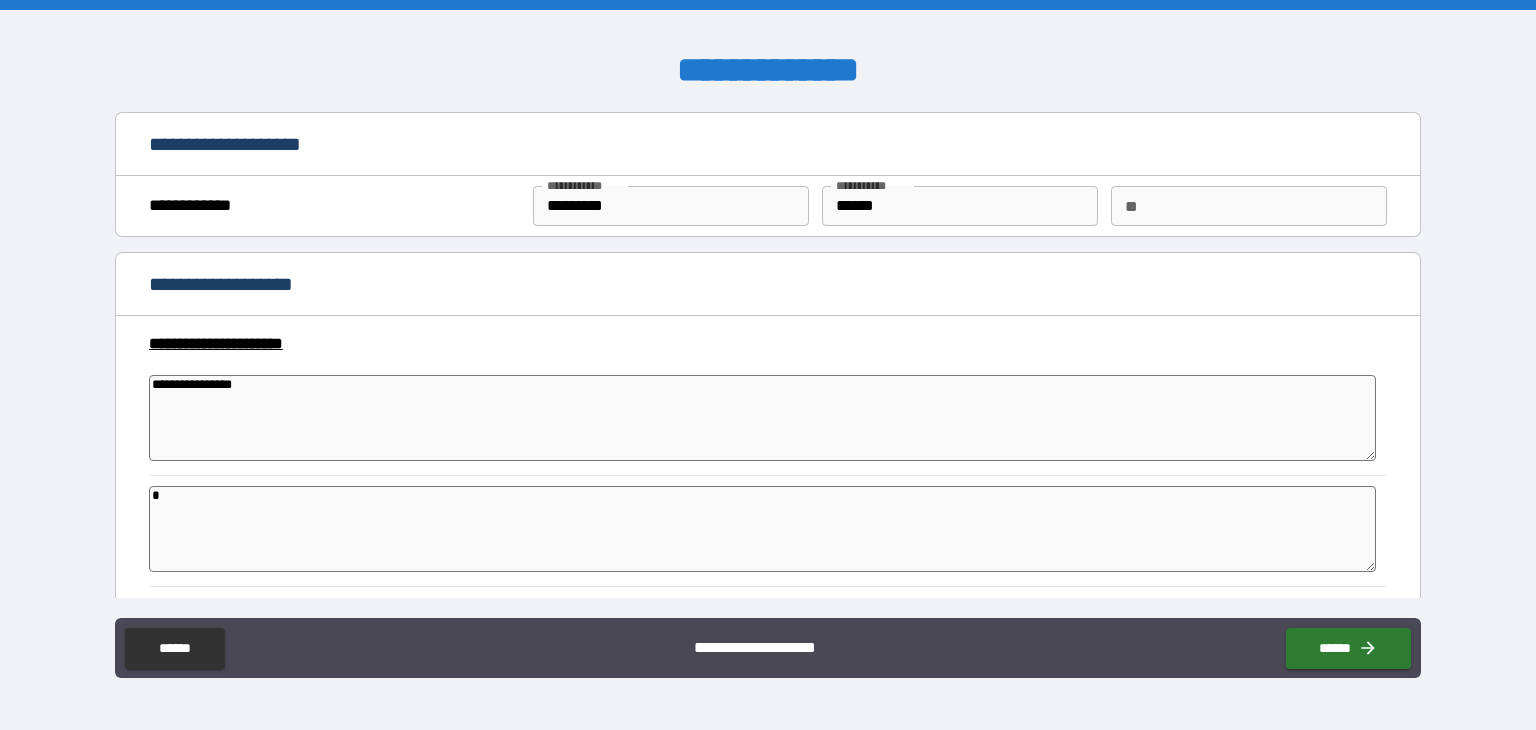 type on "**" 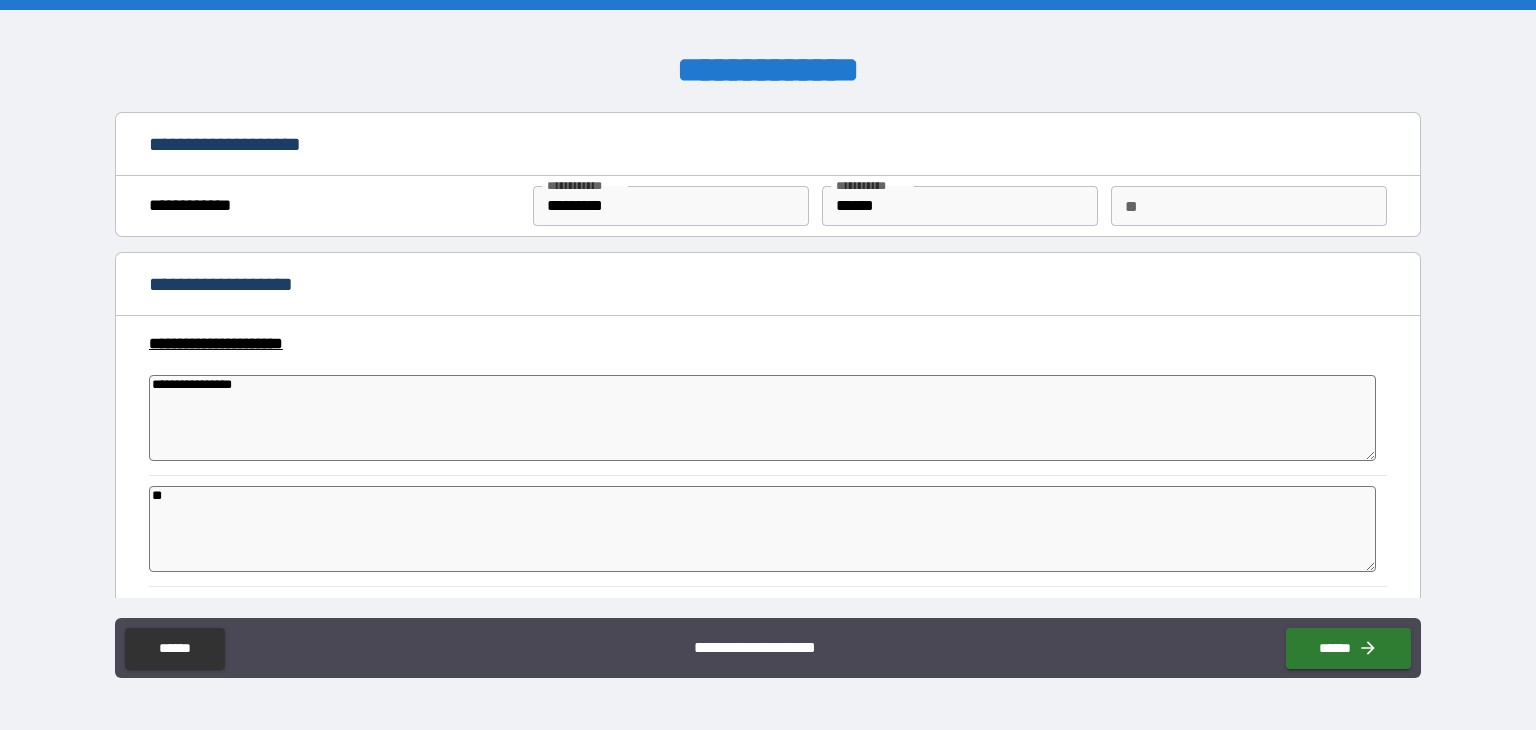 type on "*" 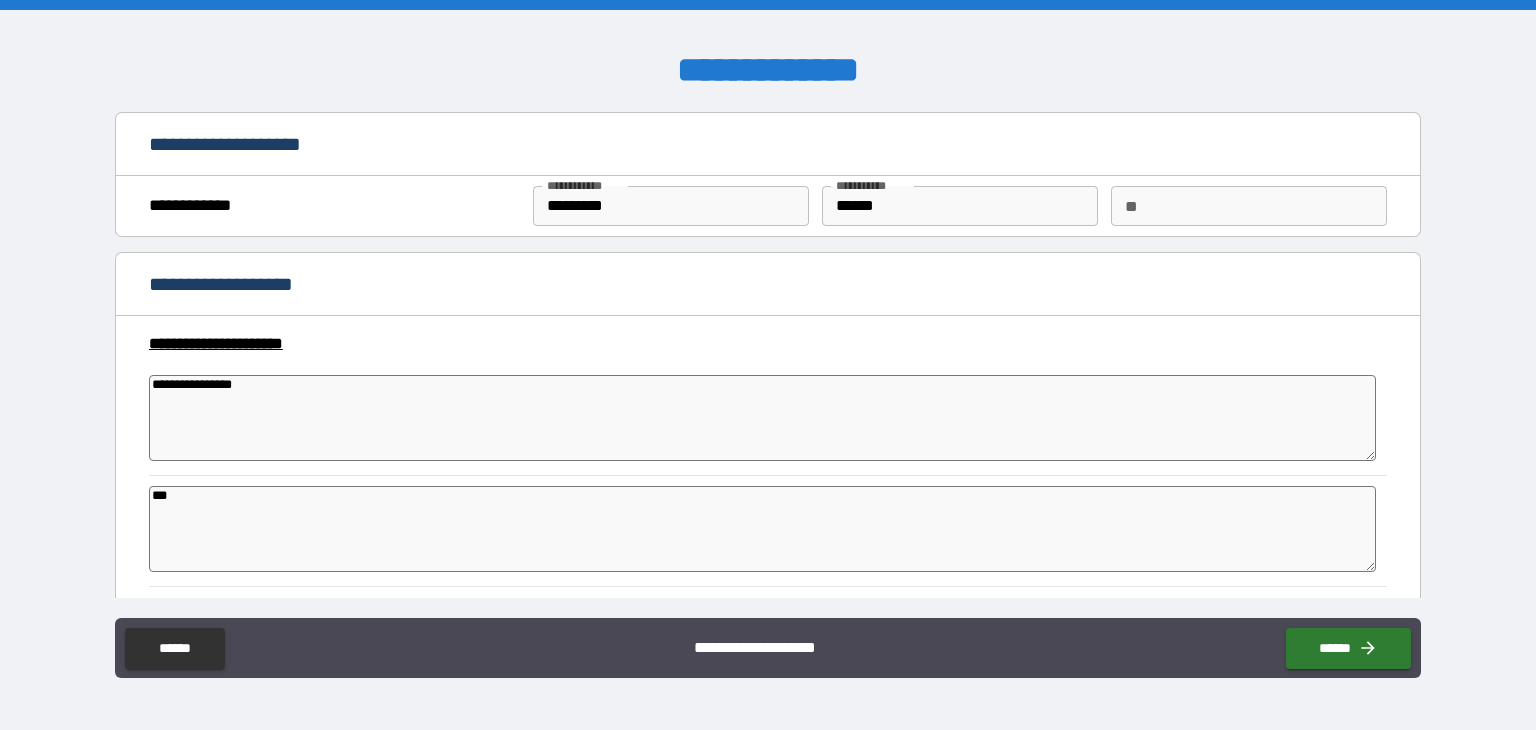 type on "*" 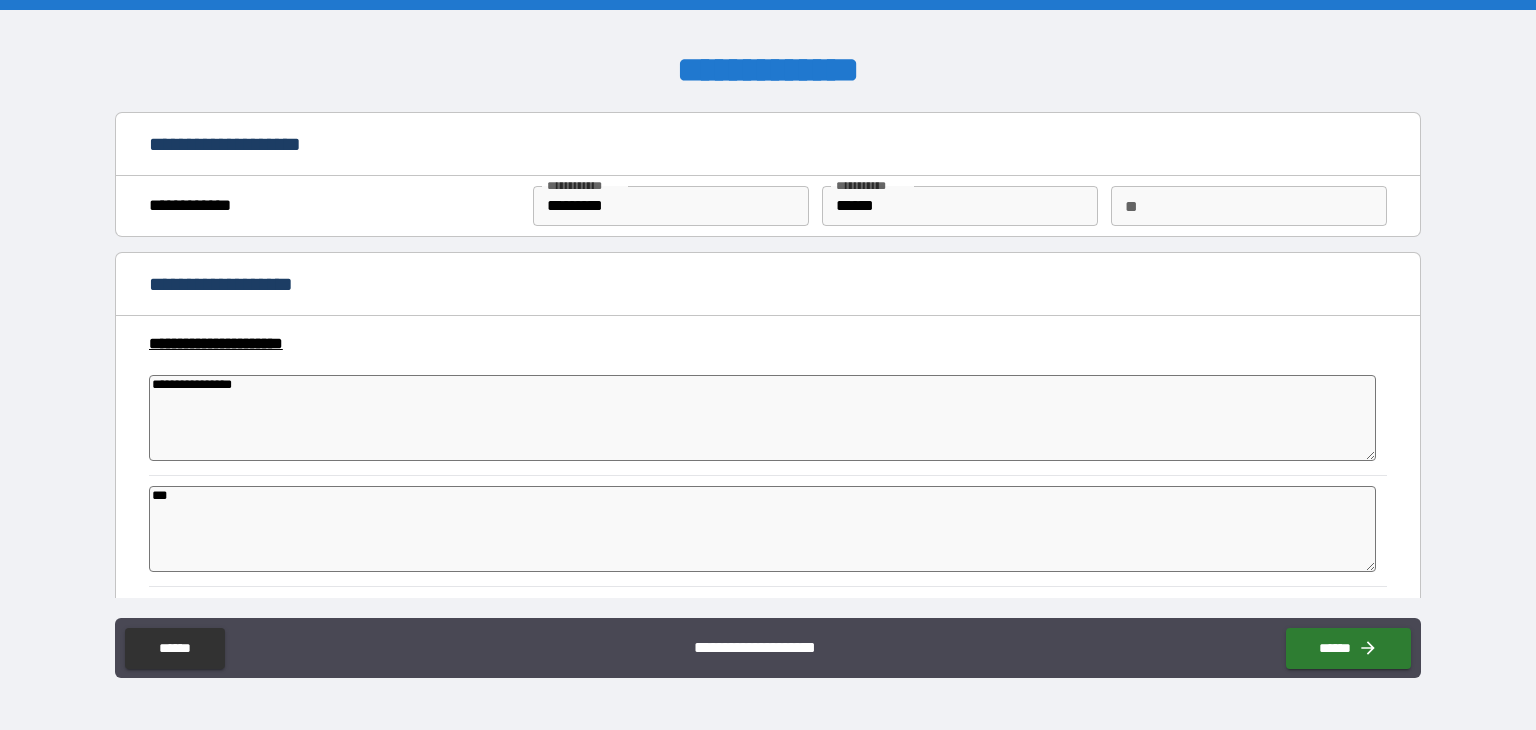 type on "****" 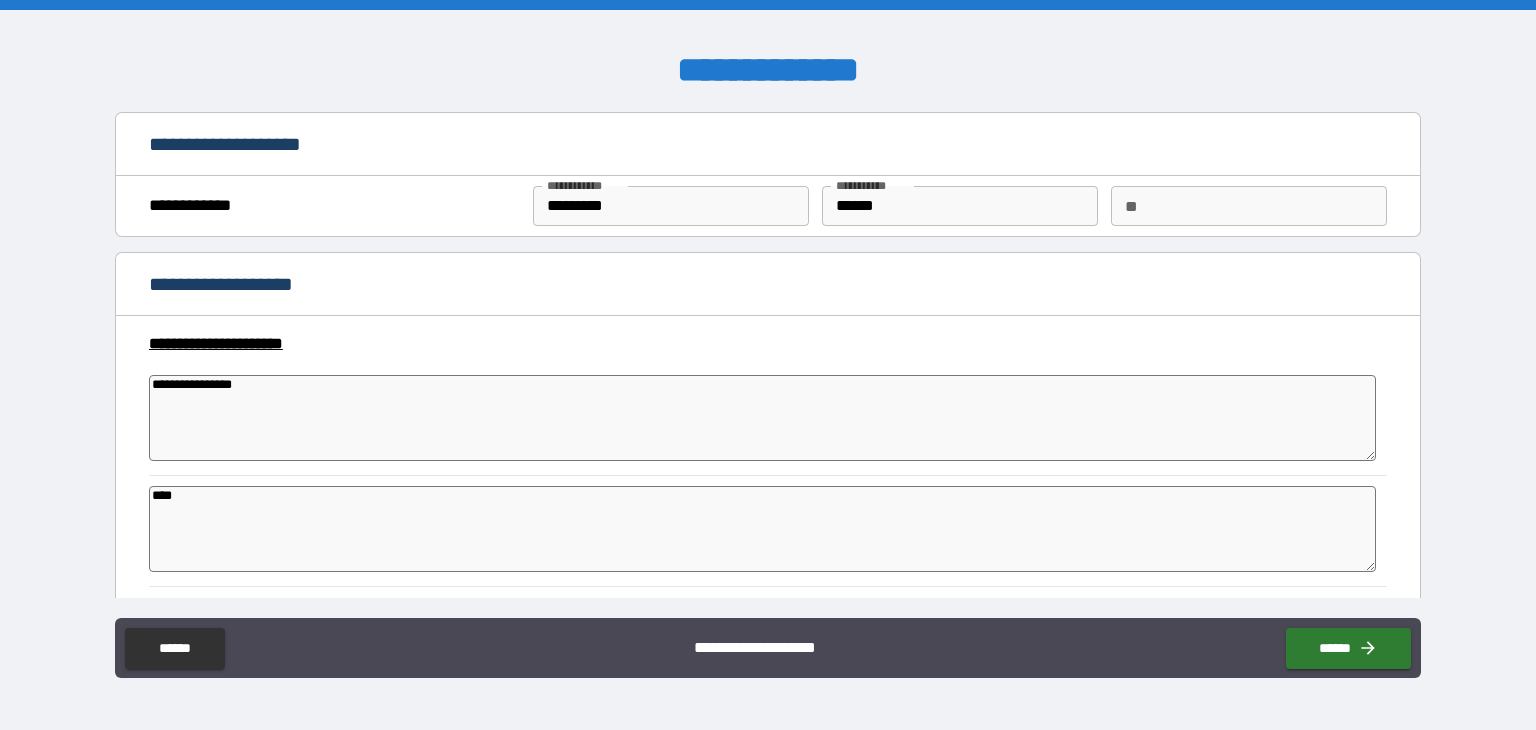 type on "*" 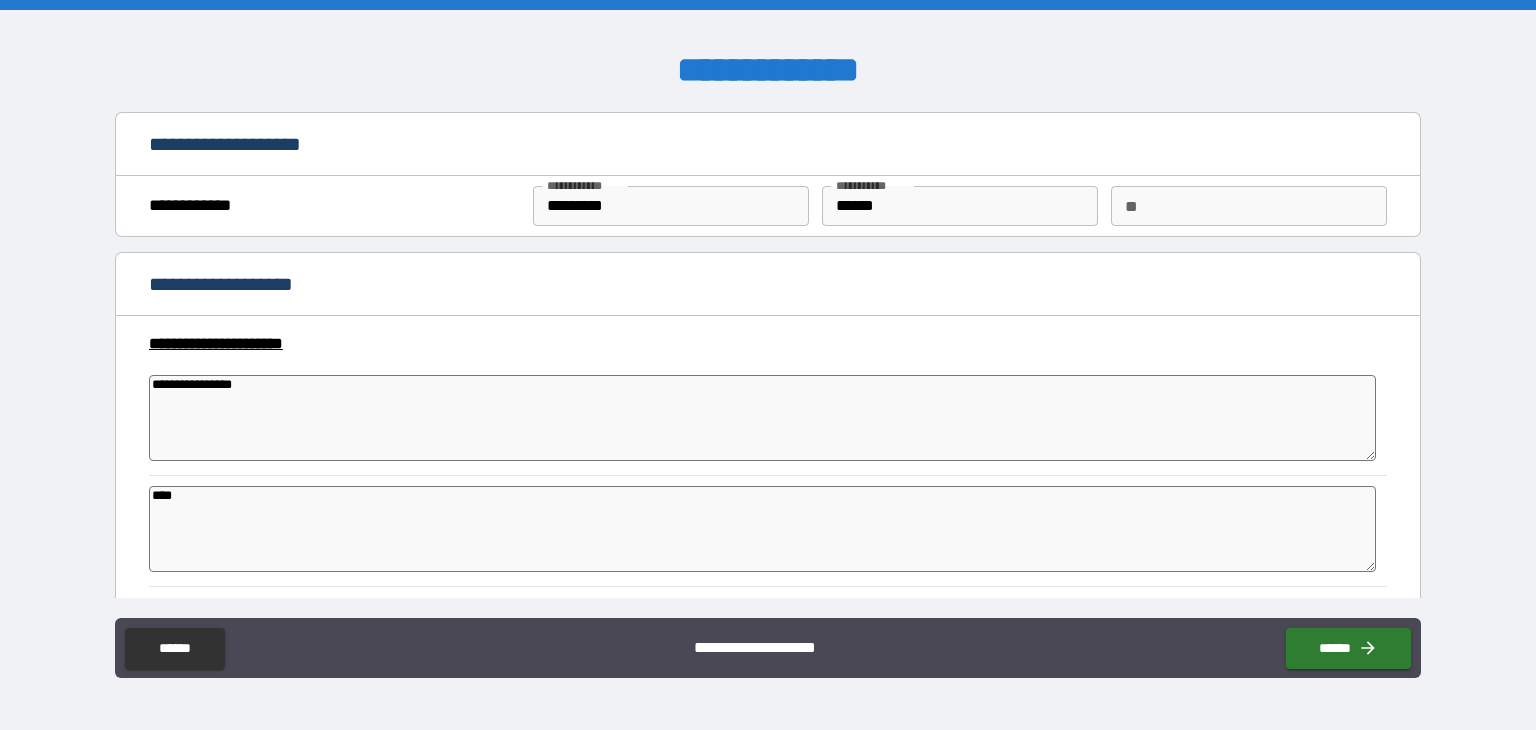 type on "*****" 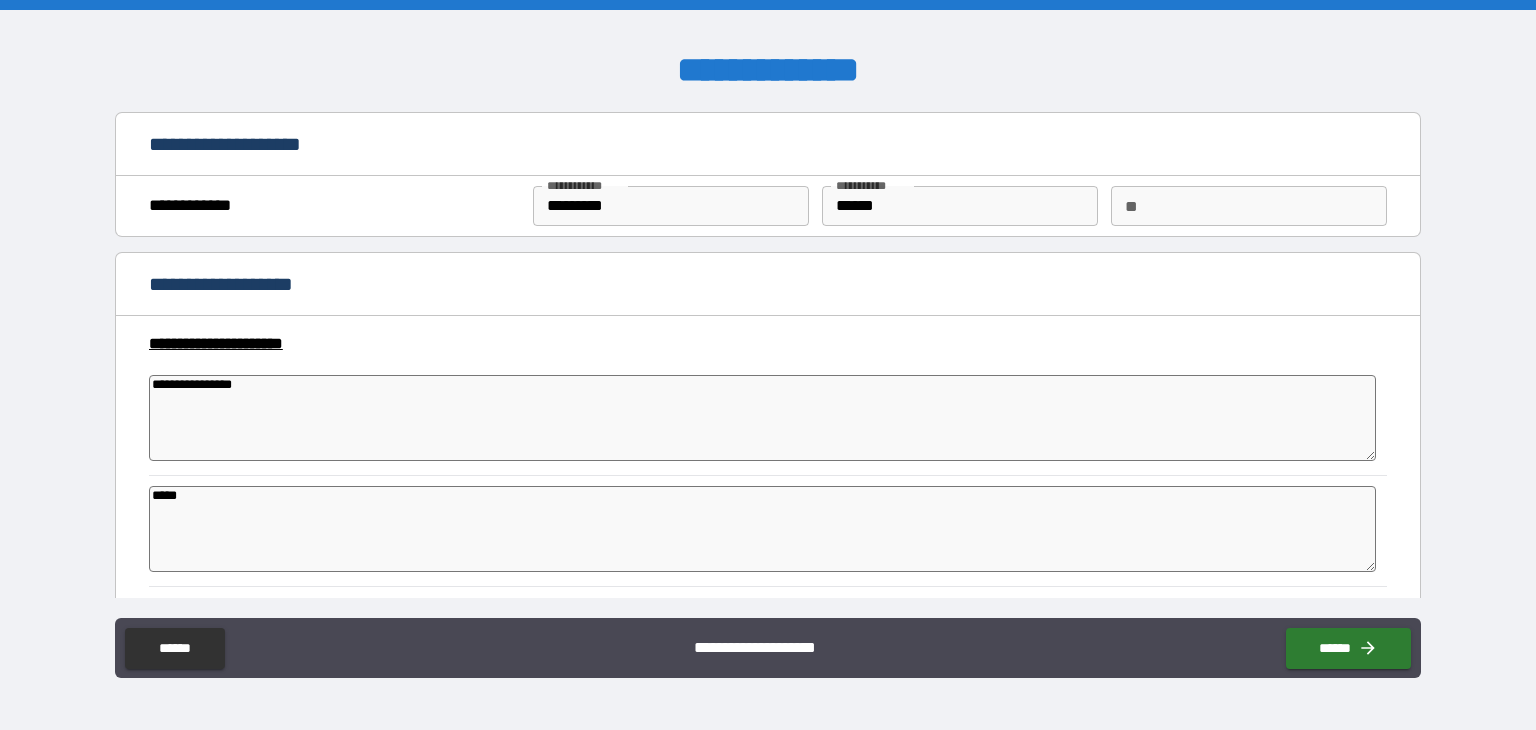 type on "*" 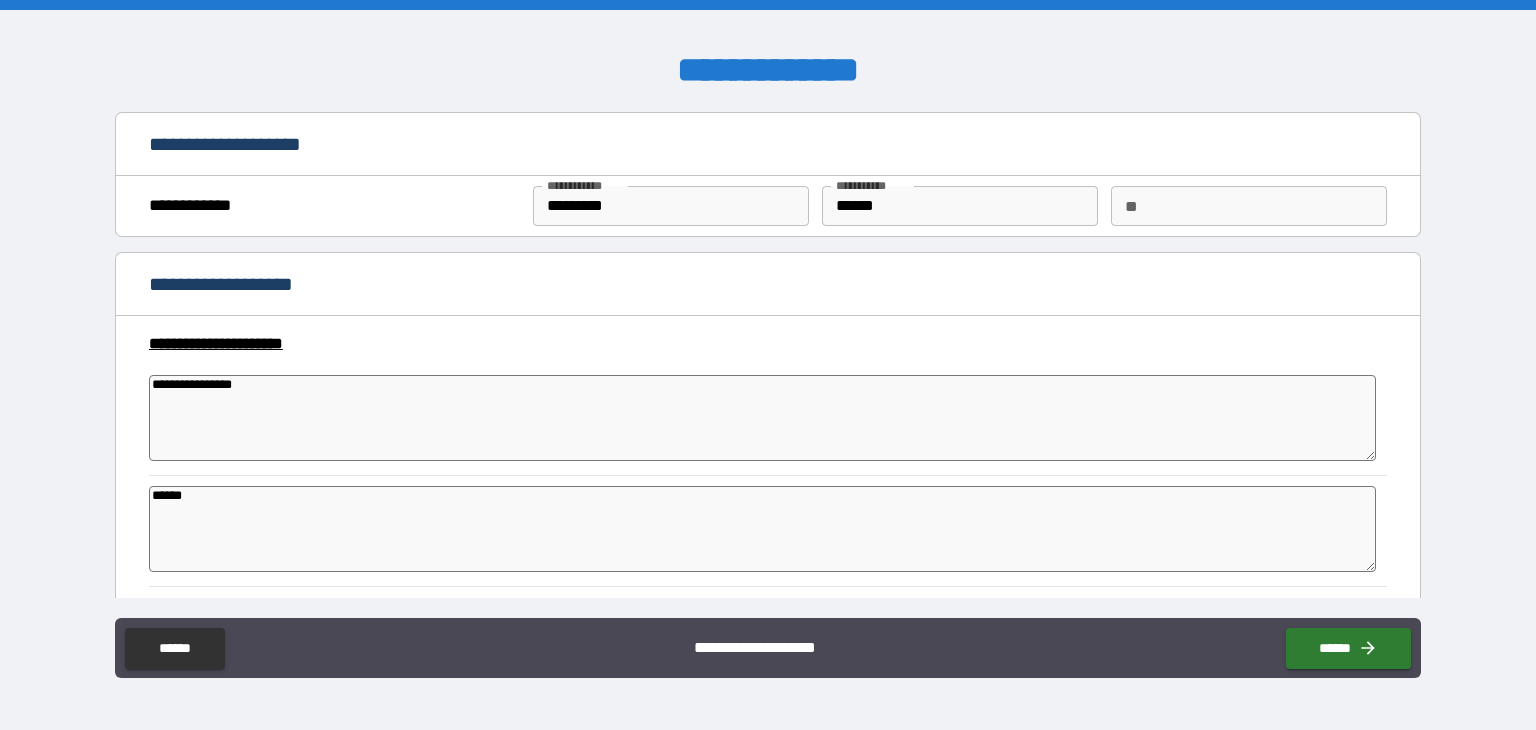 type on "*" 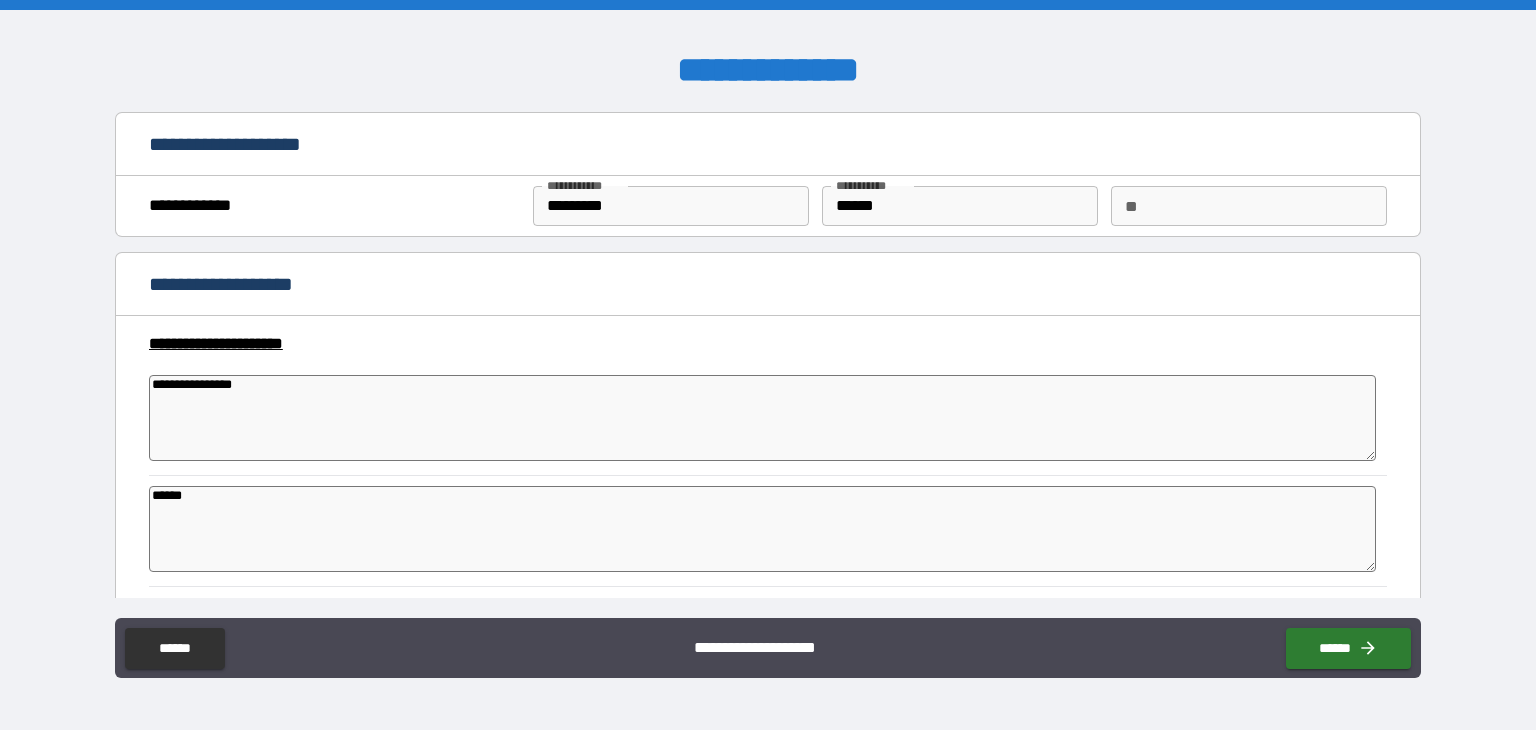 type on "*" 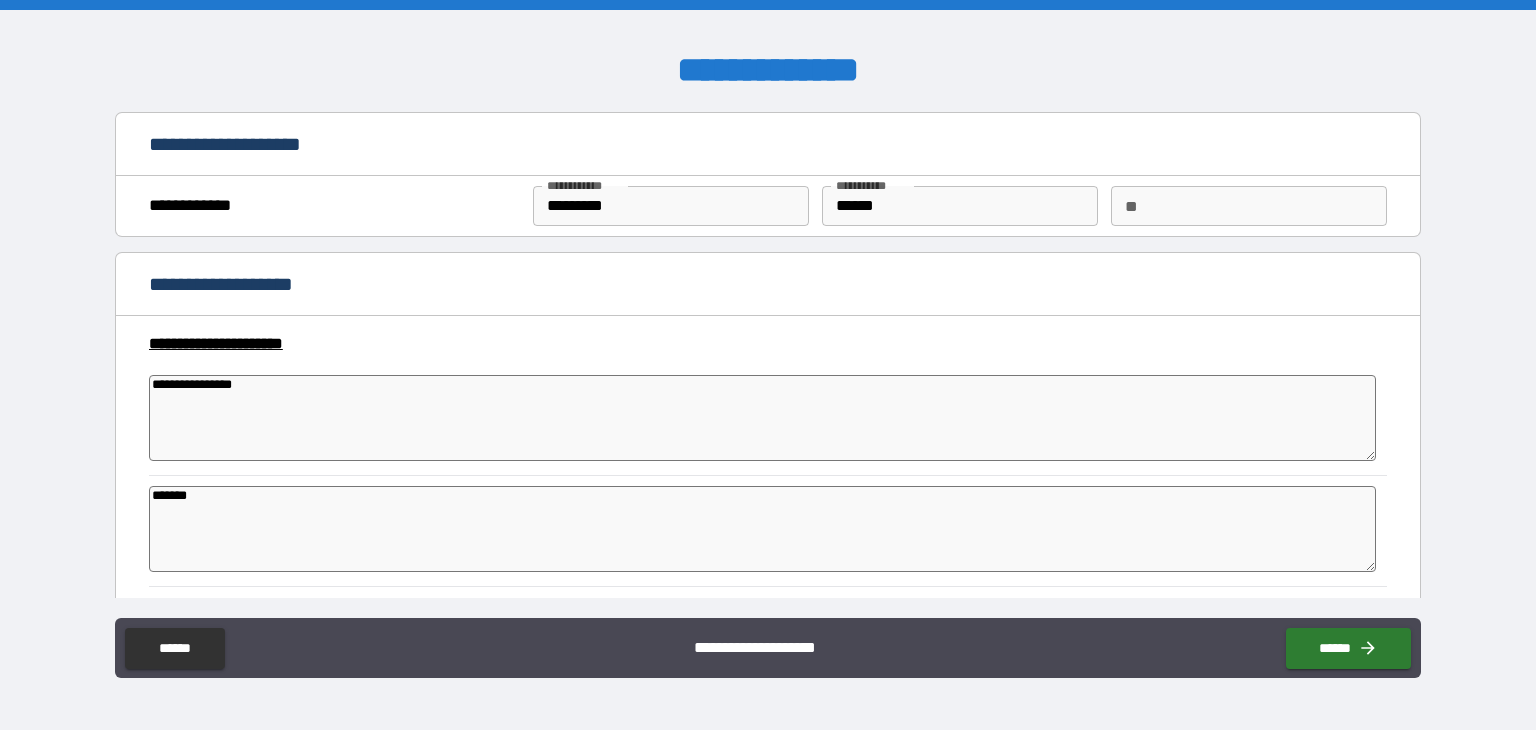 type on "*" 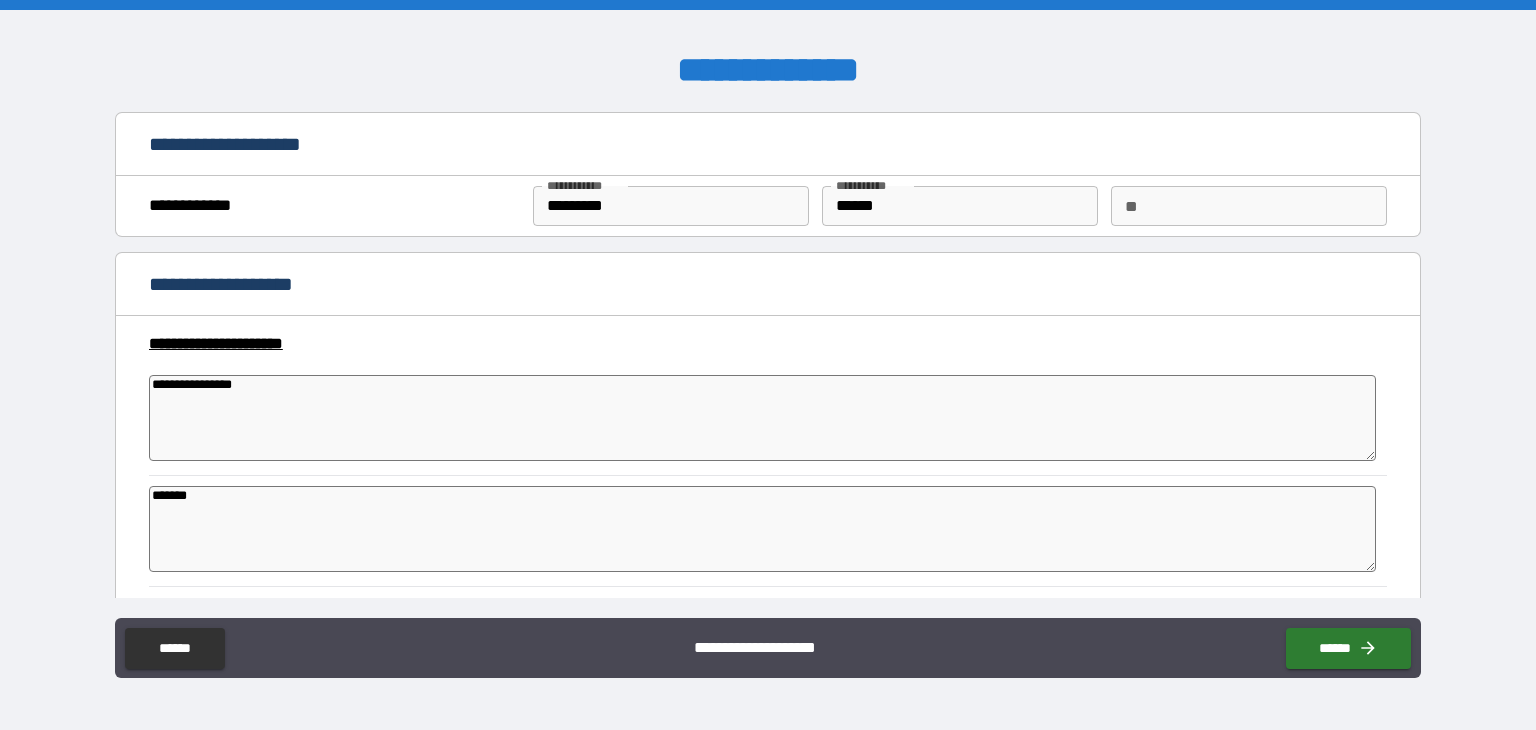 type on "********" 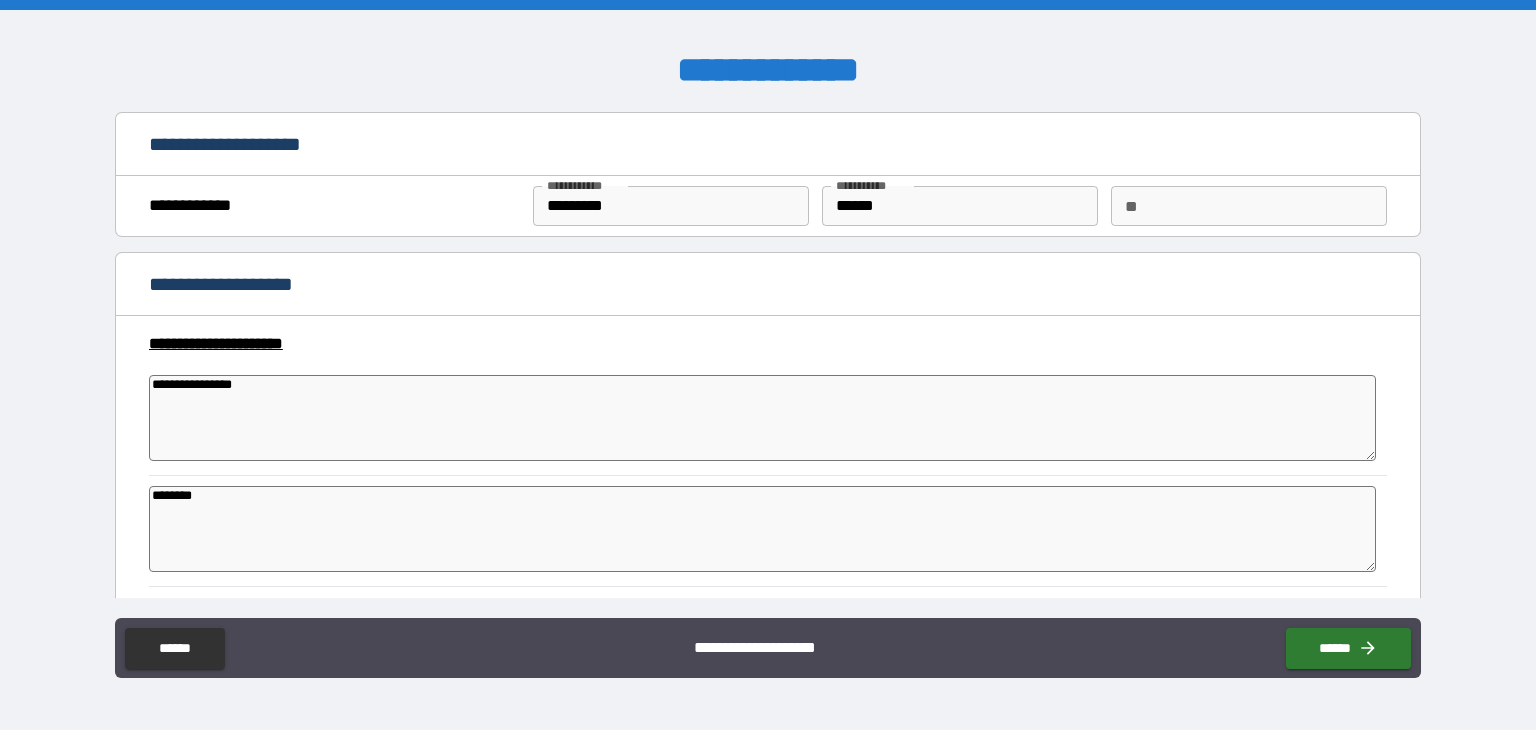 type on "*" 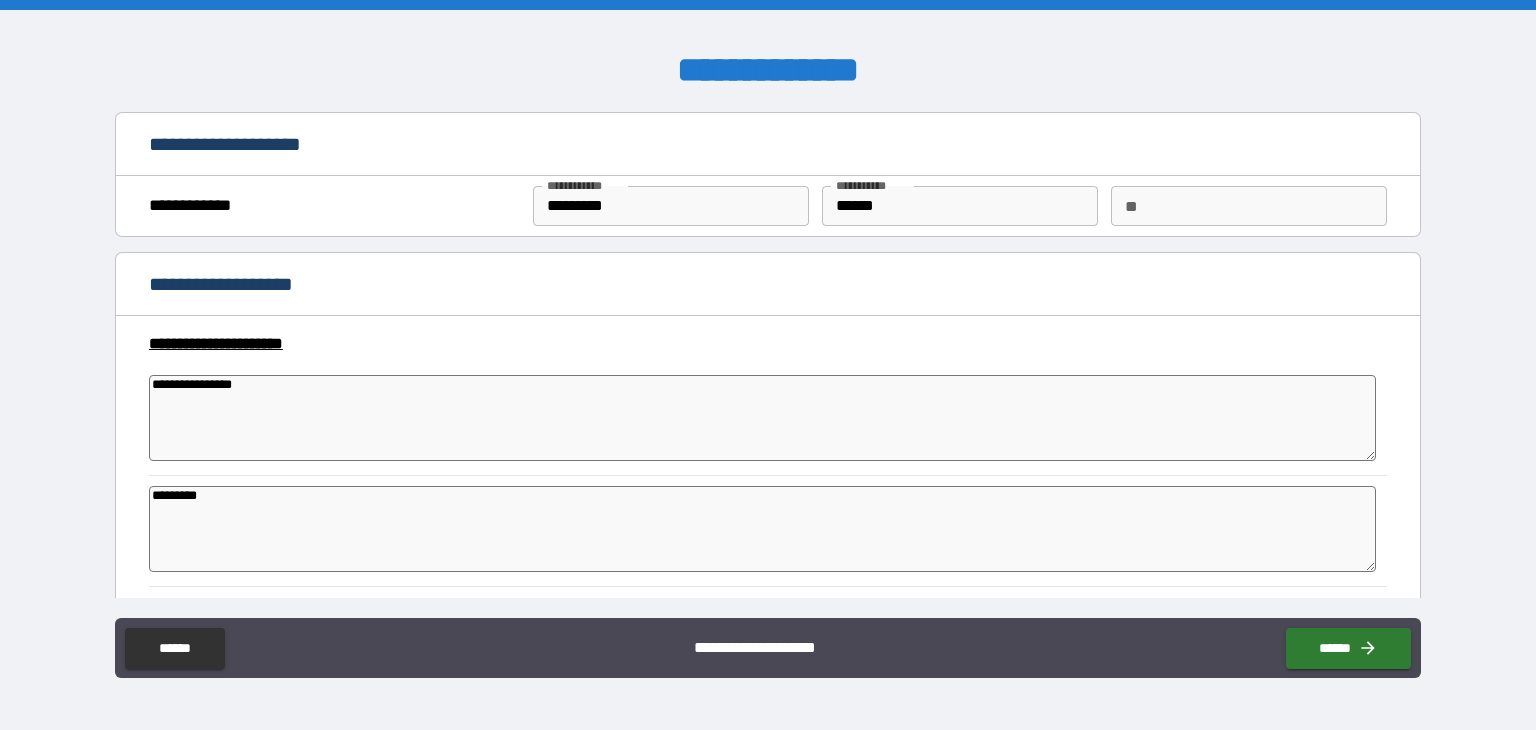 type on "*" 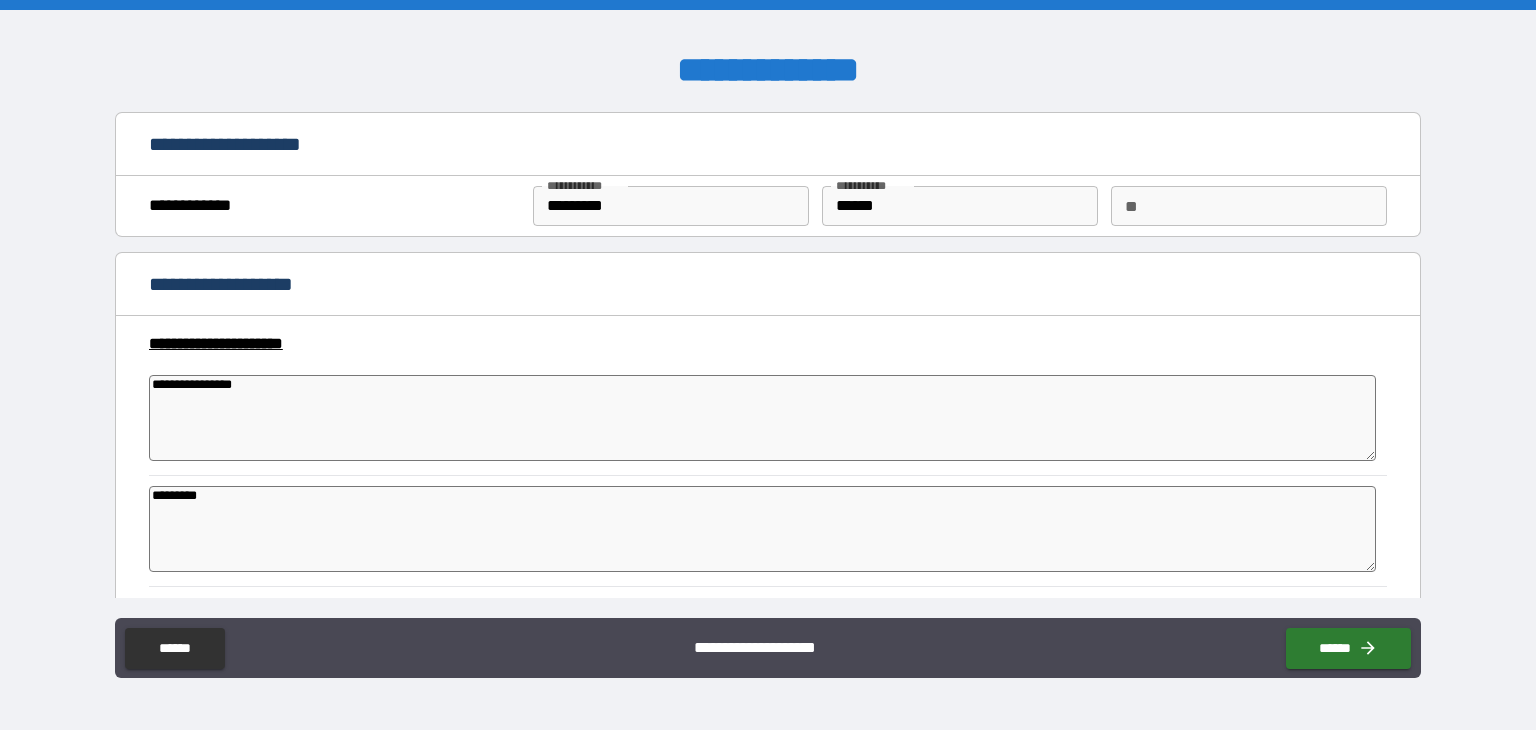type on "*" 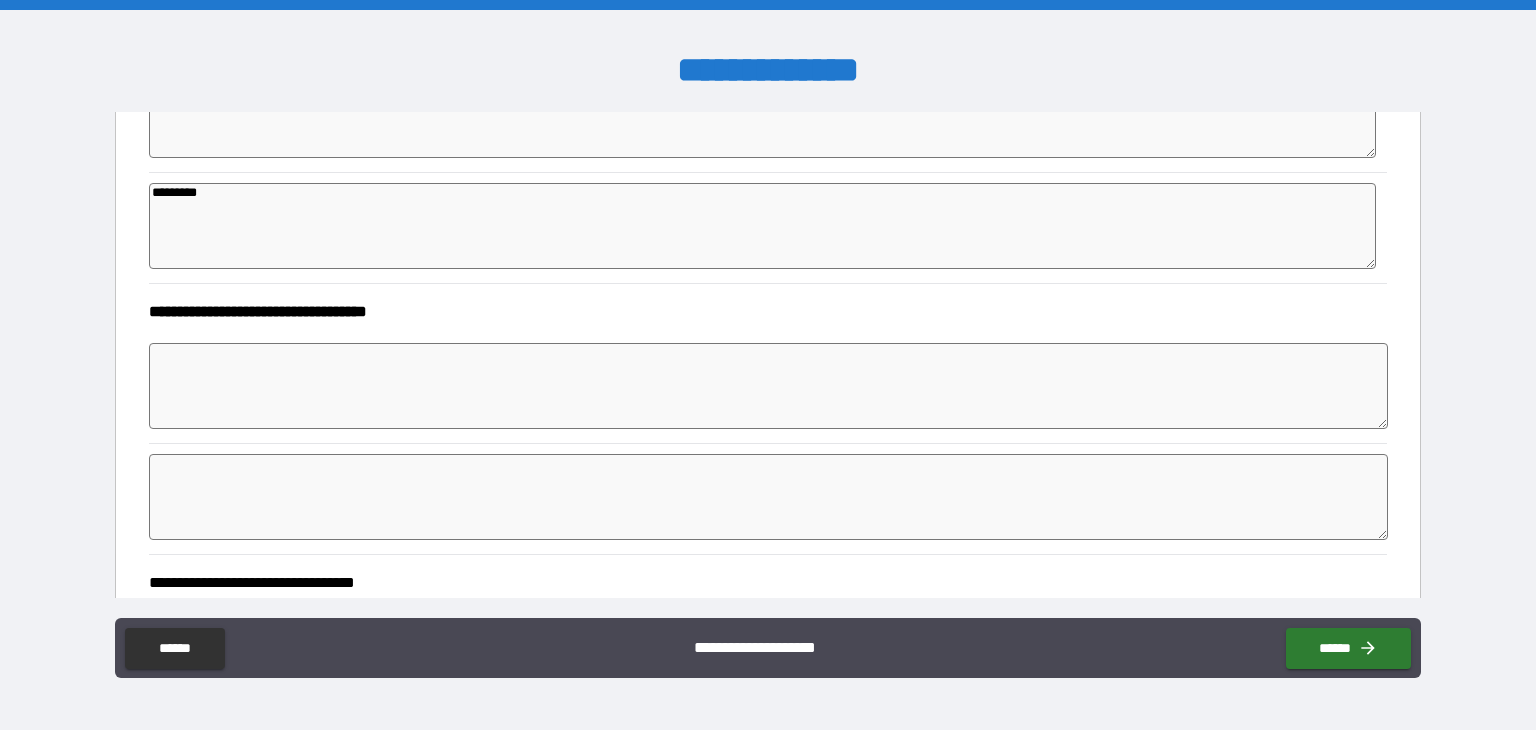 scroll, scrollTop: 302, scrollLeft: 0, axis: vertical 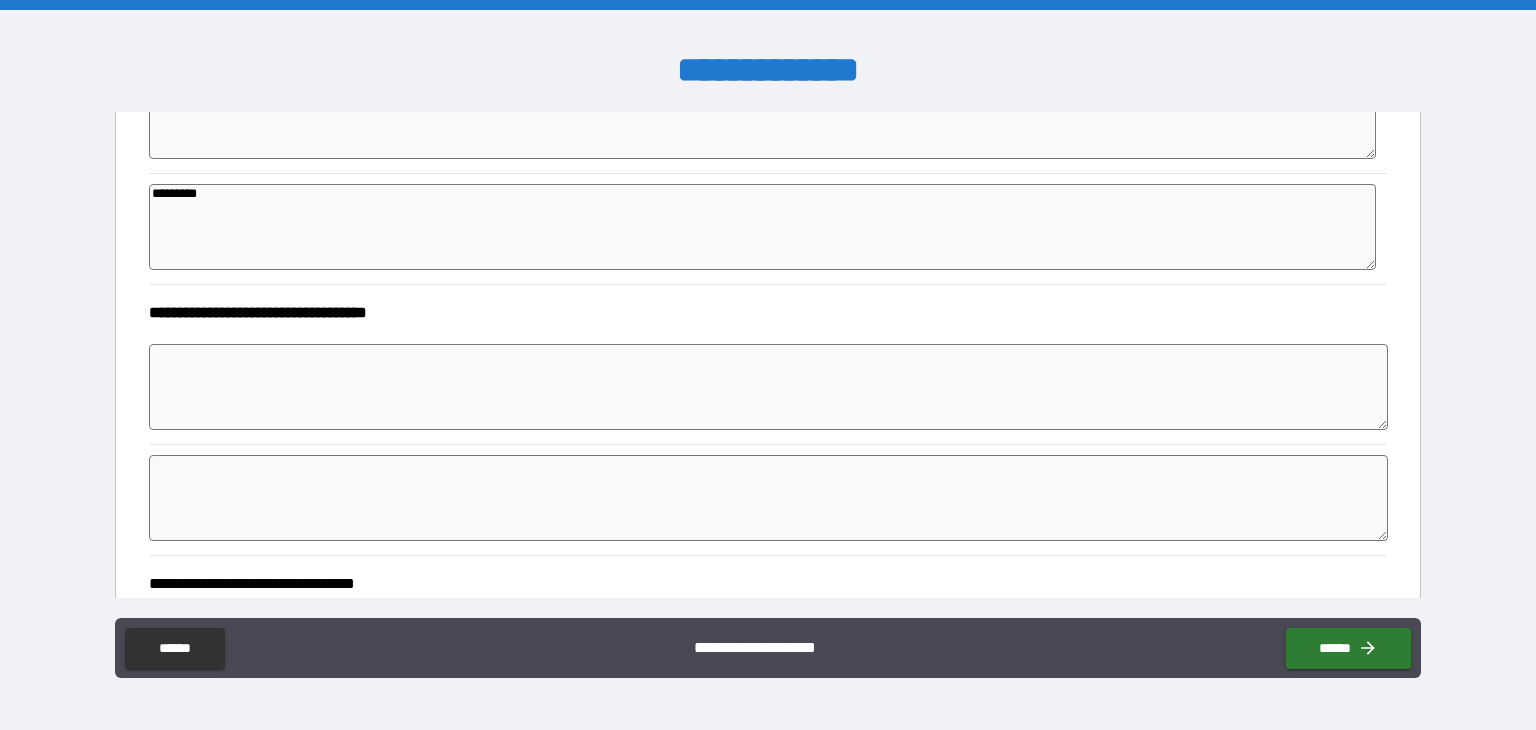 type on "*********" 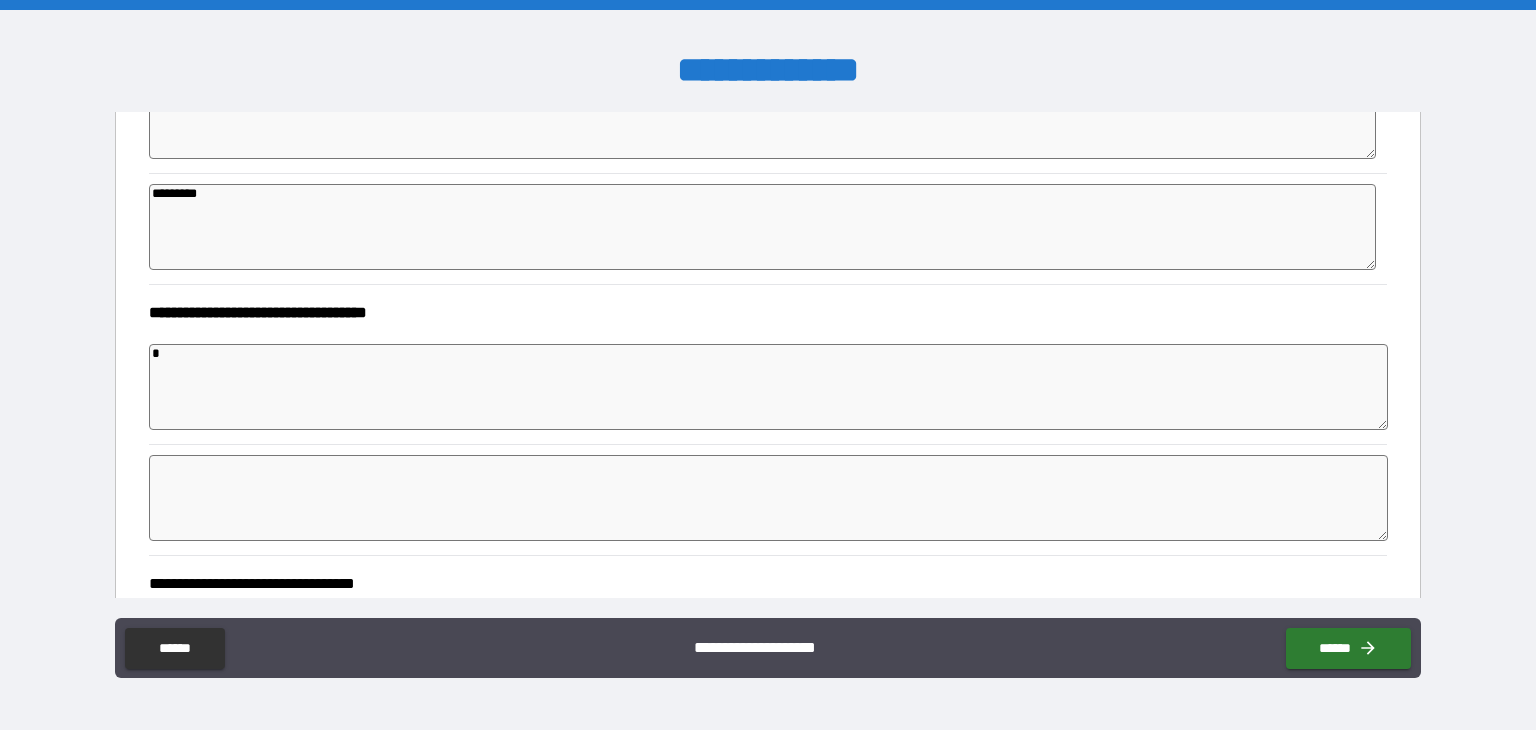 type on "*" 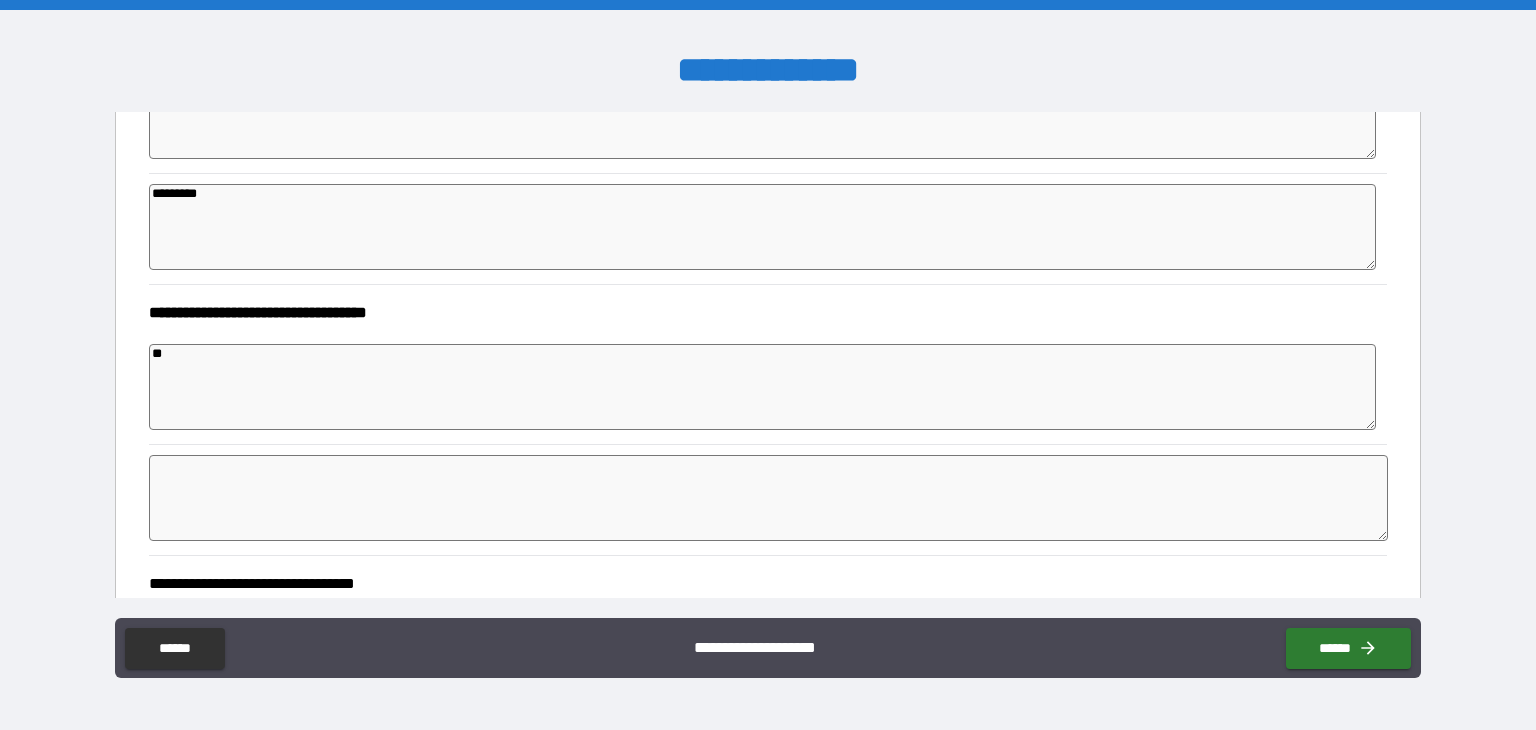 type on "*" 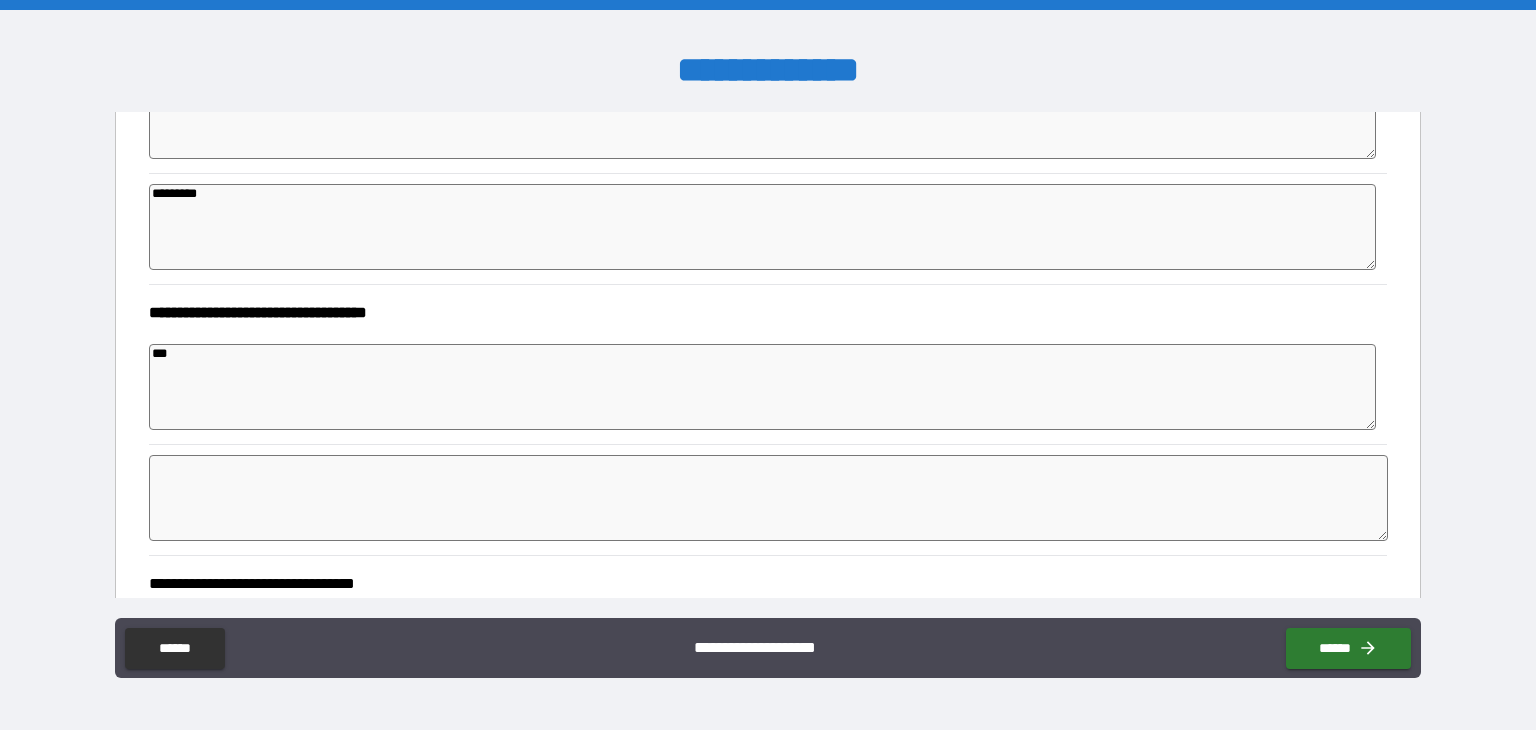 type on "*" 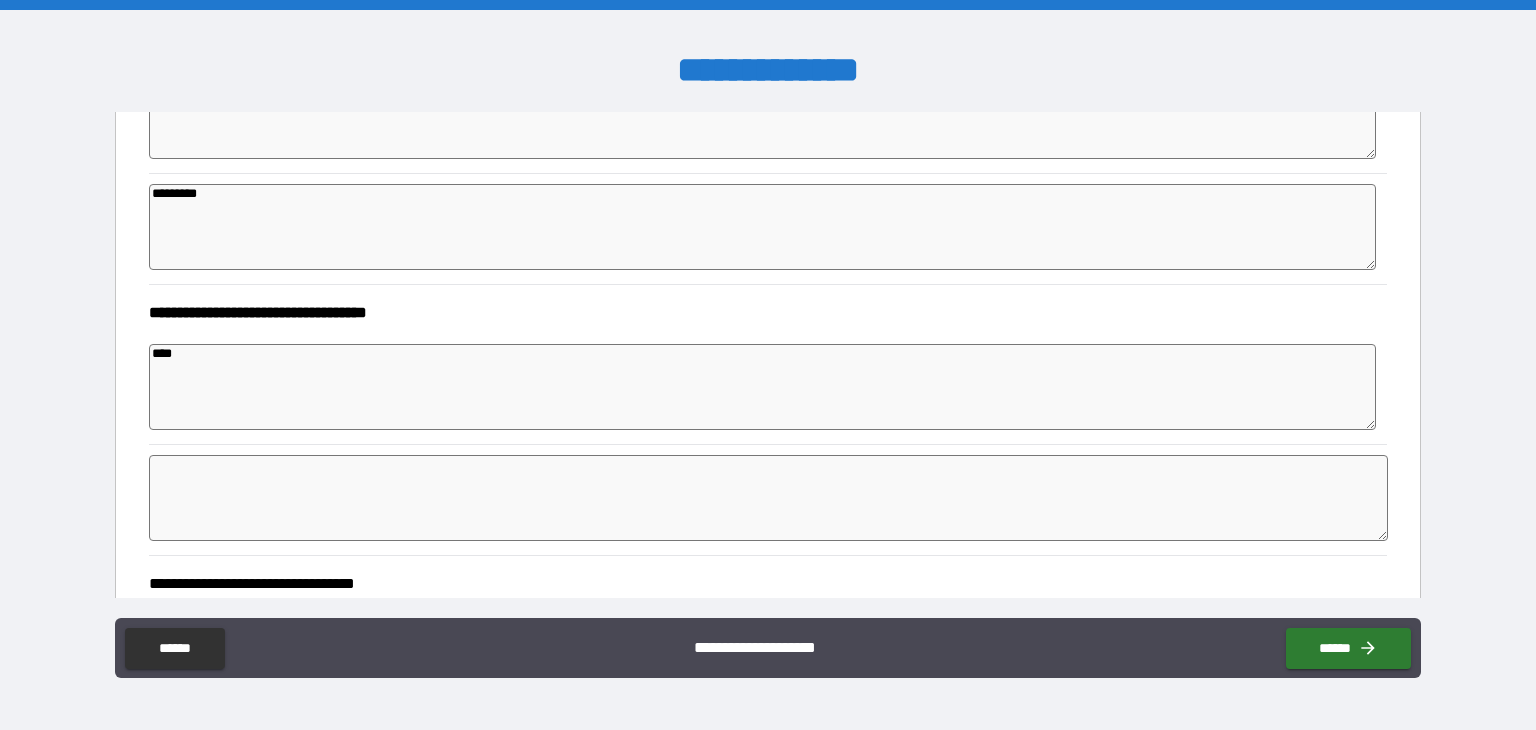 type on "*" 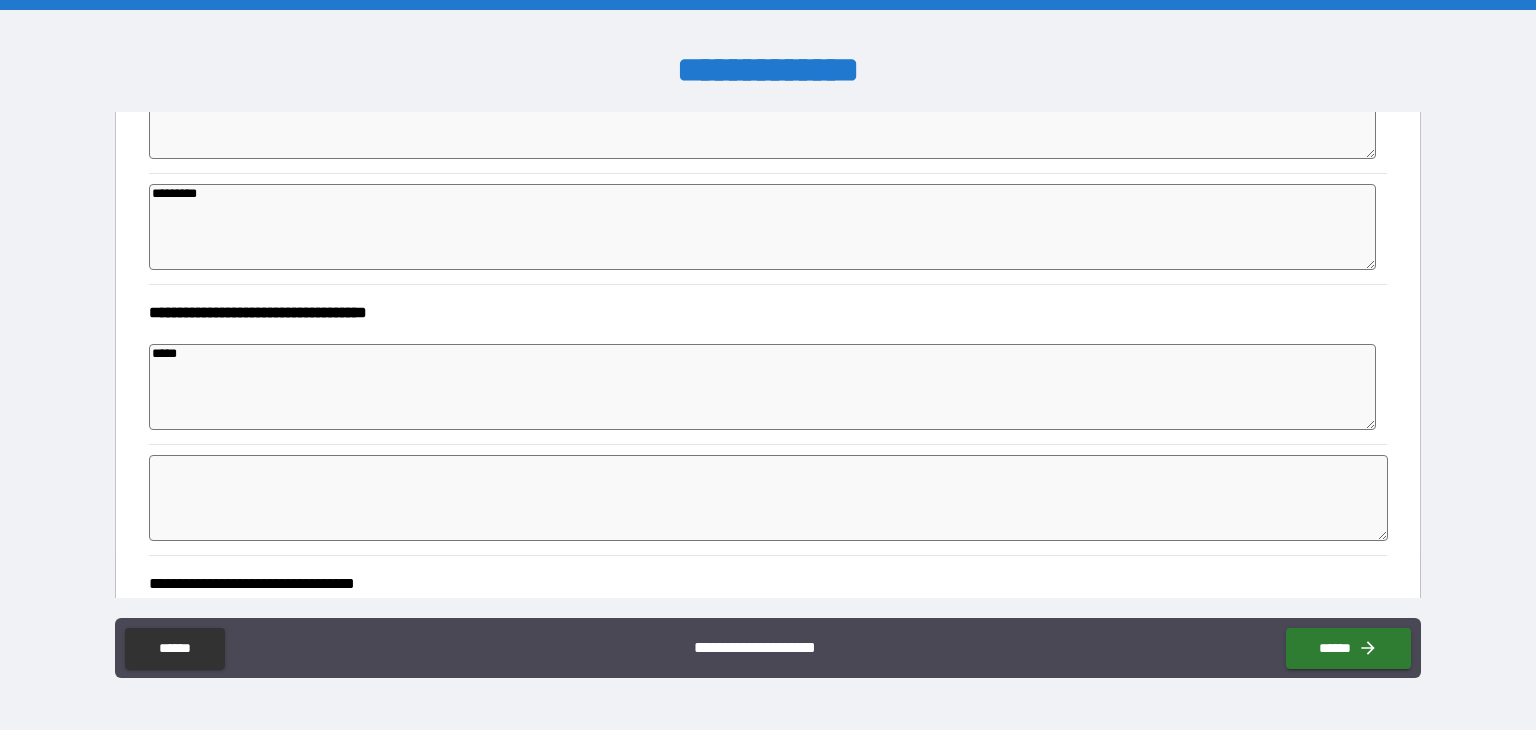 type on "*" 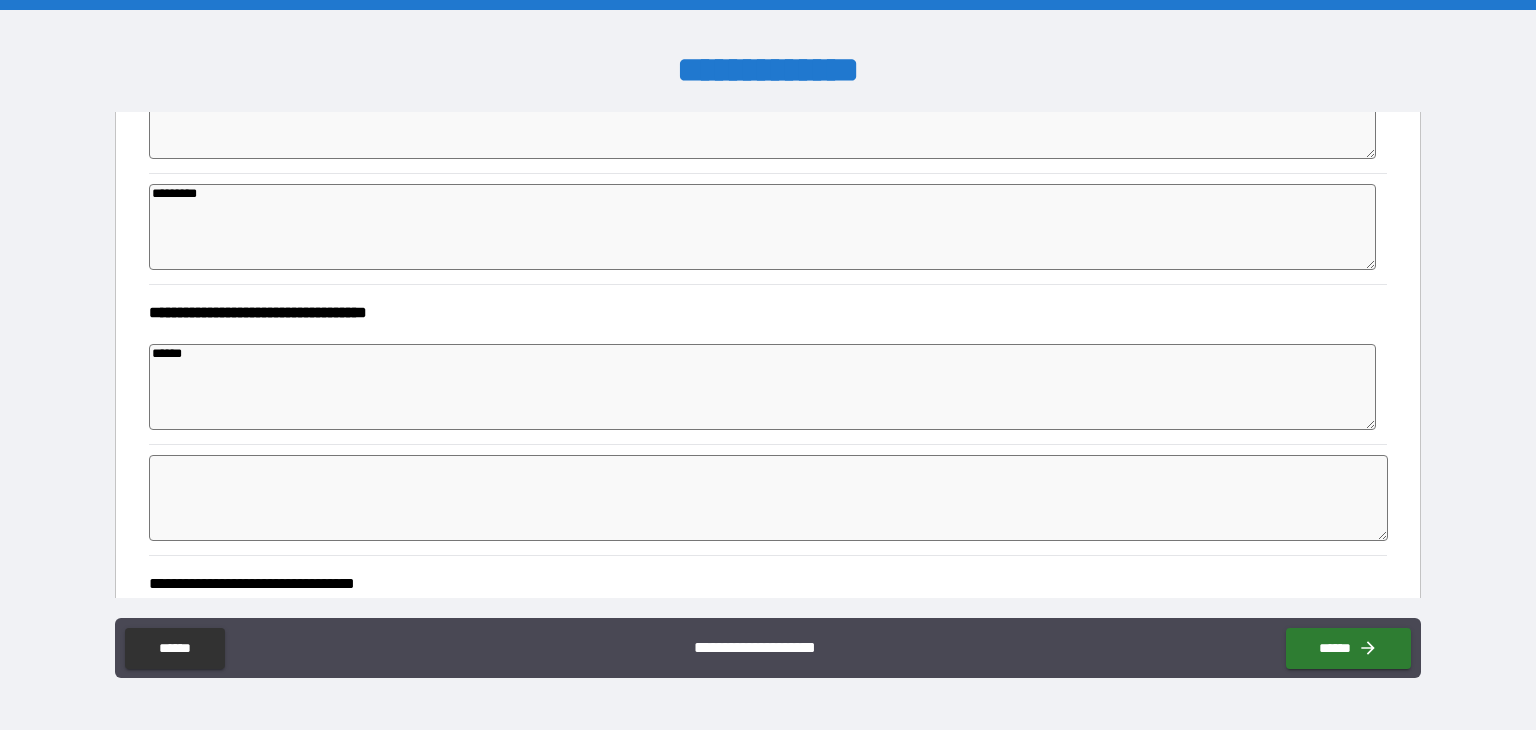 type on "*" 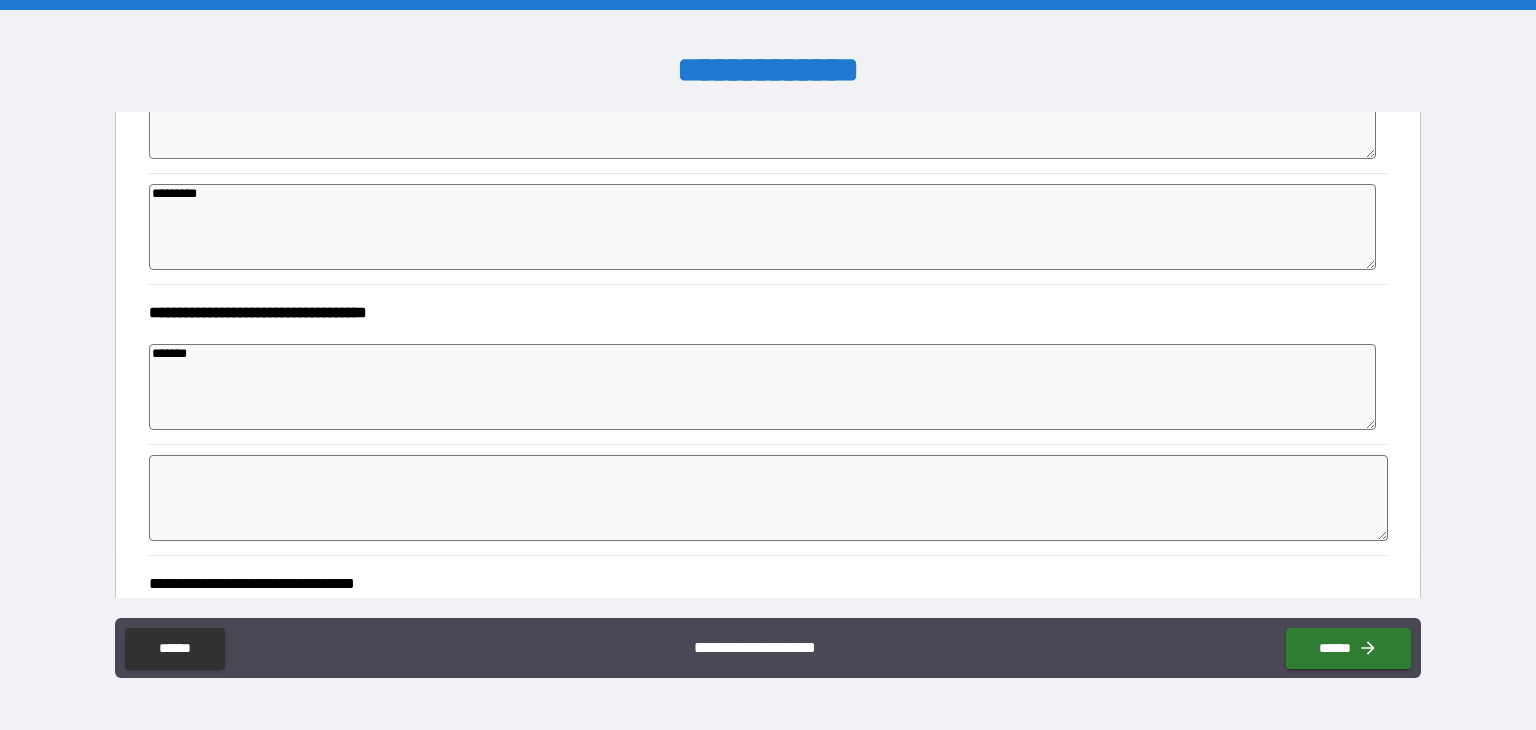 type on "*" 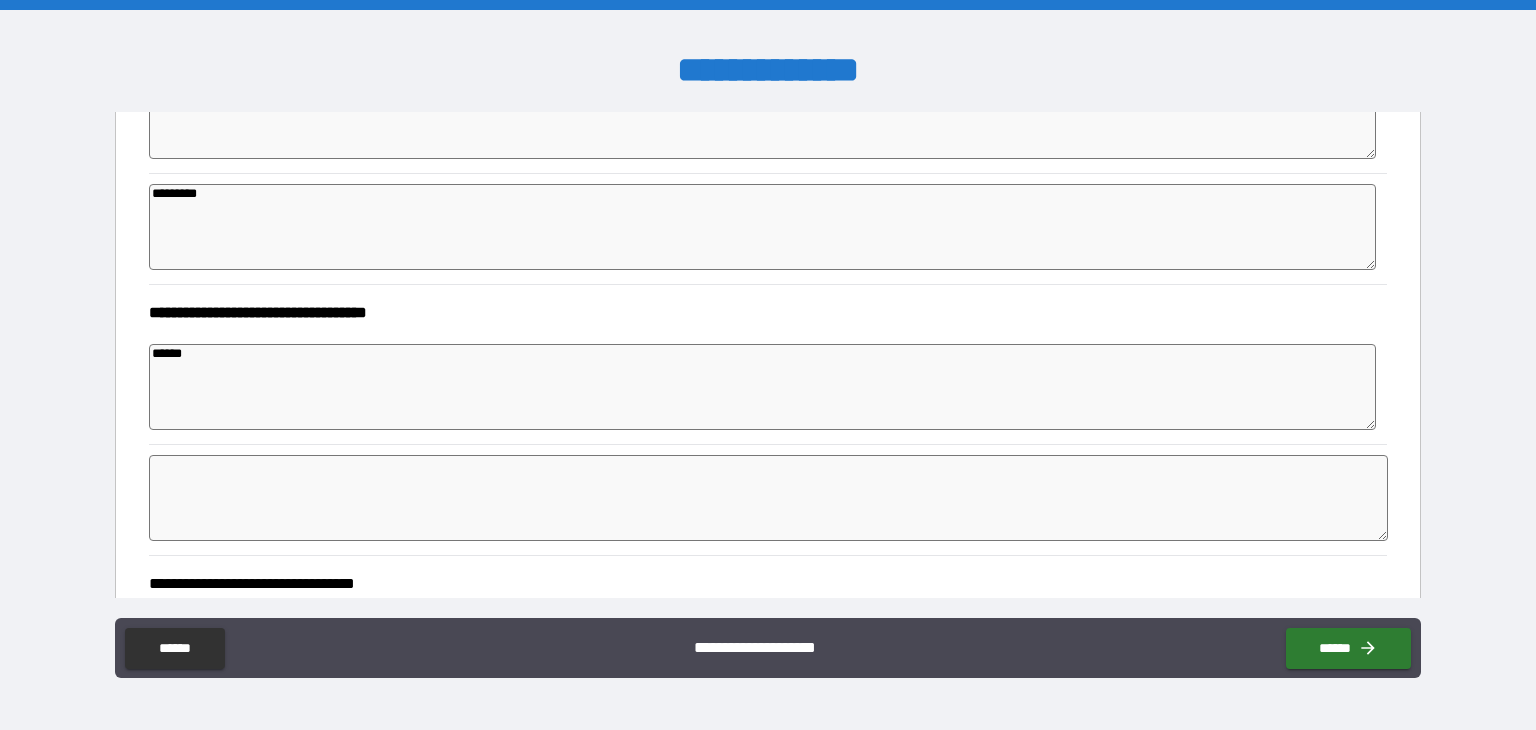 type on "*" 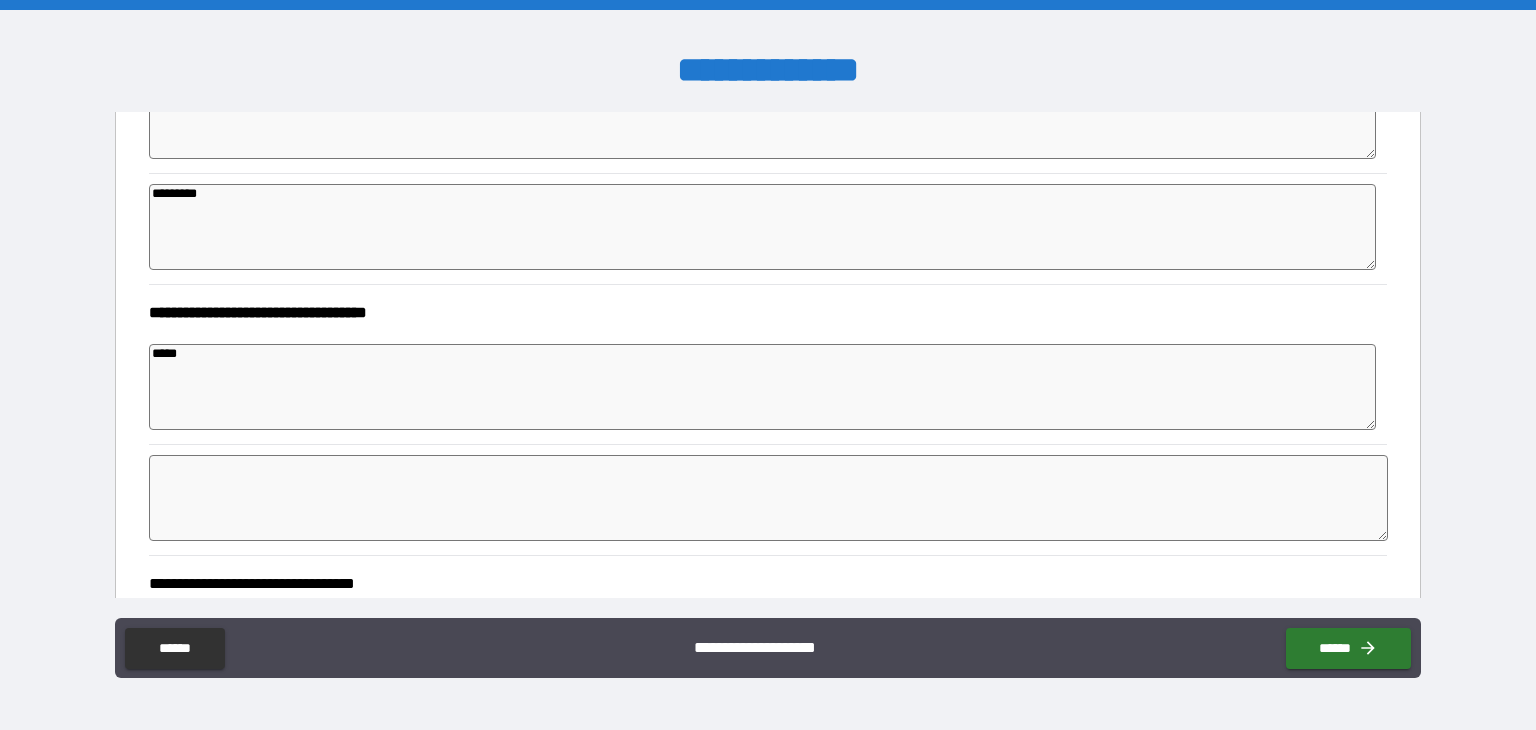 type on "*" 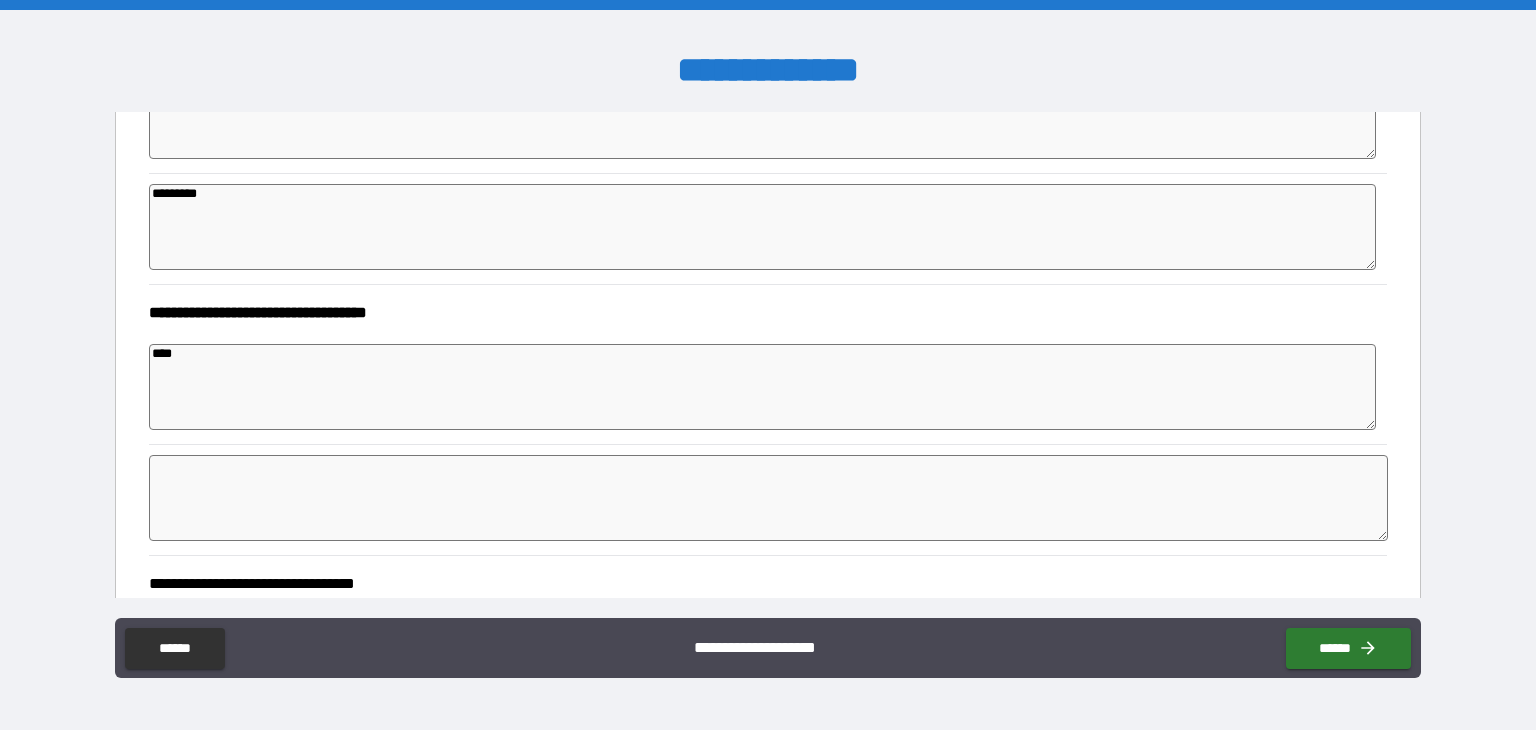 type on "*" 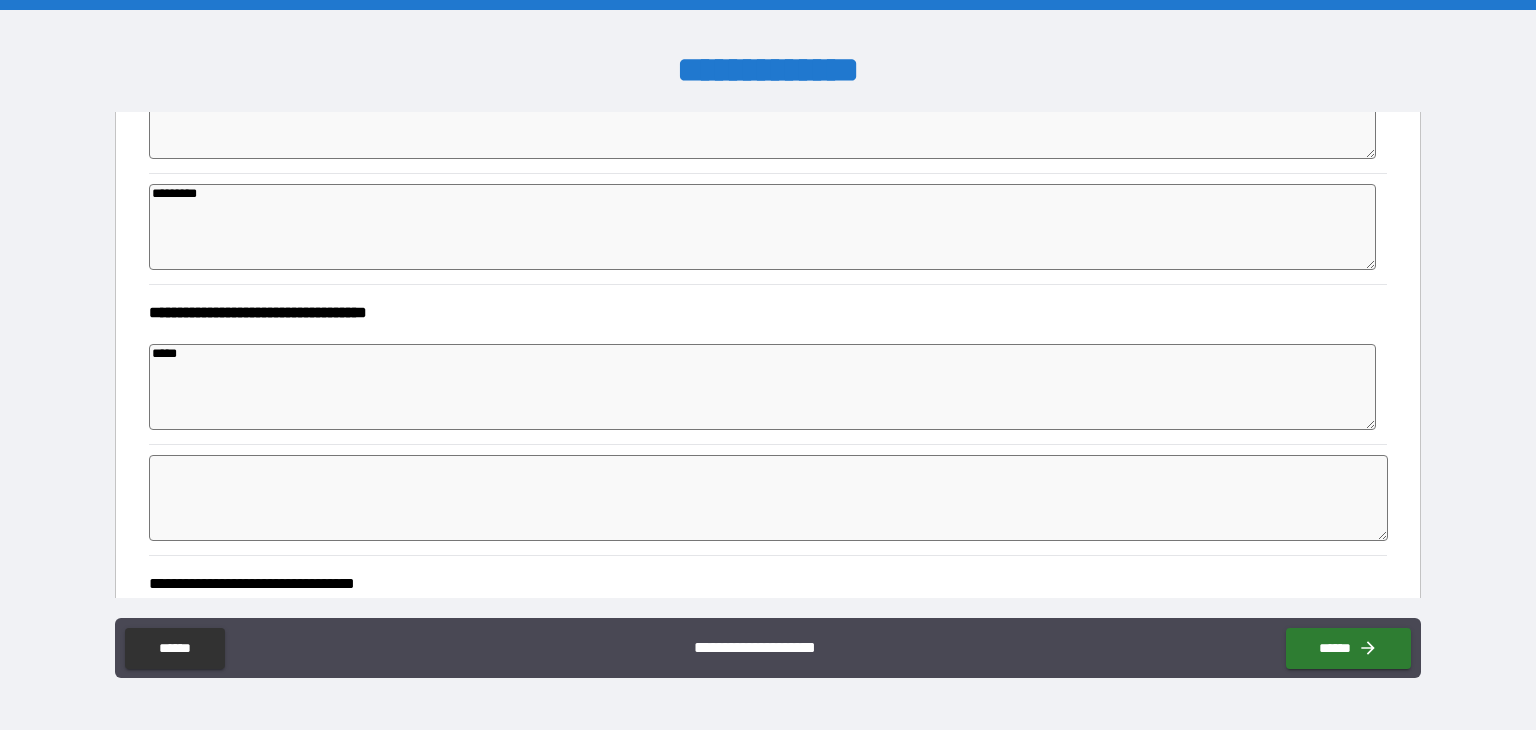 type on "*" 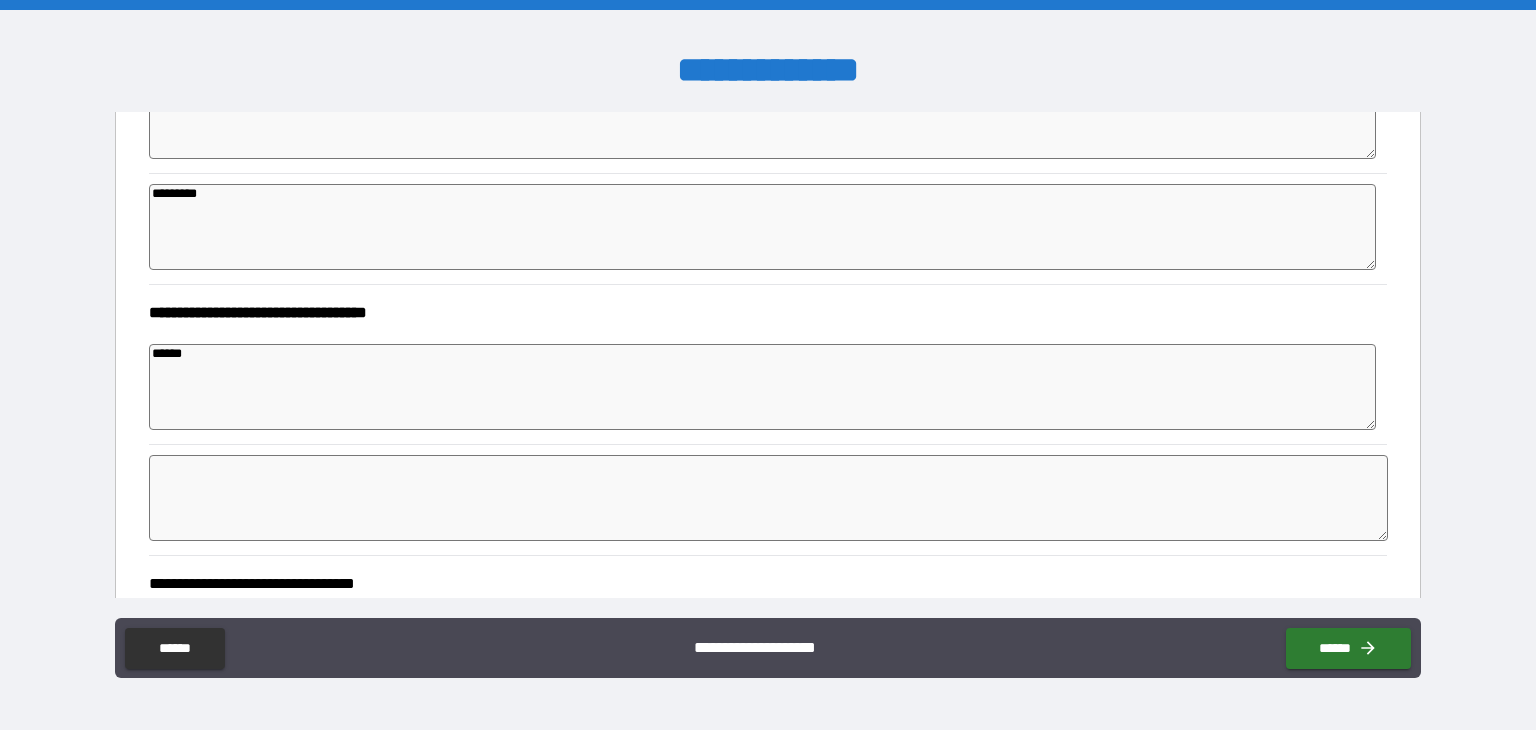 type on "*" 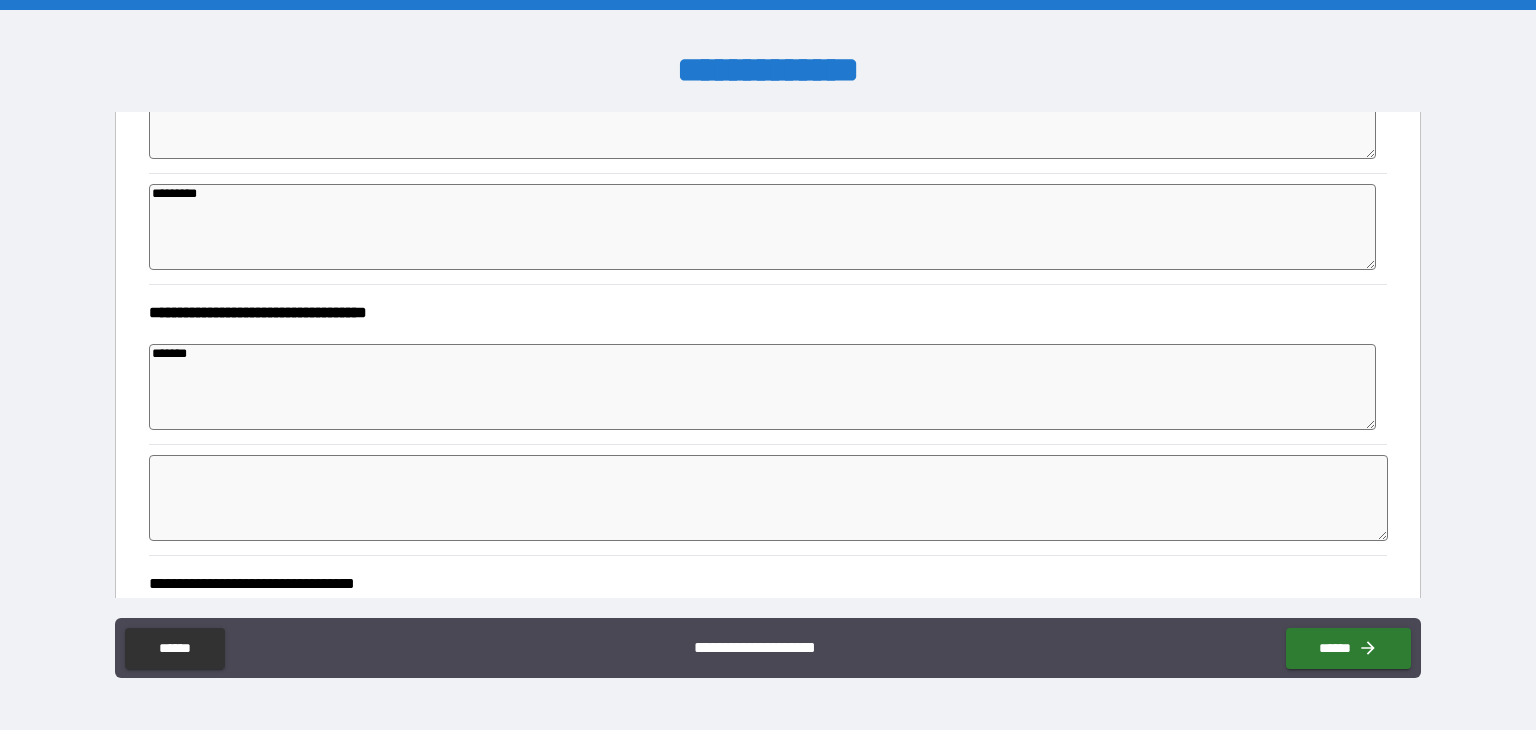type on "*" 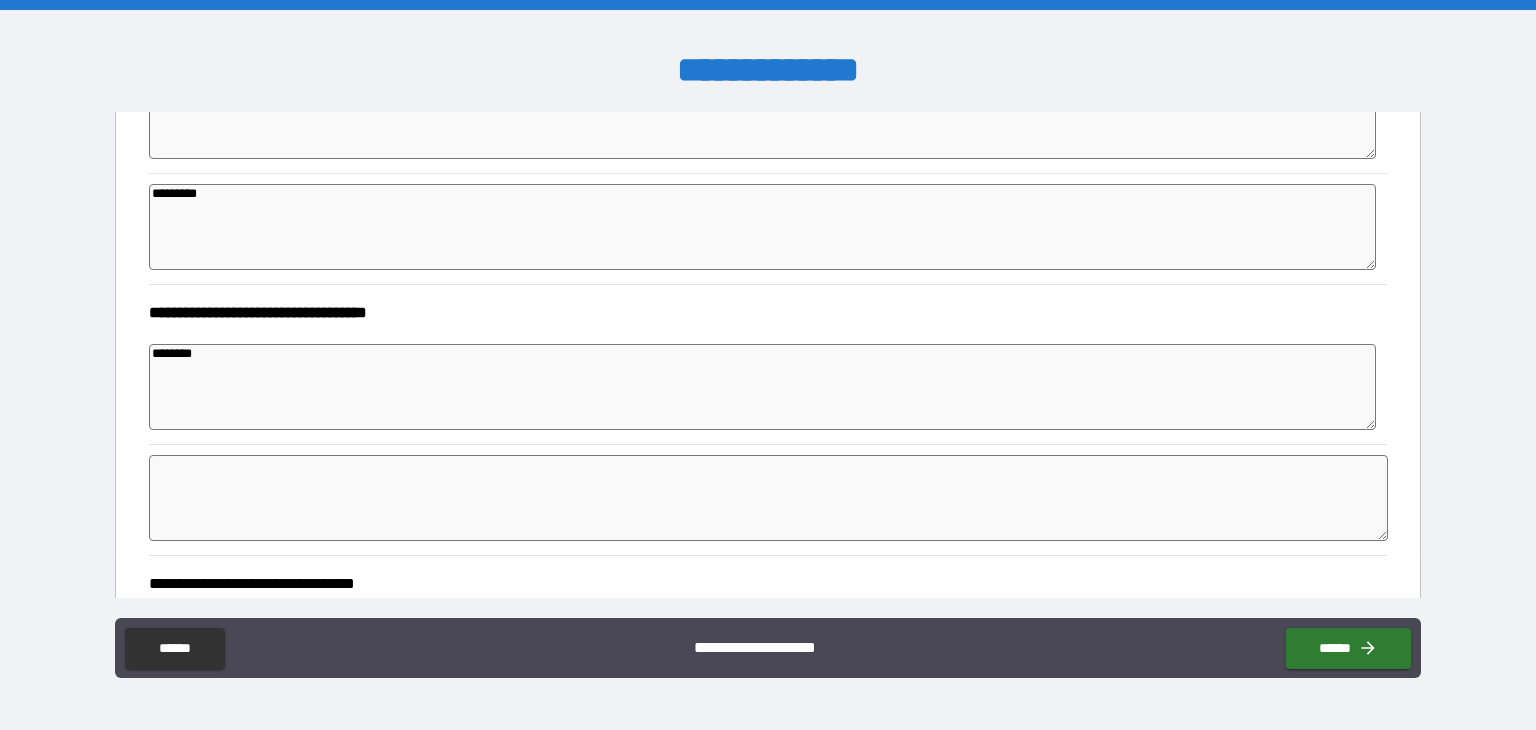 type on "*" 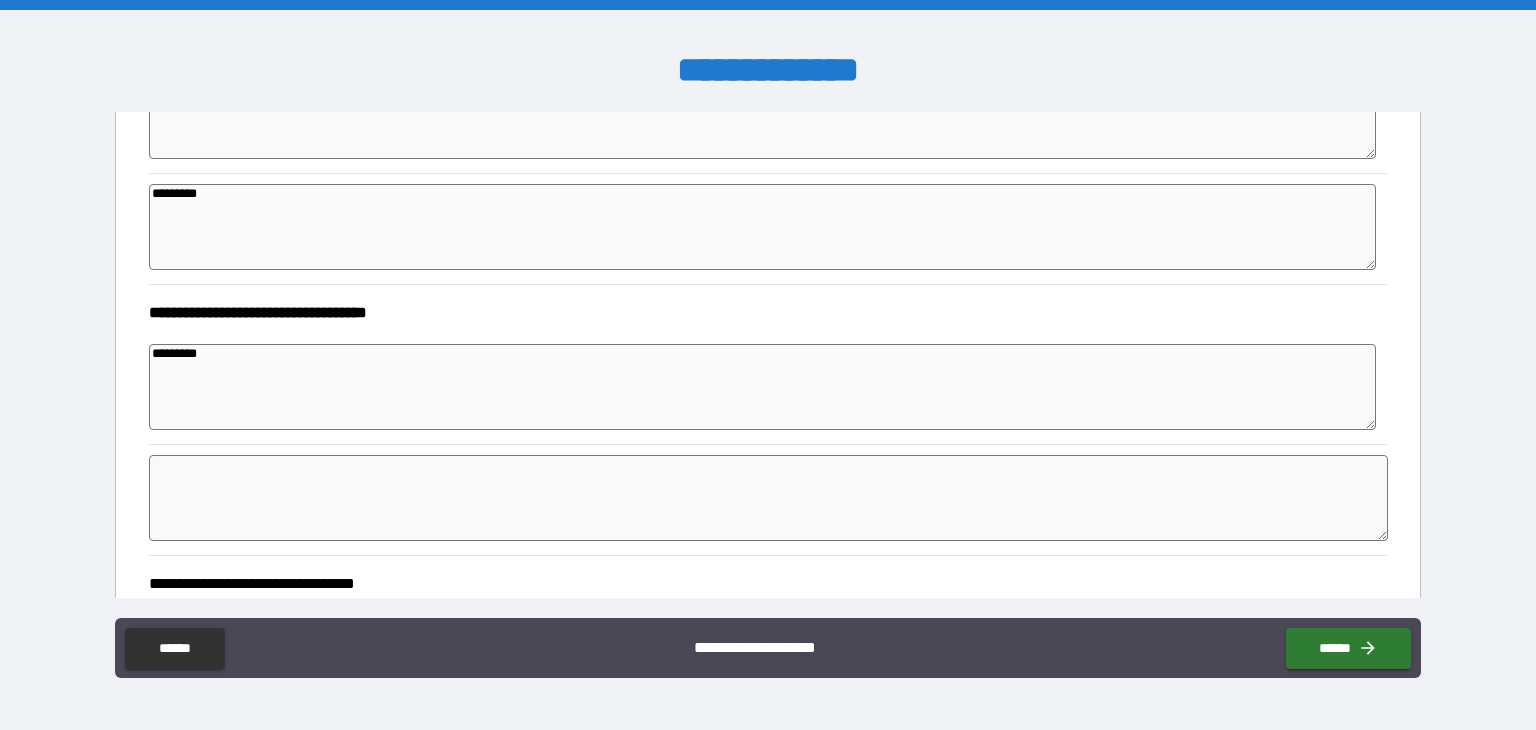 type on "**********" 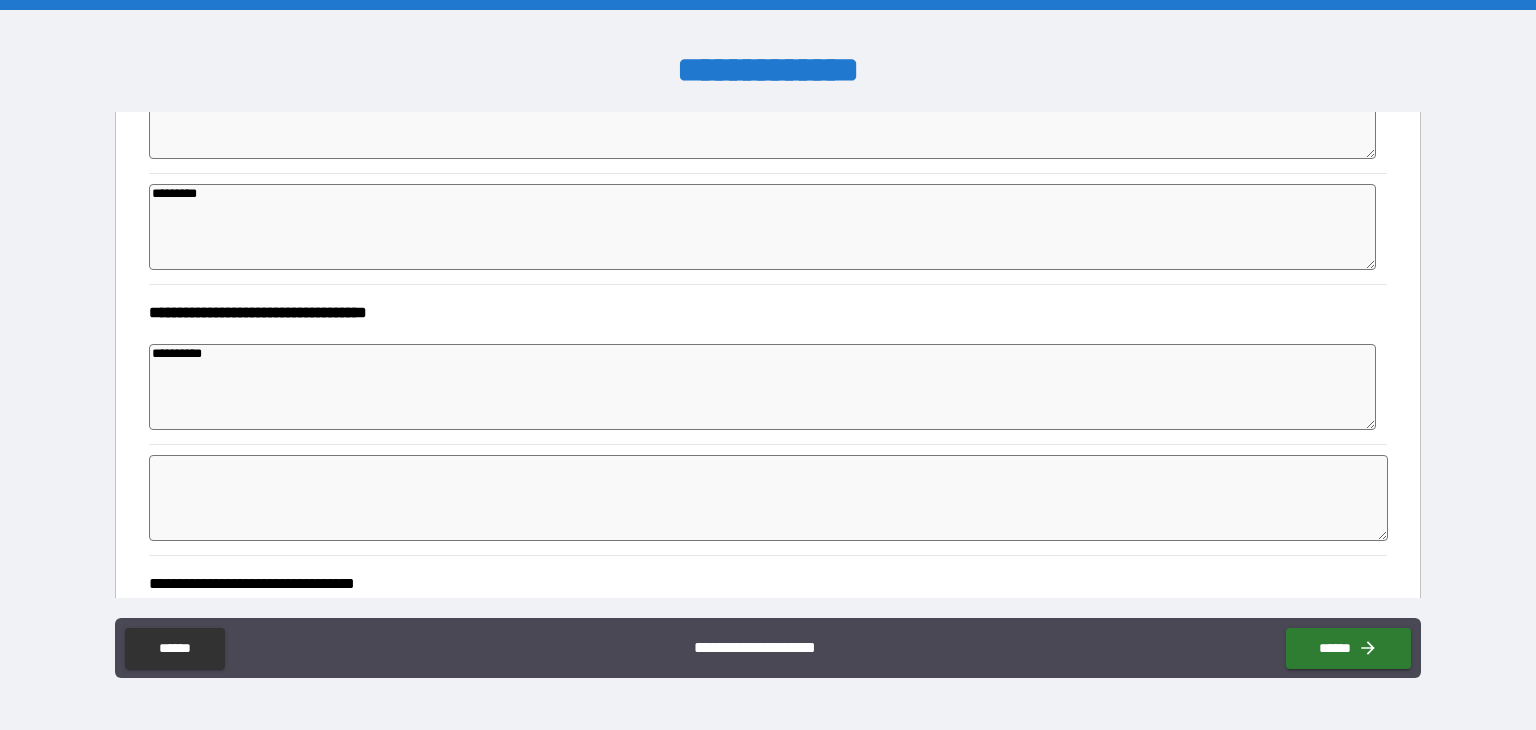 type on "*" 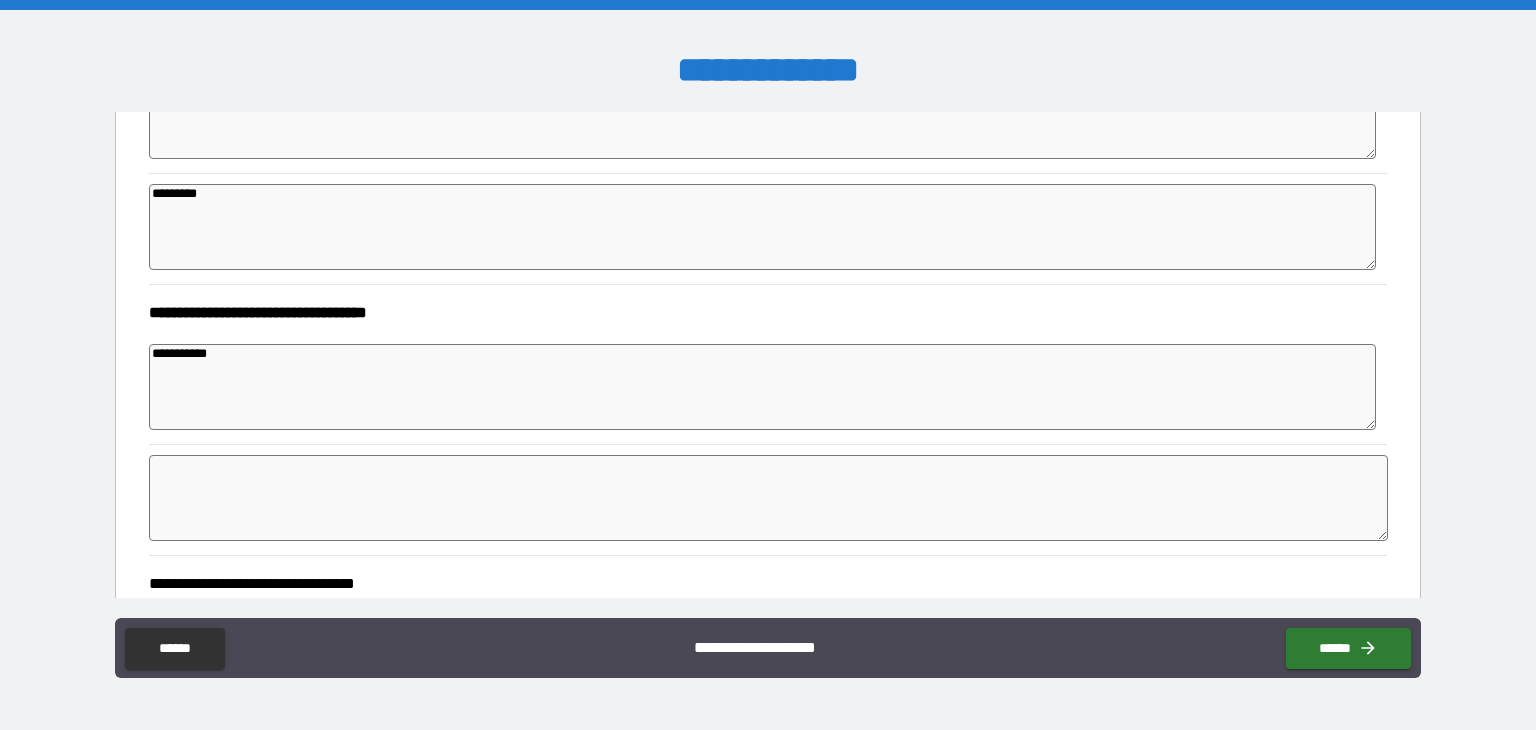 type on "*" 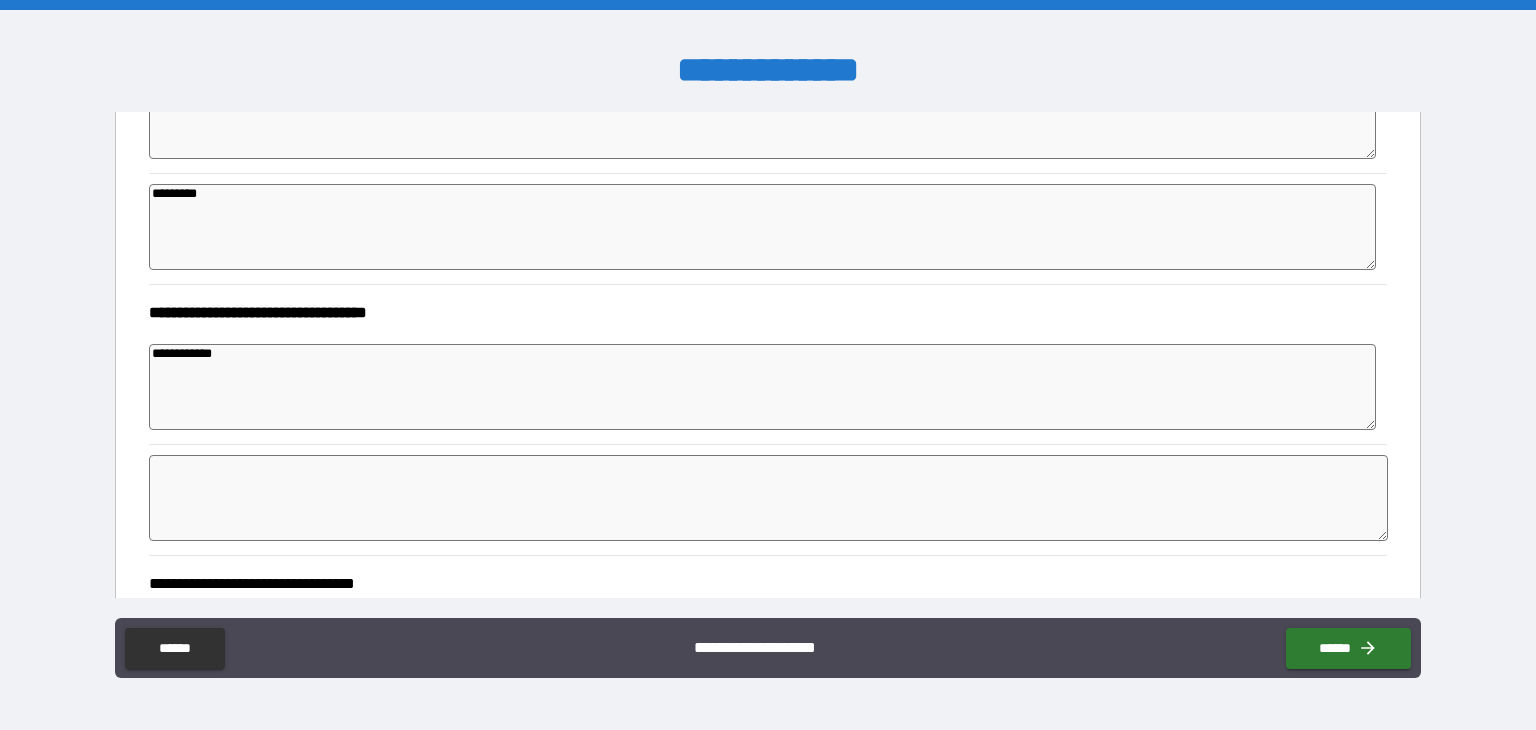type on "*" 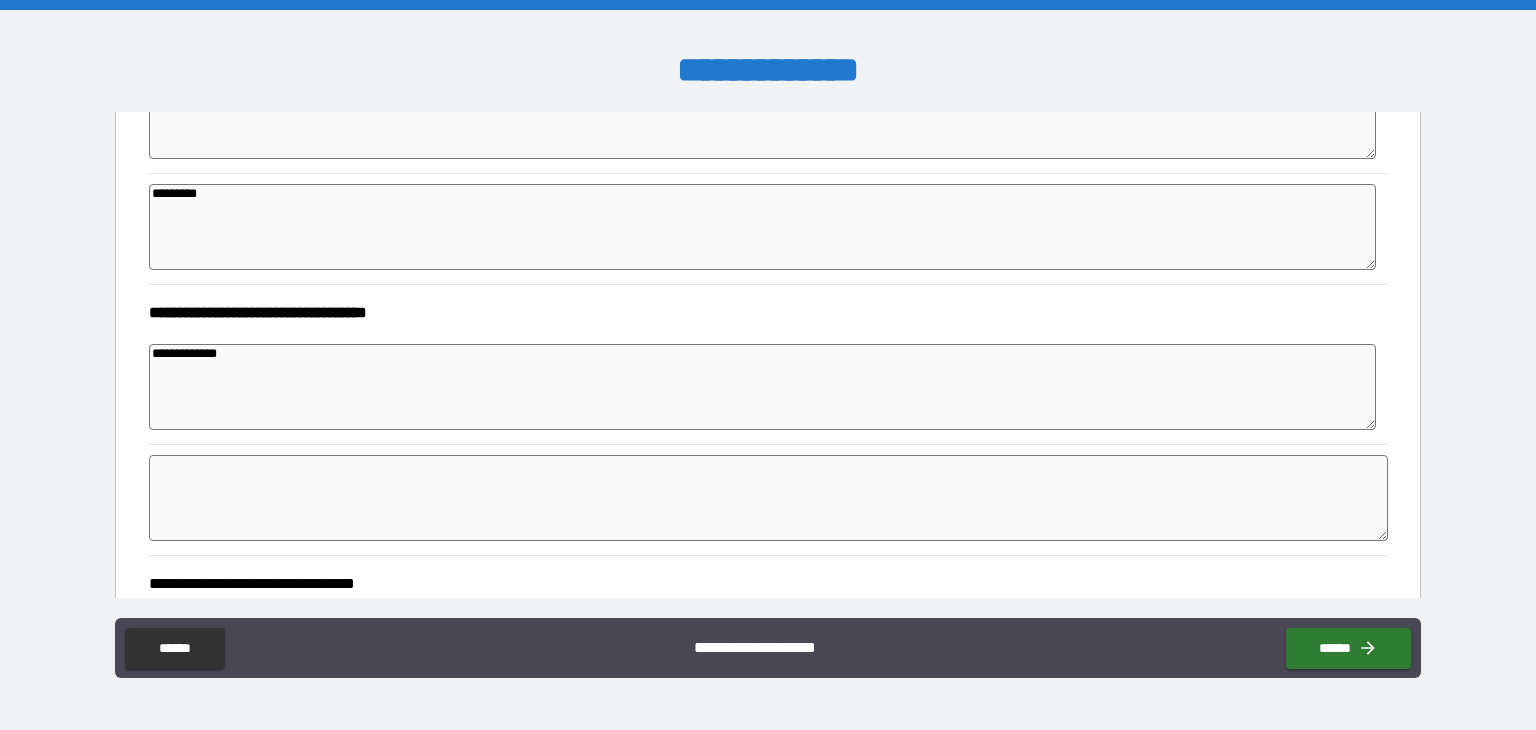 type on "*" 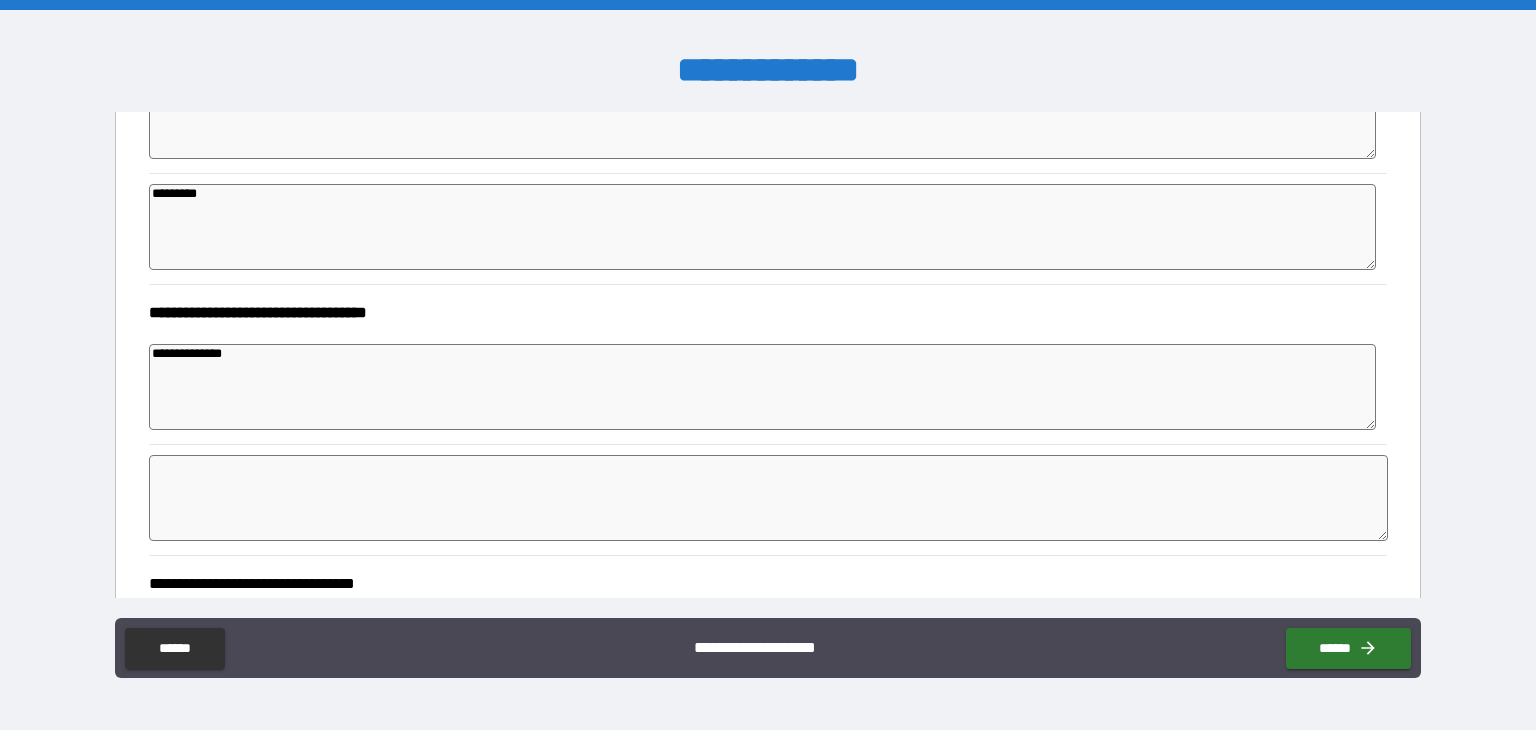 type on "*" 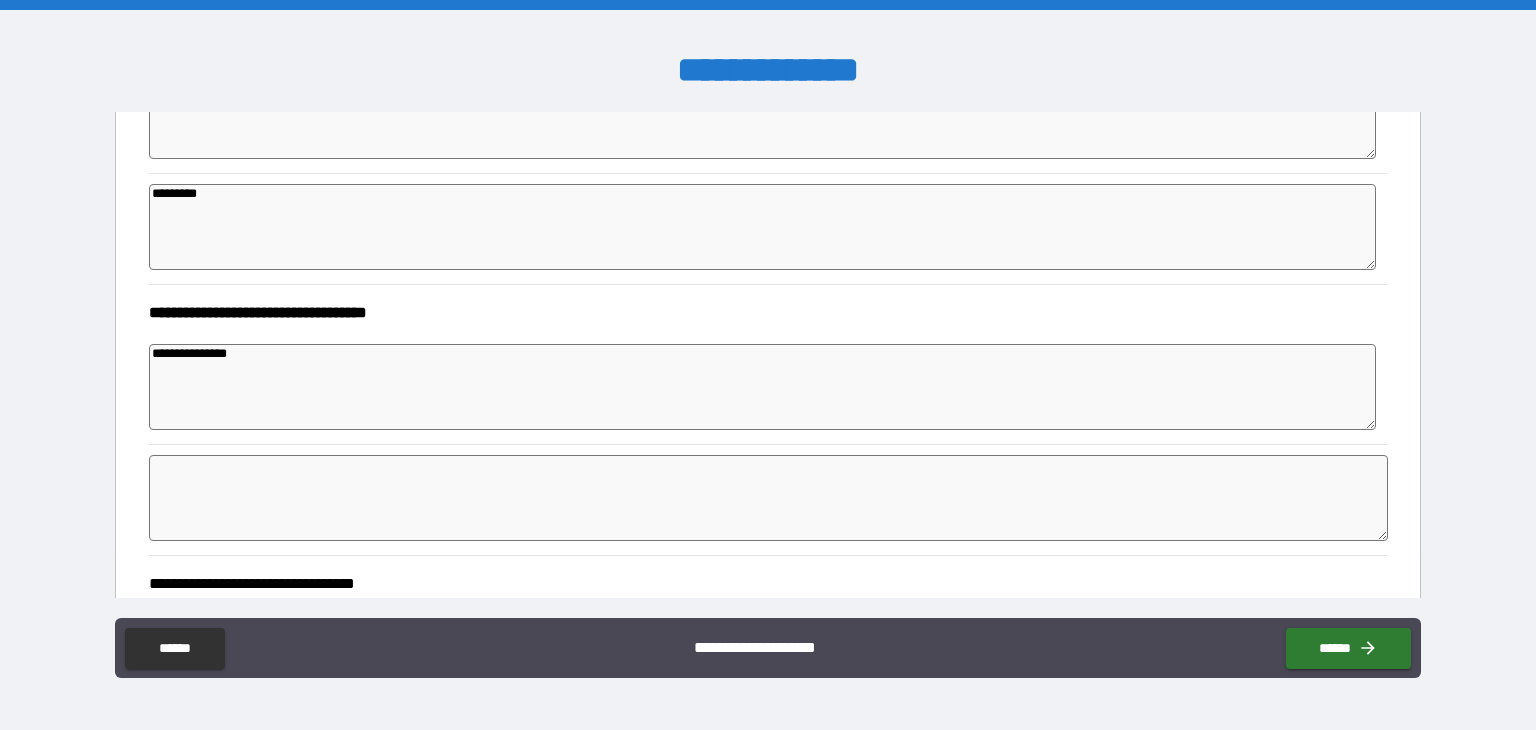 type on "*" 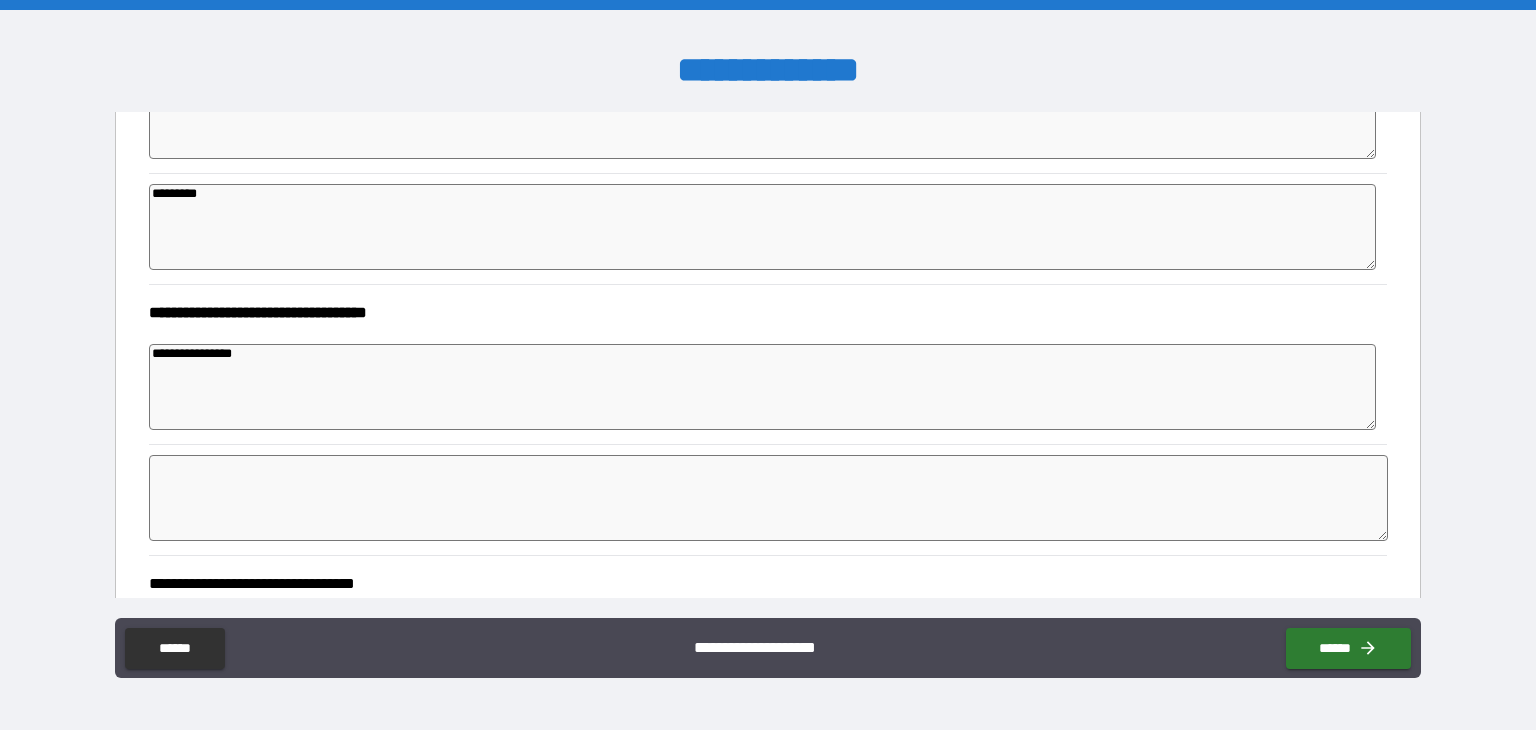 type on "*" 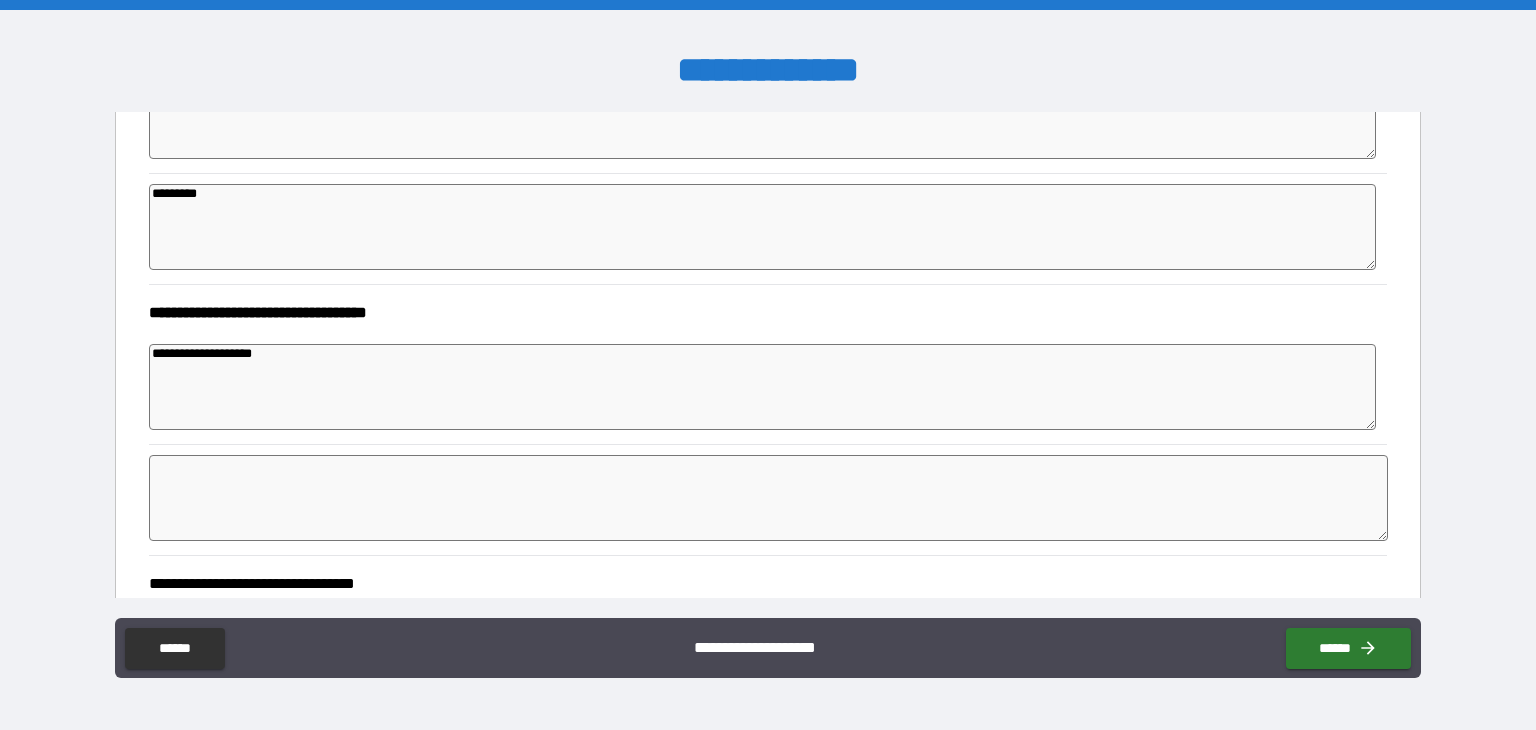 click on "**********" at bounding box center (762, 387) 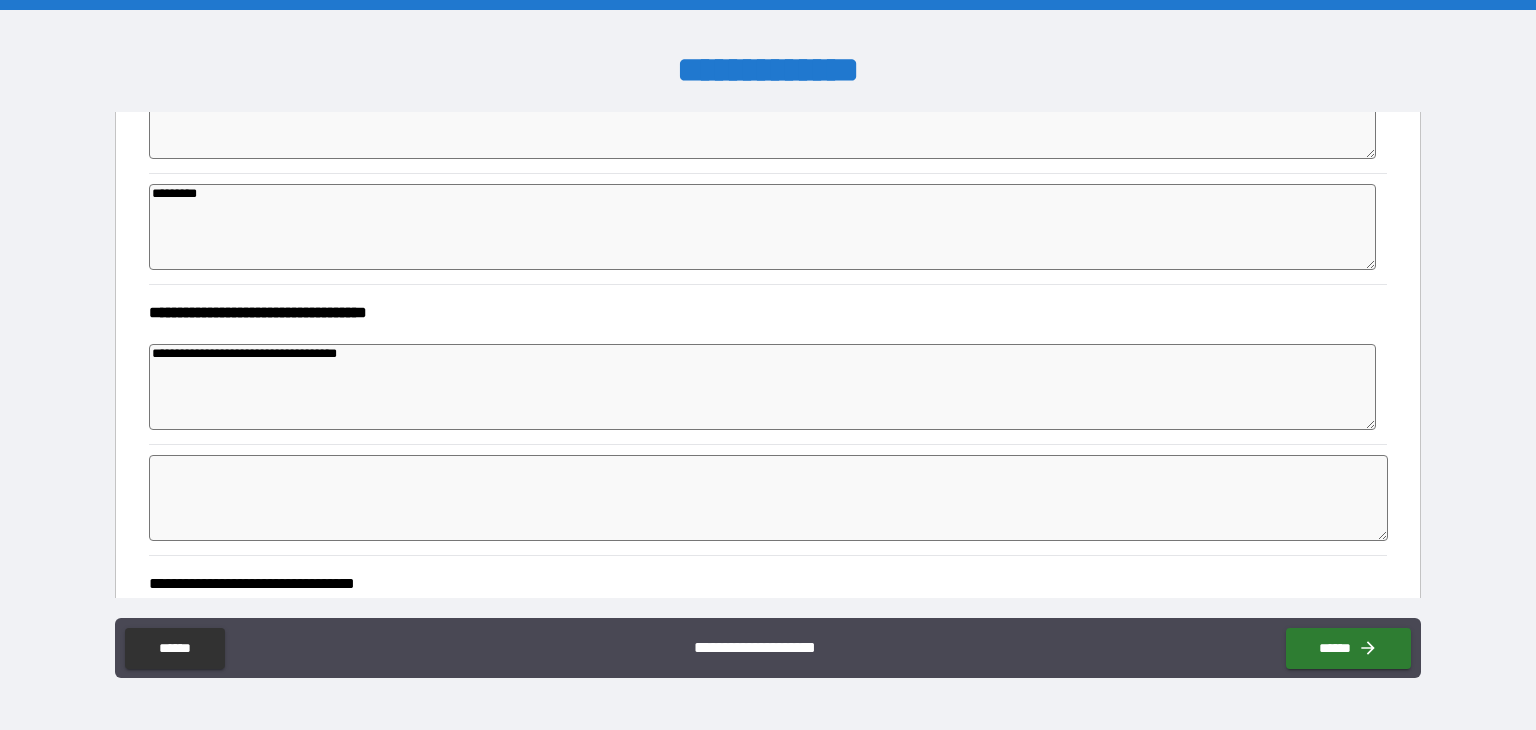 click at bounding box center [768, 498] 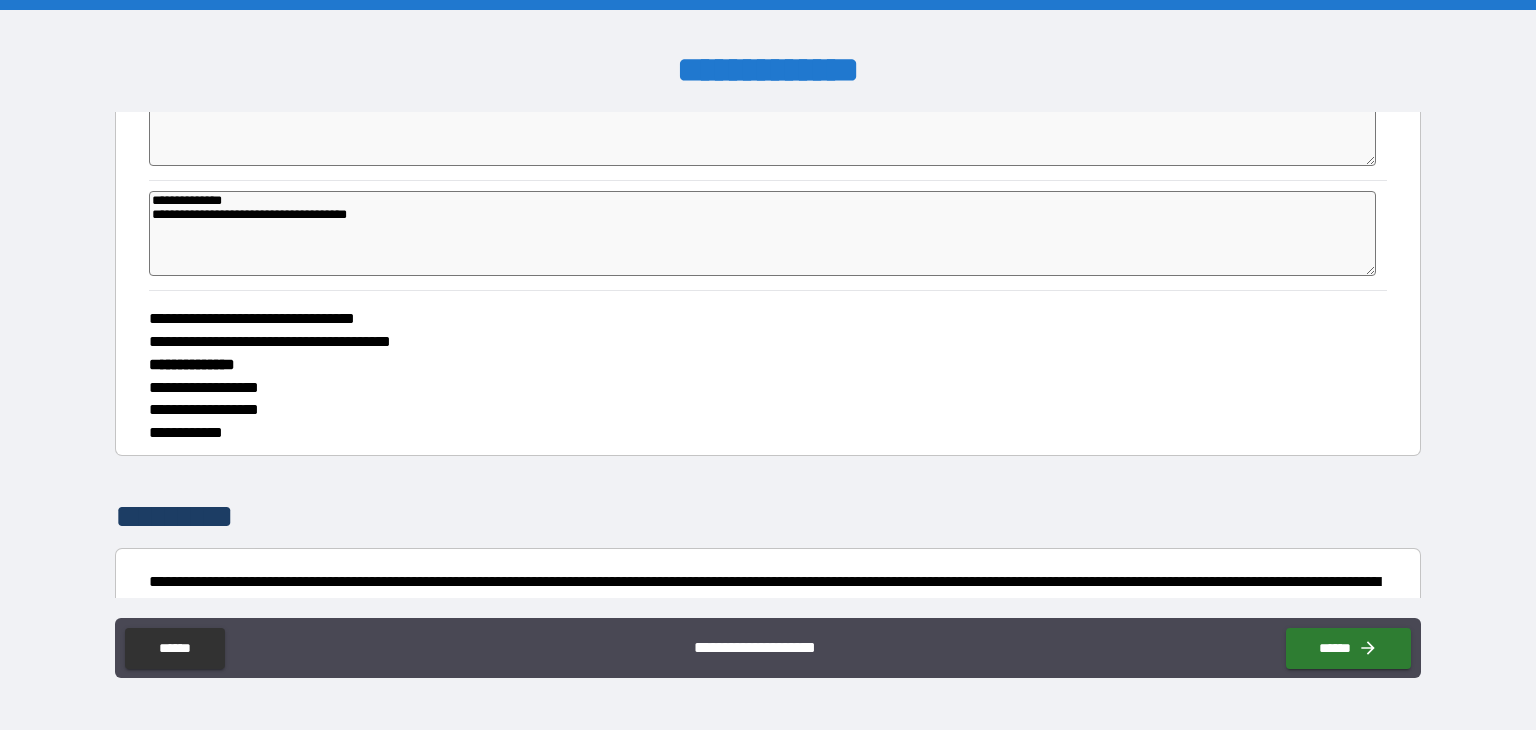 scroll, scrollTop: 775, scrollLeft: 0, axis: vertical 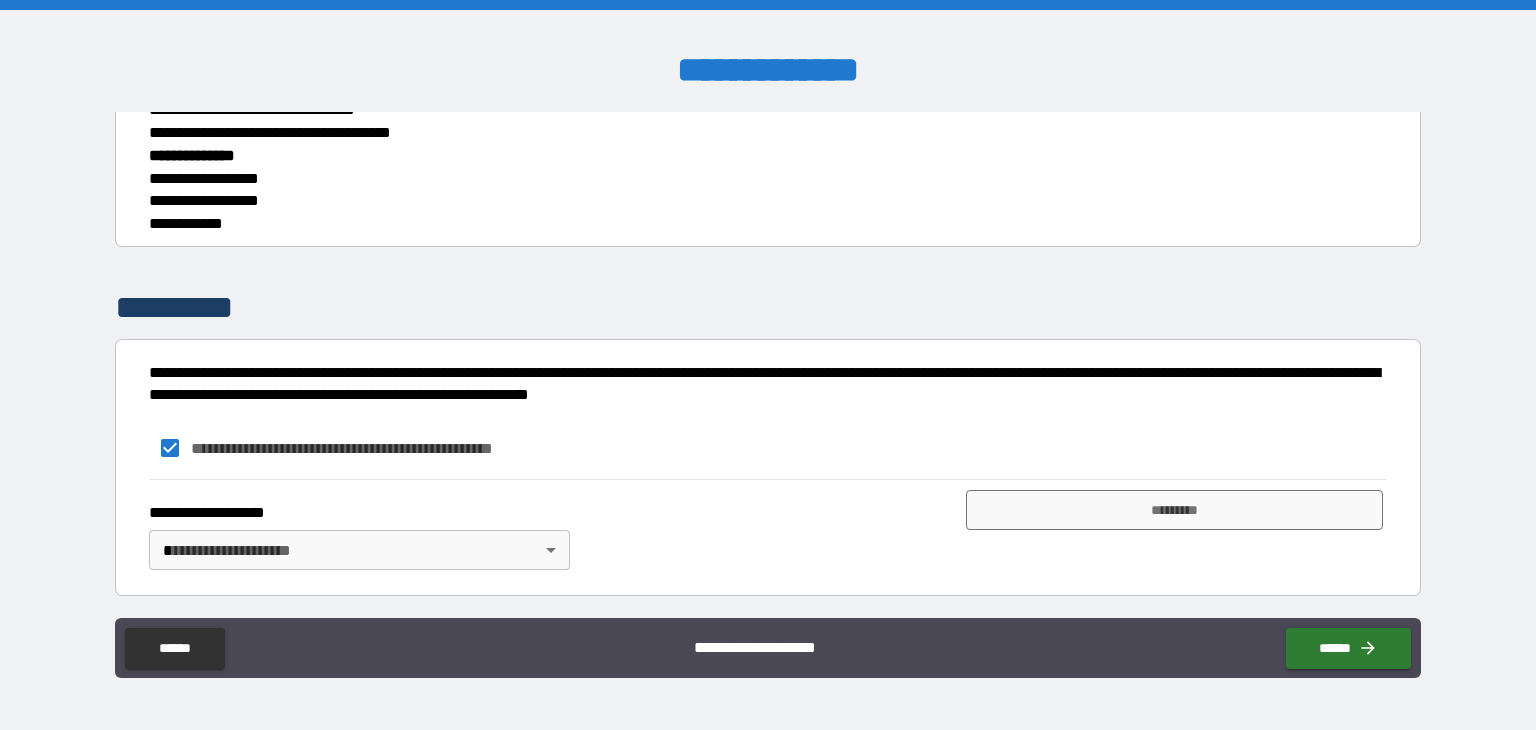 click on "**********" at bounding box center [768, 365] 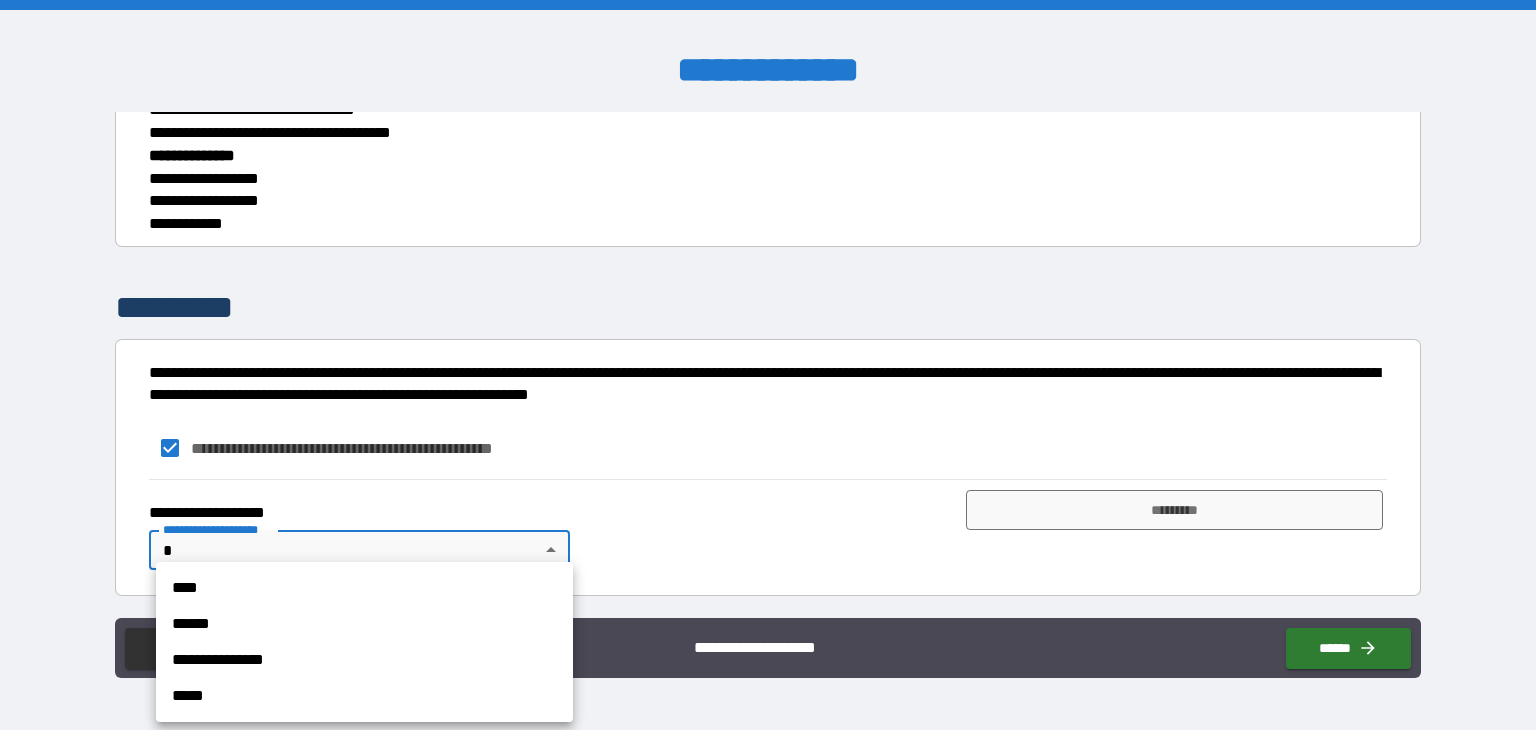 click on "****" at bounding box center (364, 588) 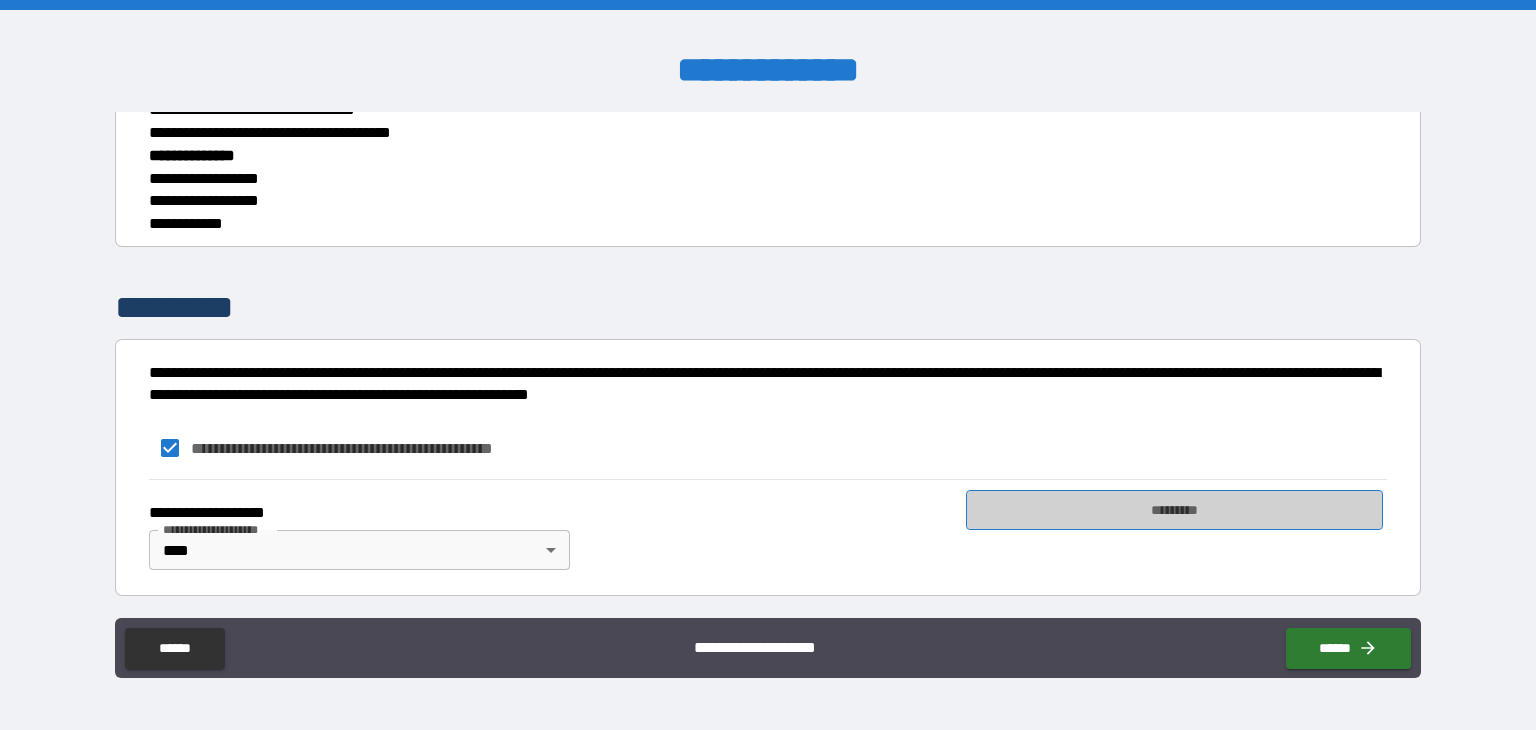 click on "*********" at bounding box center [1174, 510] 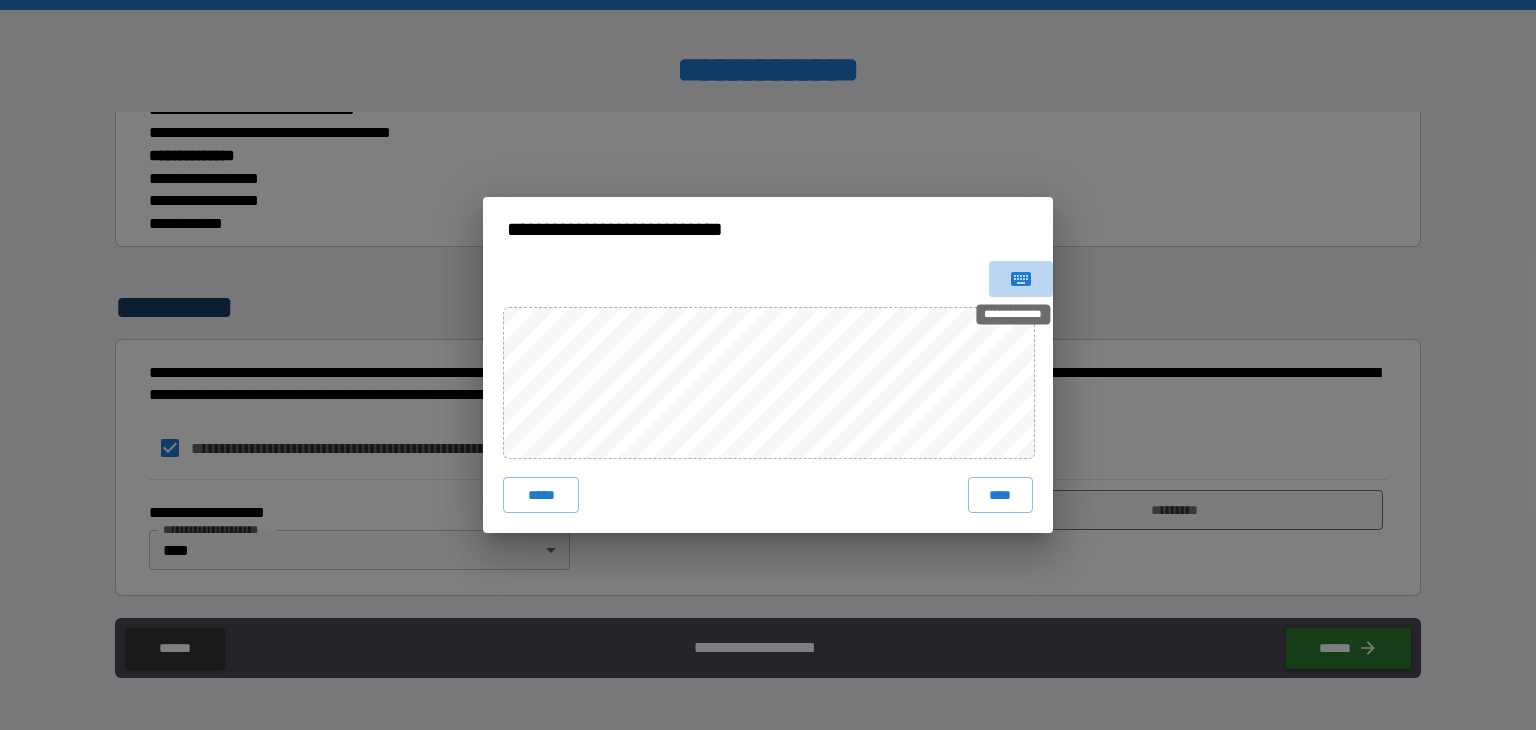 click 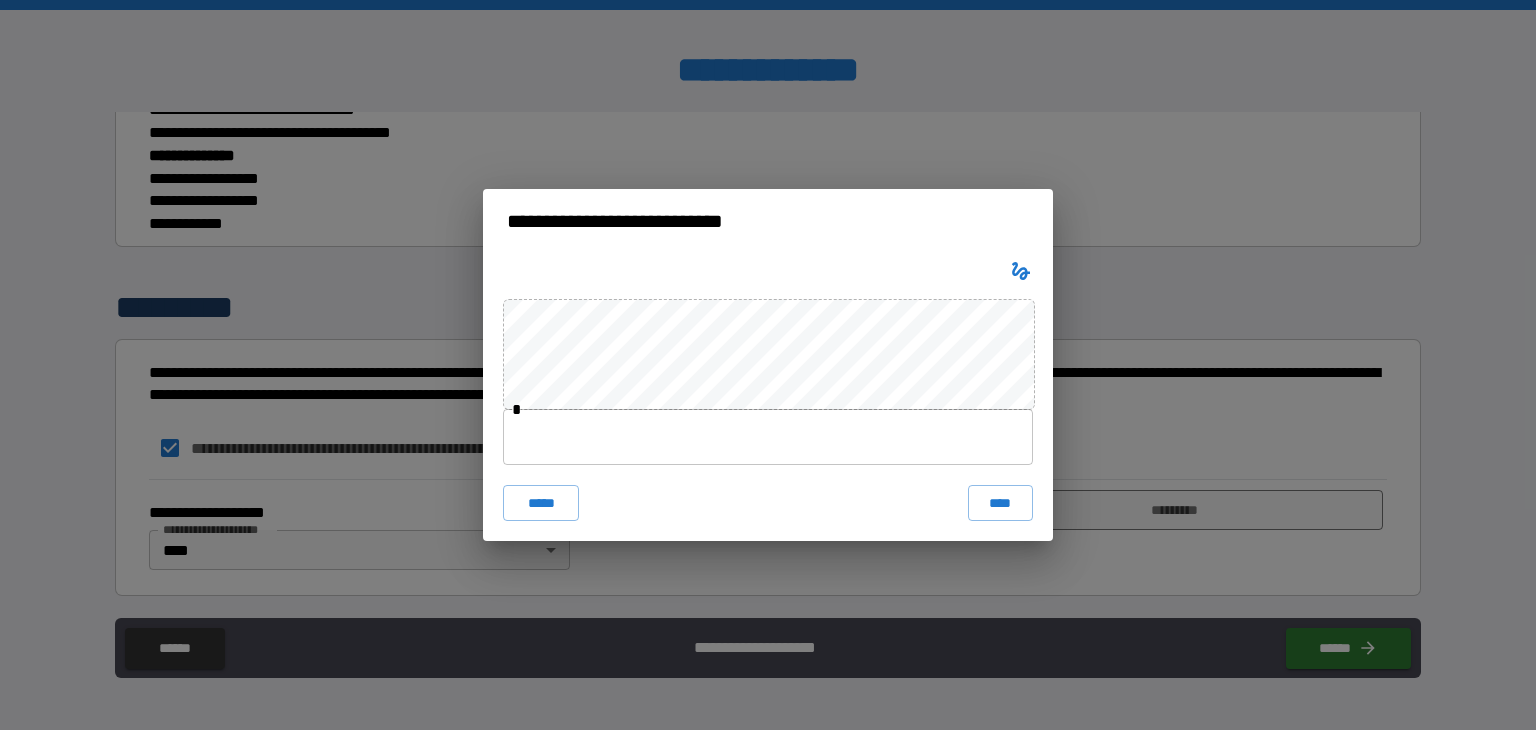 click at bounding box center (768, 437) 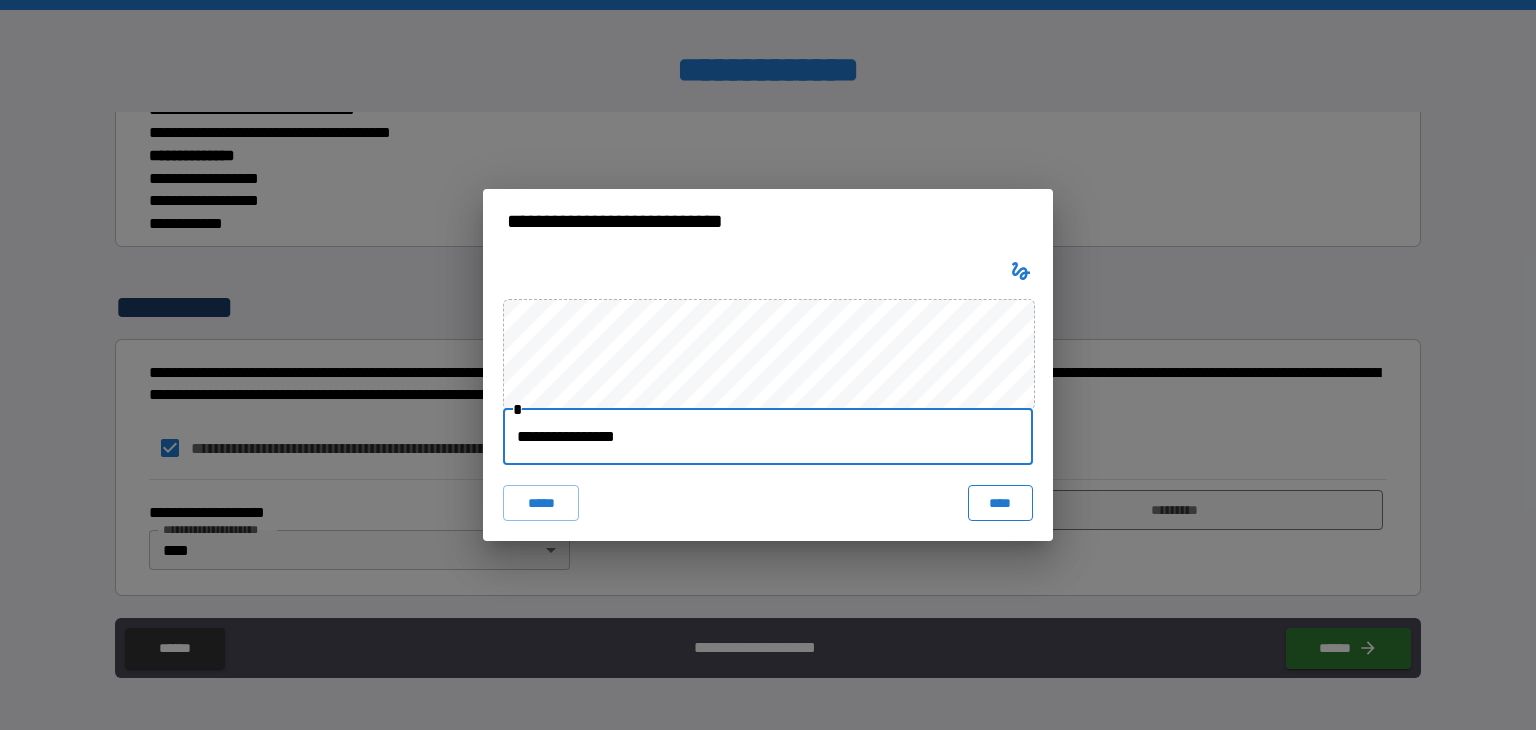 click on "****" at bounding box center [1000, 503] 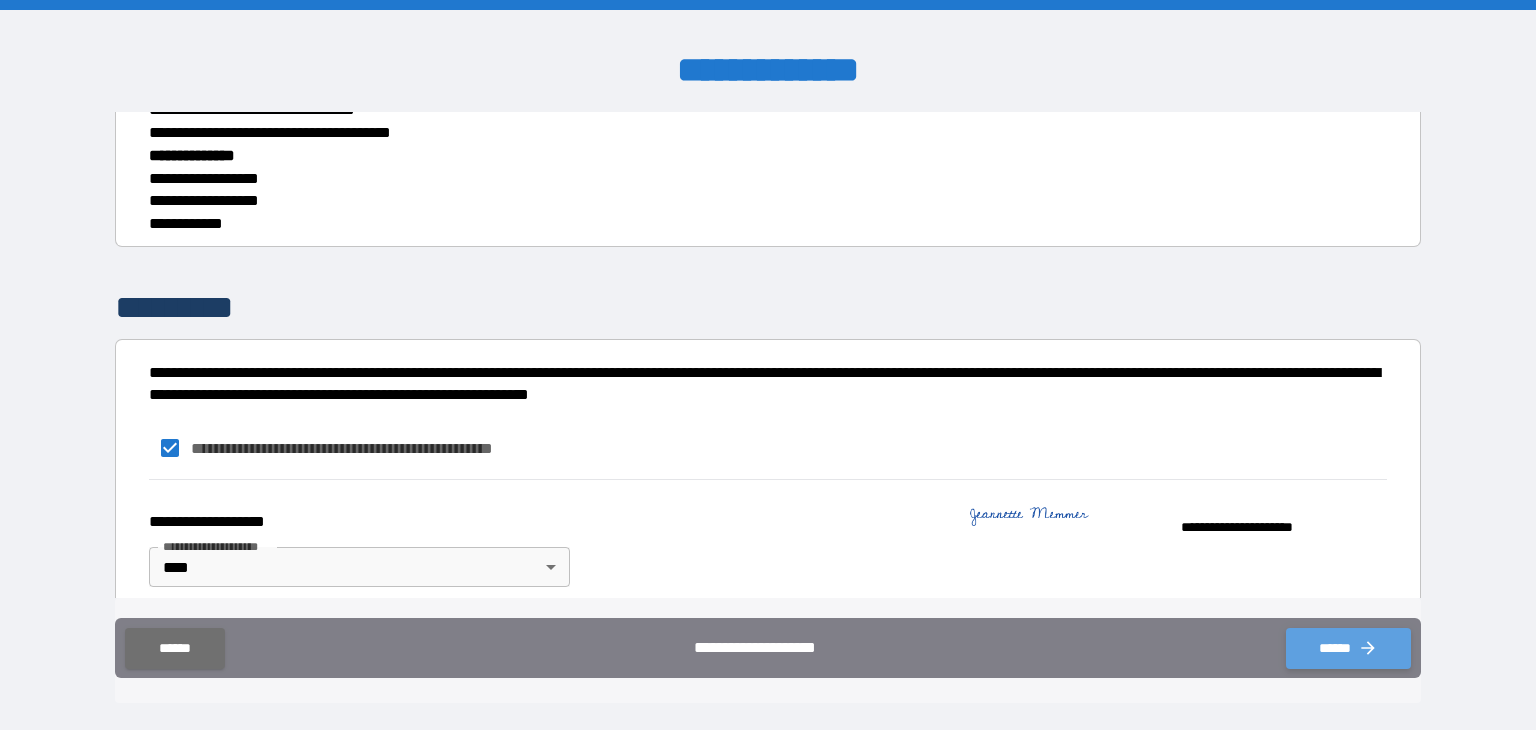 click 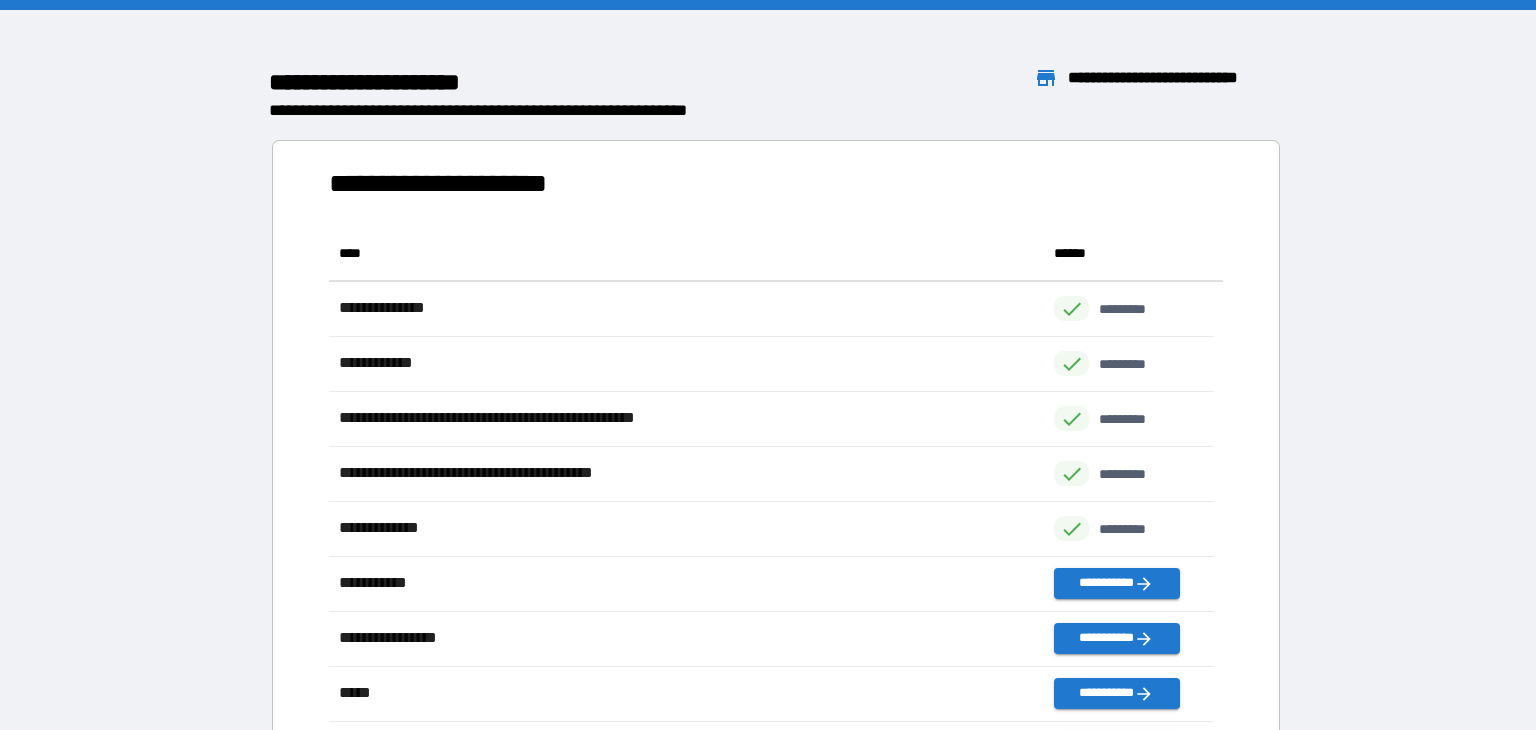 scroll, scrollTop: 536, scrollLeft: 869, axis: both 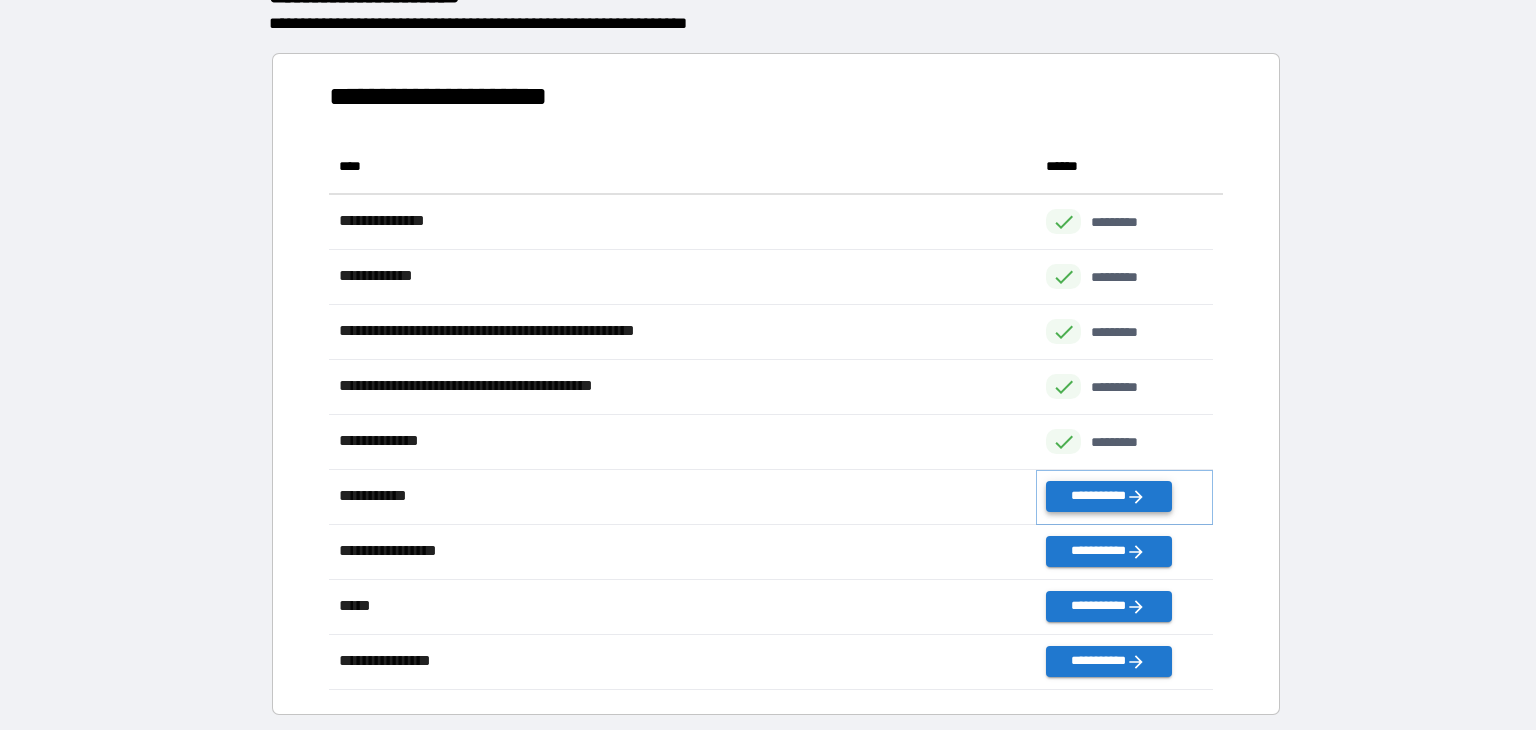 click on "**********" at bounding box center (1108, 496) 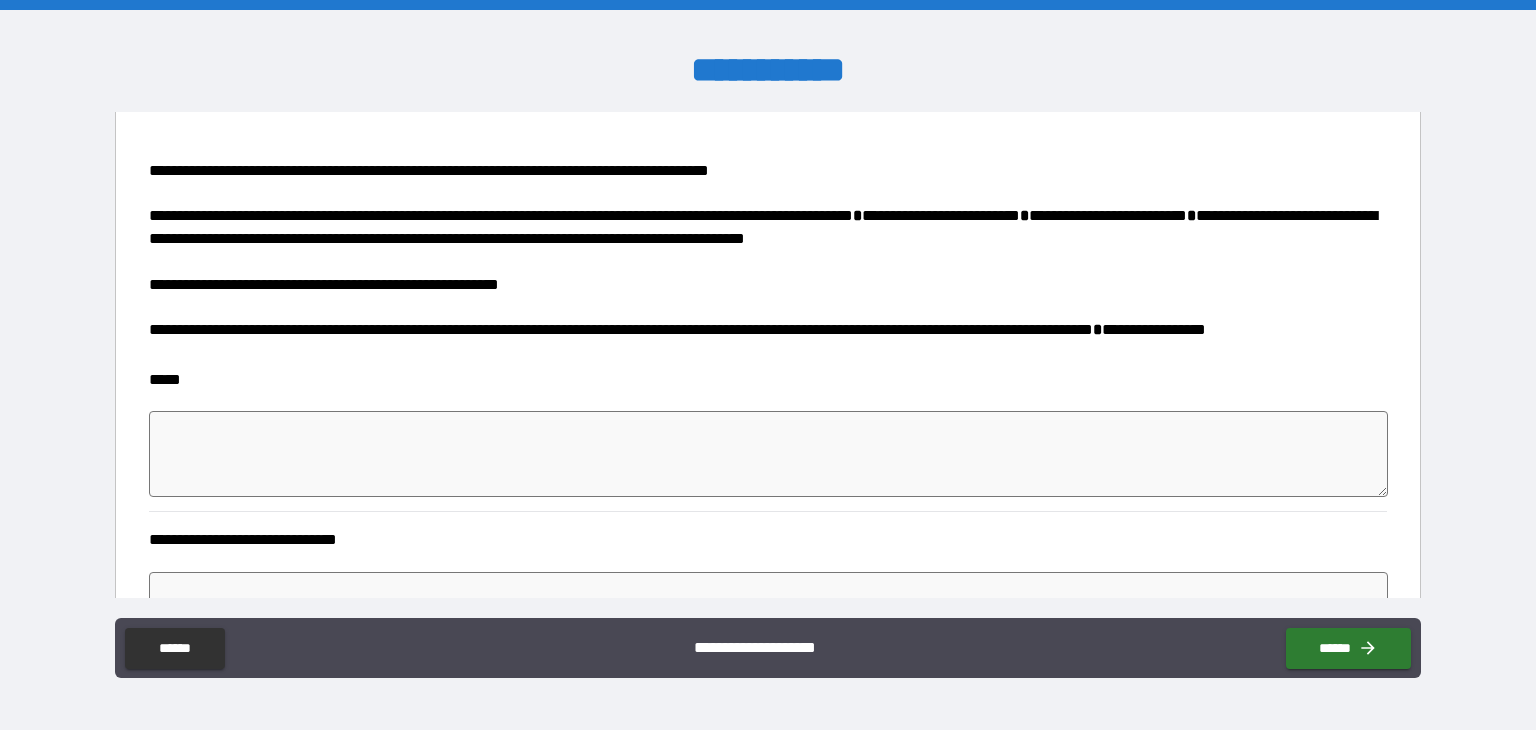 scroll, scrollTop: 320, scrollLeft: 0, axis: vertical 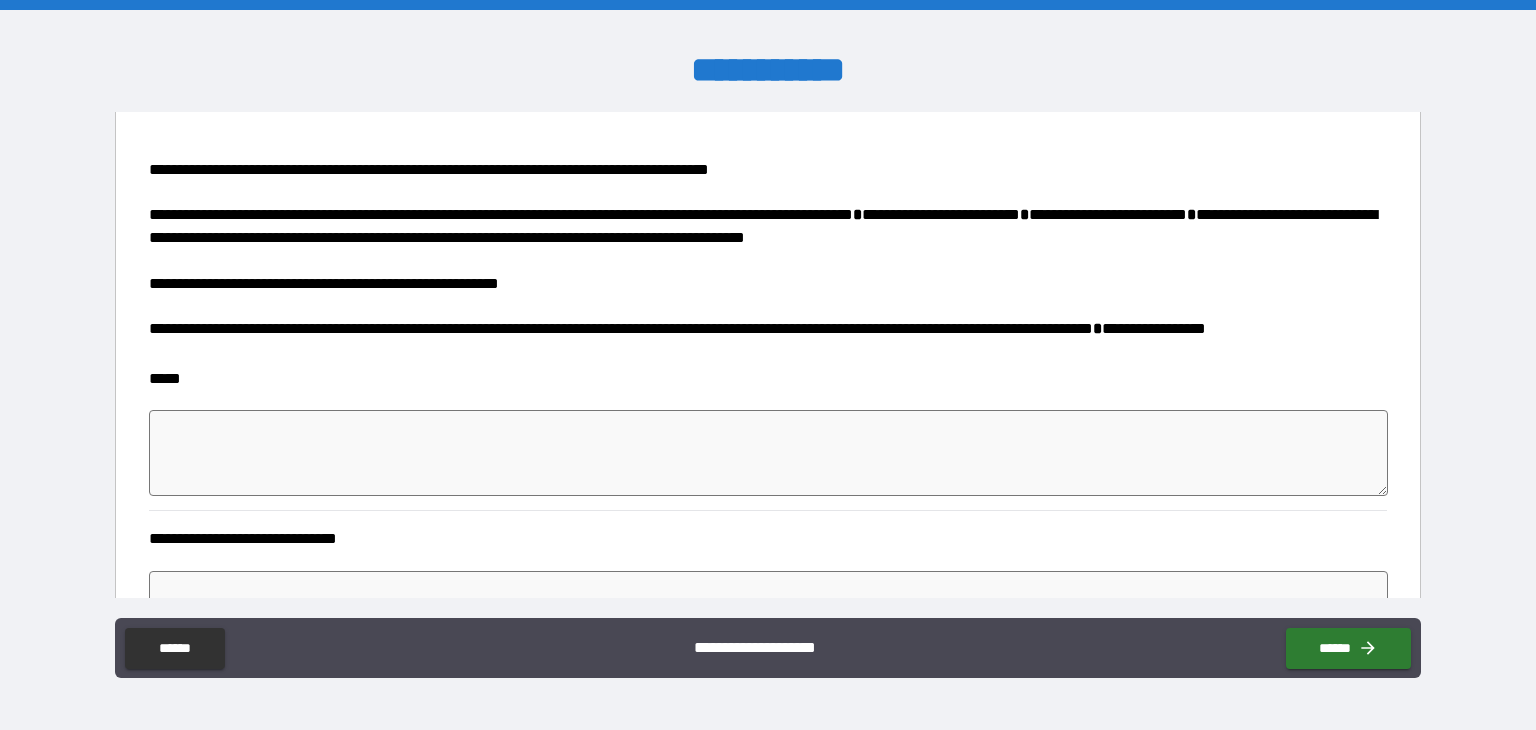 click at bounding box center [768, 453] 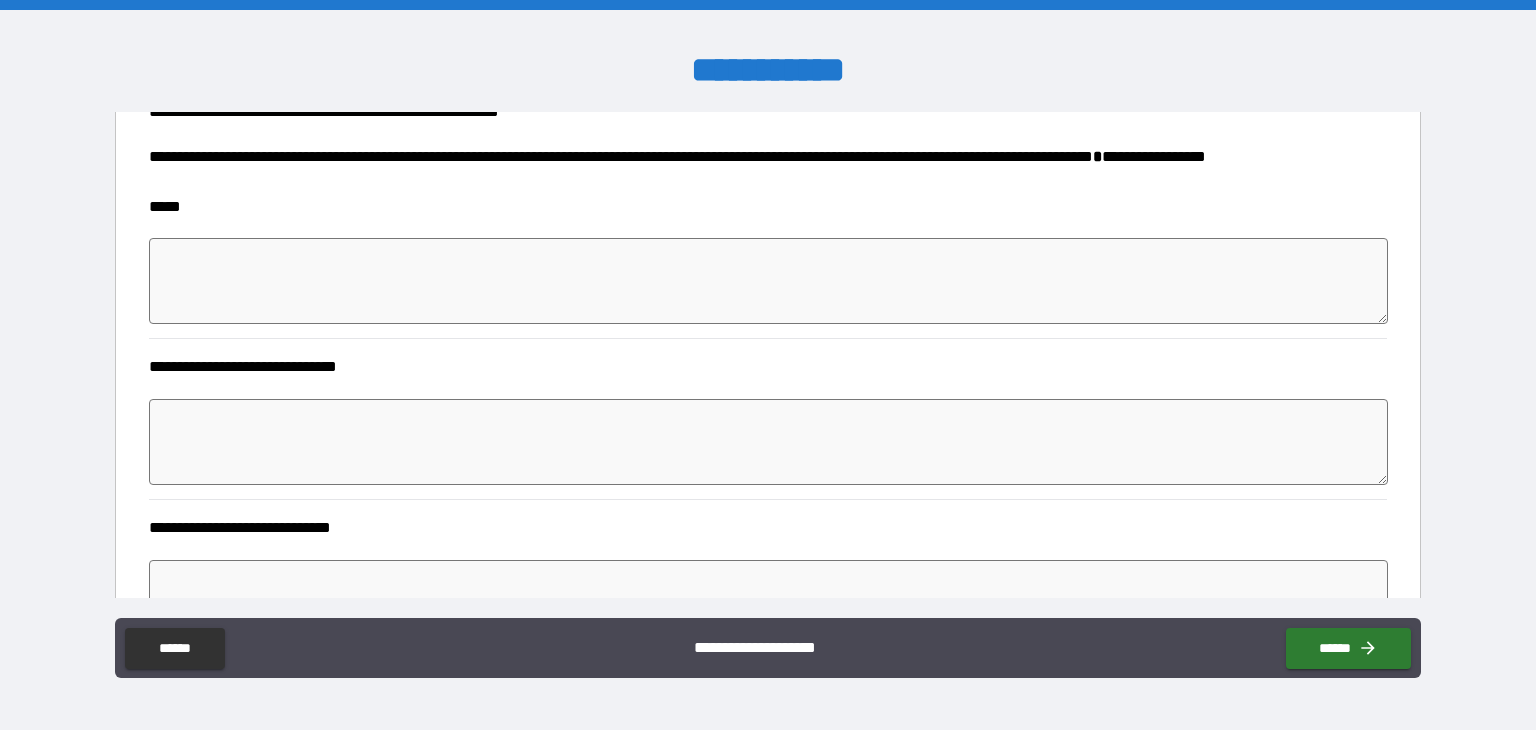 scroll, scrollTop: 484, scrollLeft: 0, axis: vertical 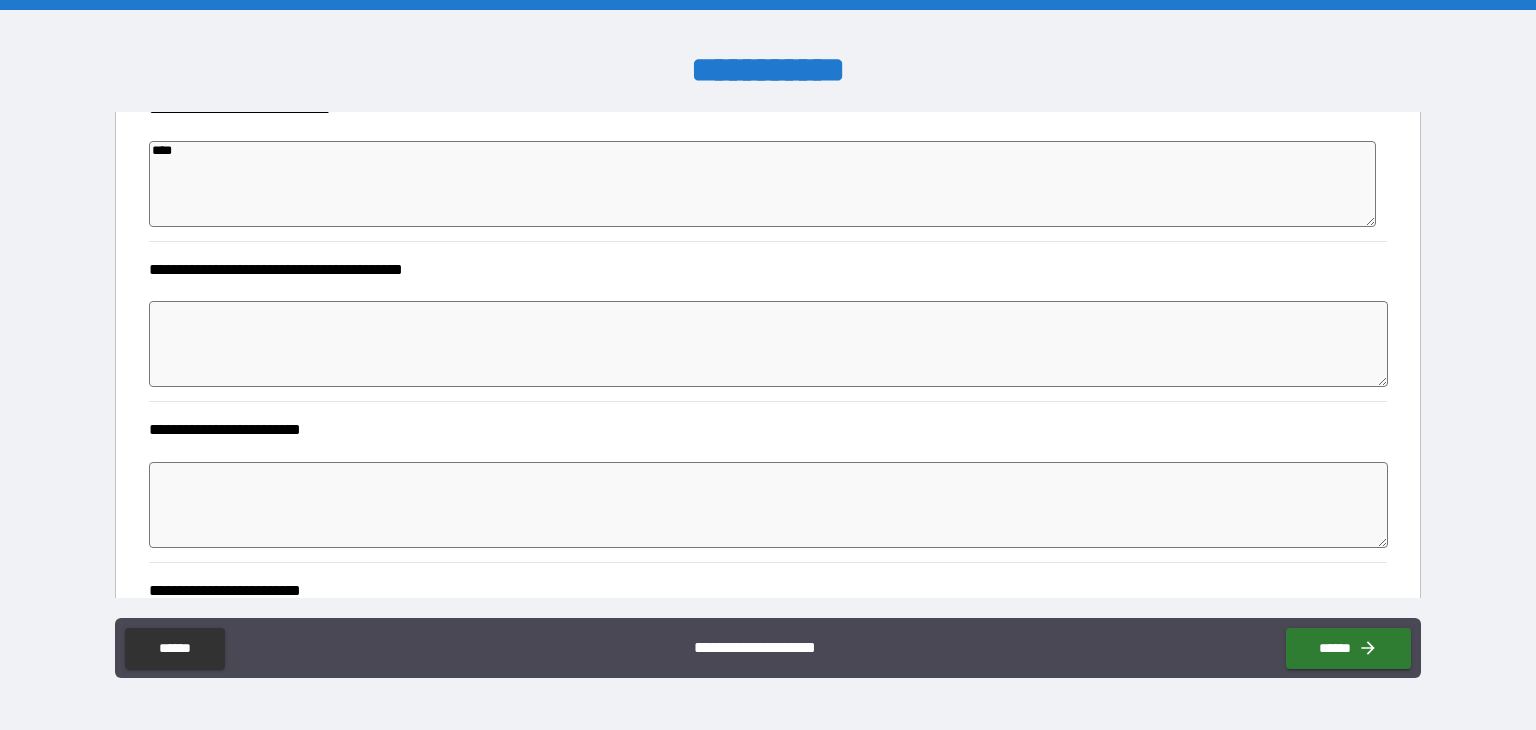 click on "****" at bounding box center [762, 184] 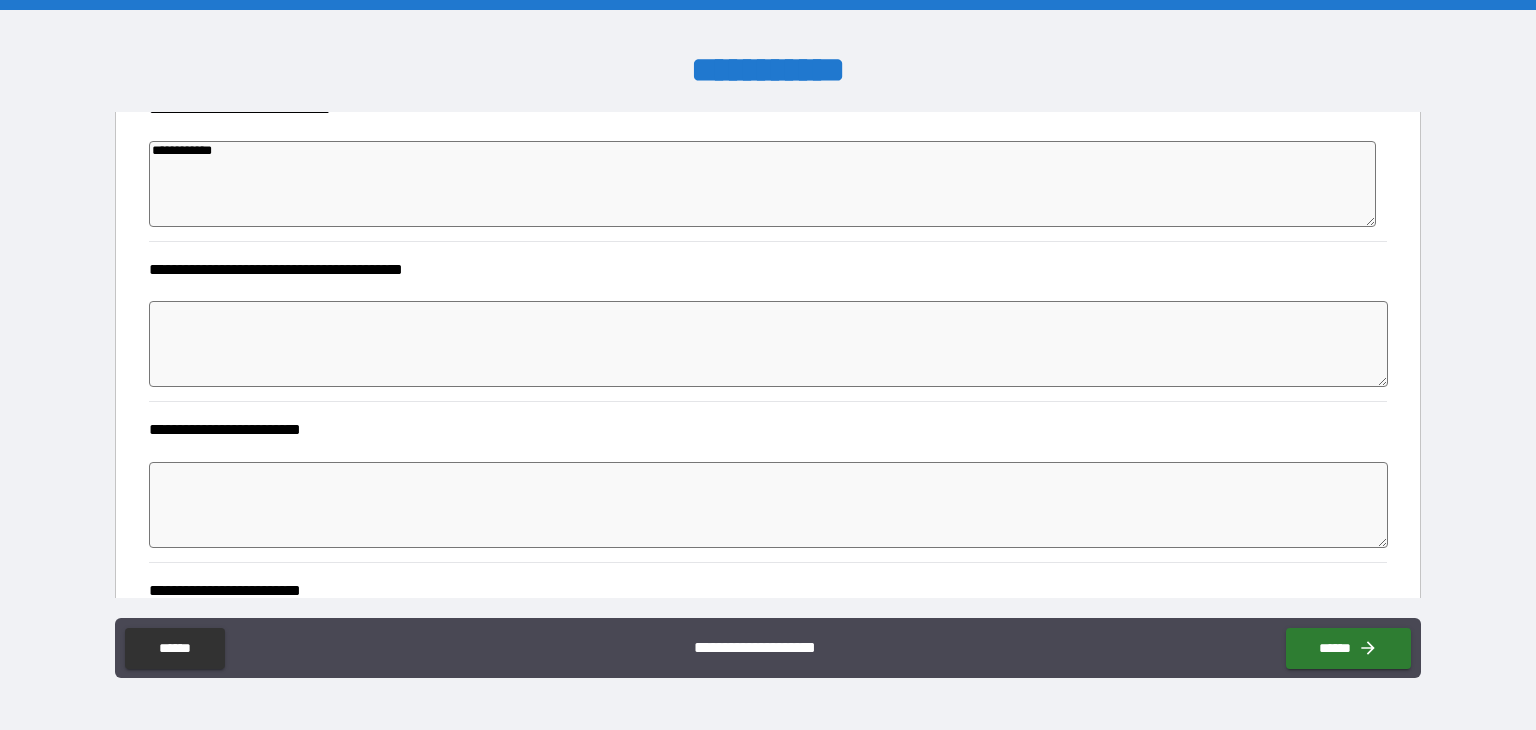 click at bounding box center (768, 344) 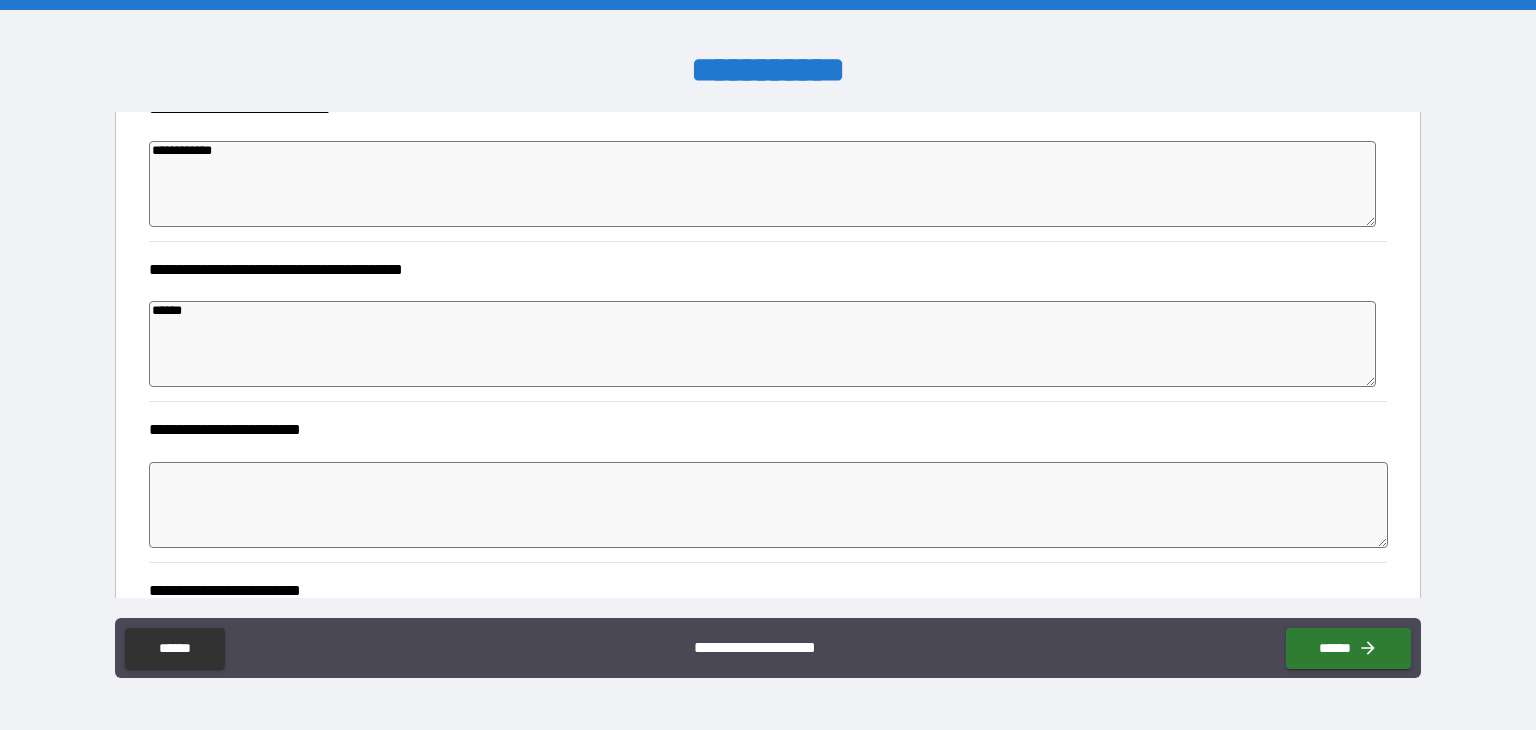 click at bounding box center (768, 505) 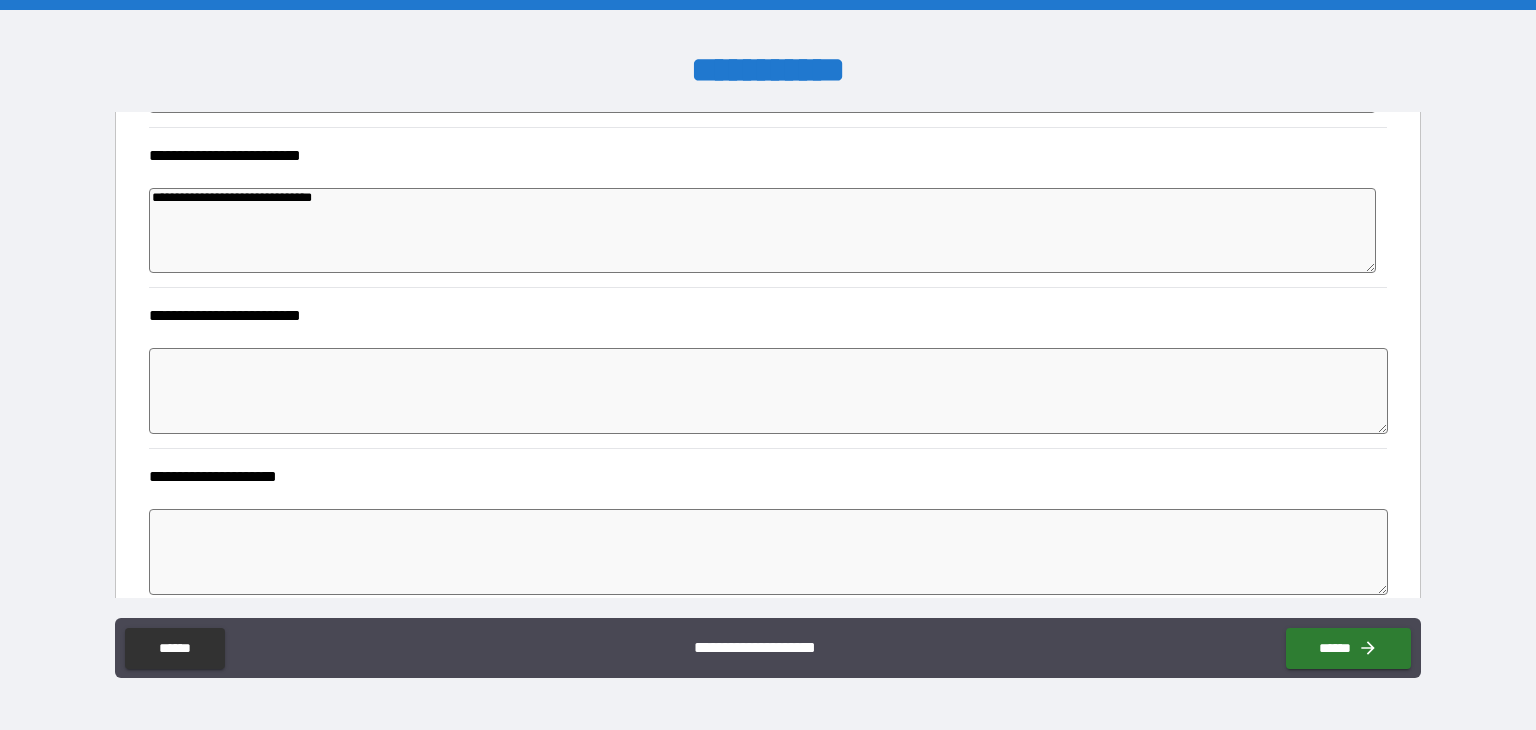scroll, scrollTop: 1184, scrollLeft: 0, axis: vertical 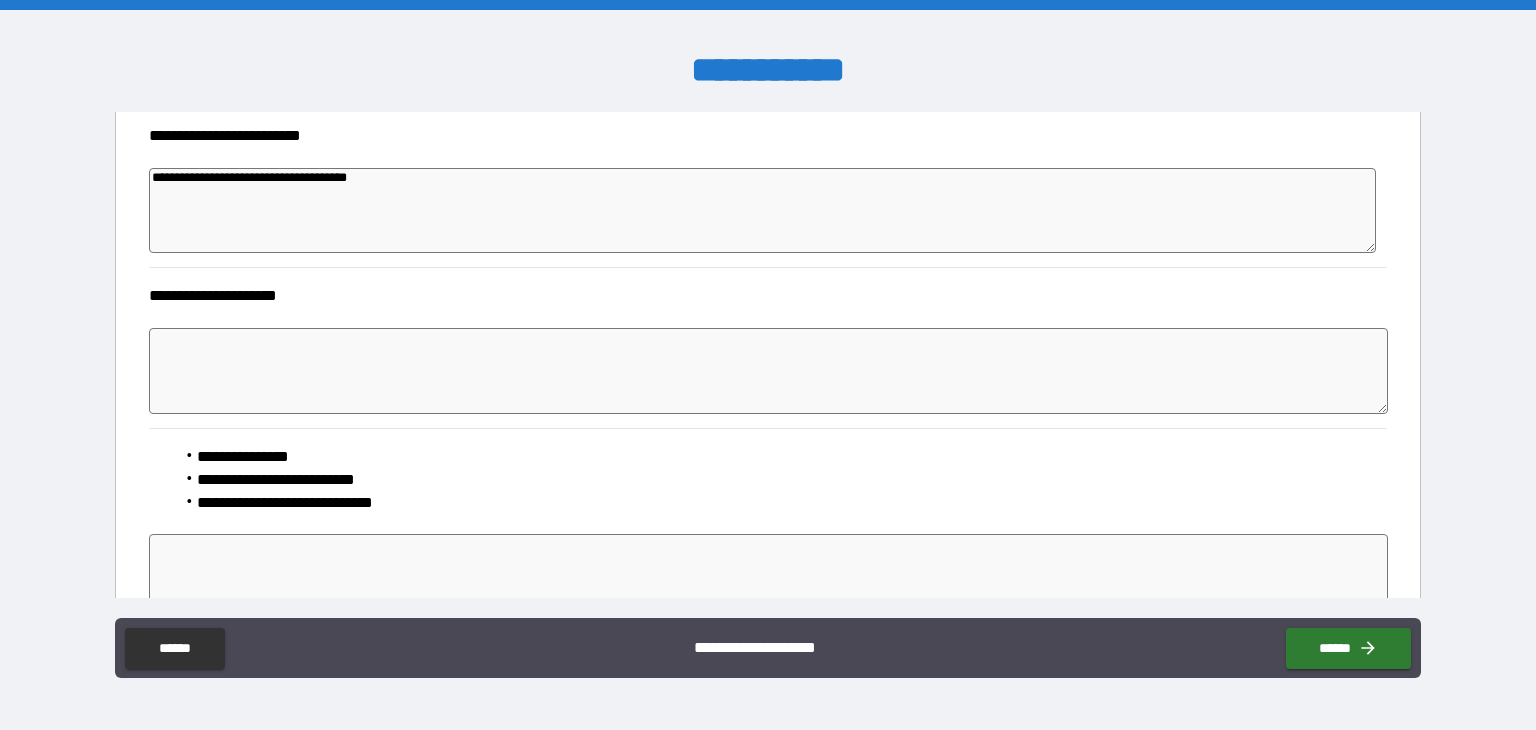 click at bounding box center (768, 371) 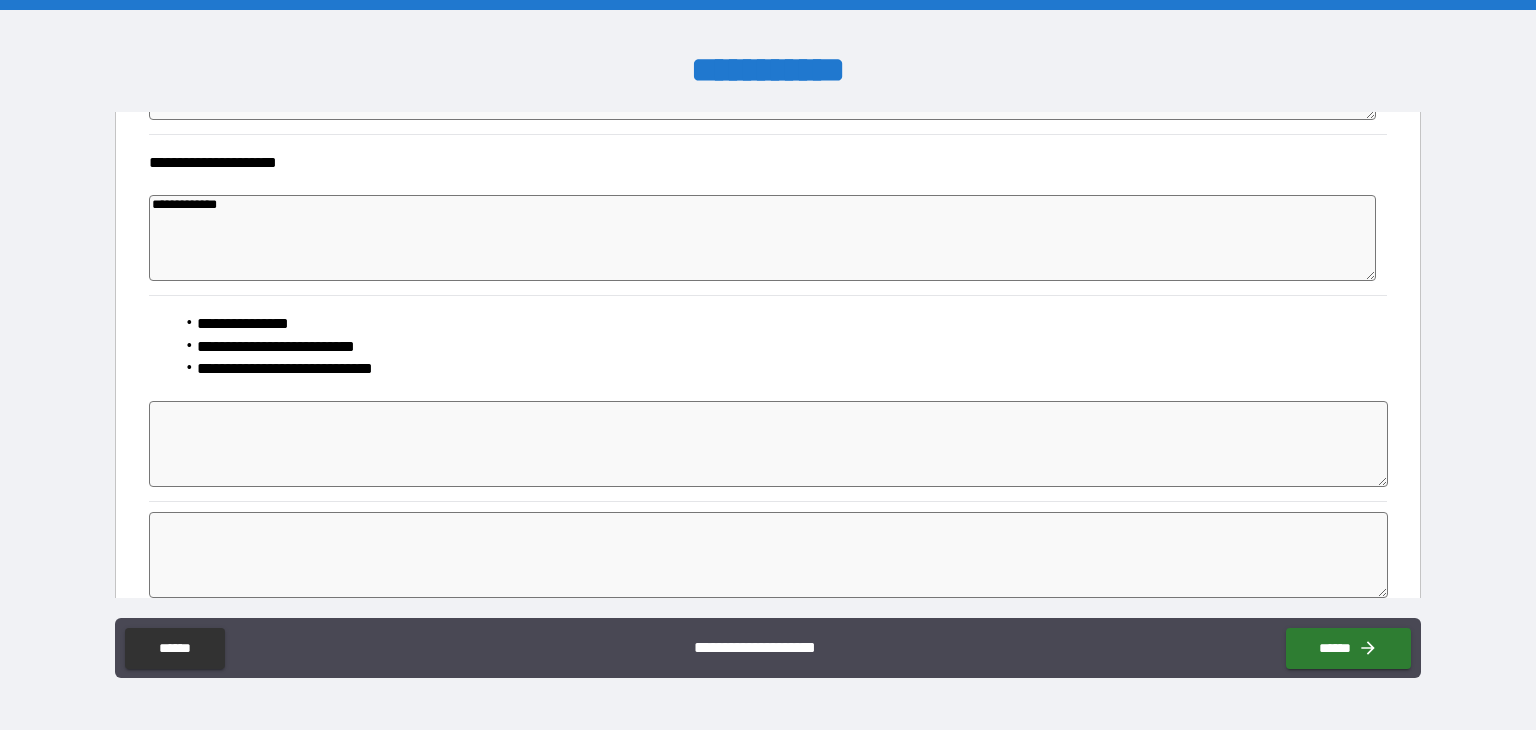 scroll, scrollTop: 1530, scrollLeft: 0, axis: vertical 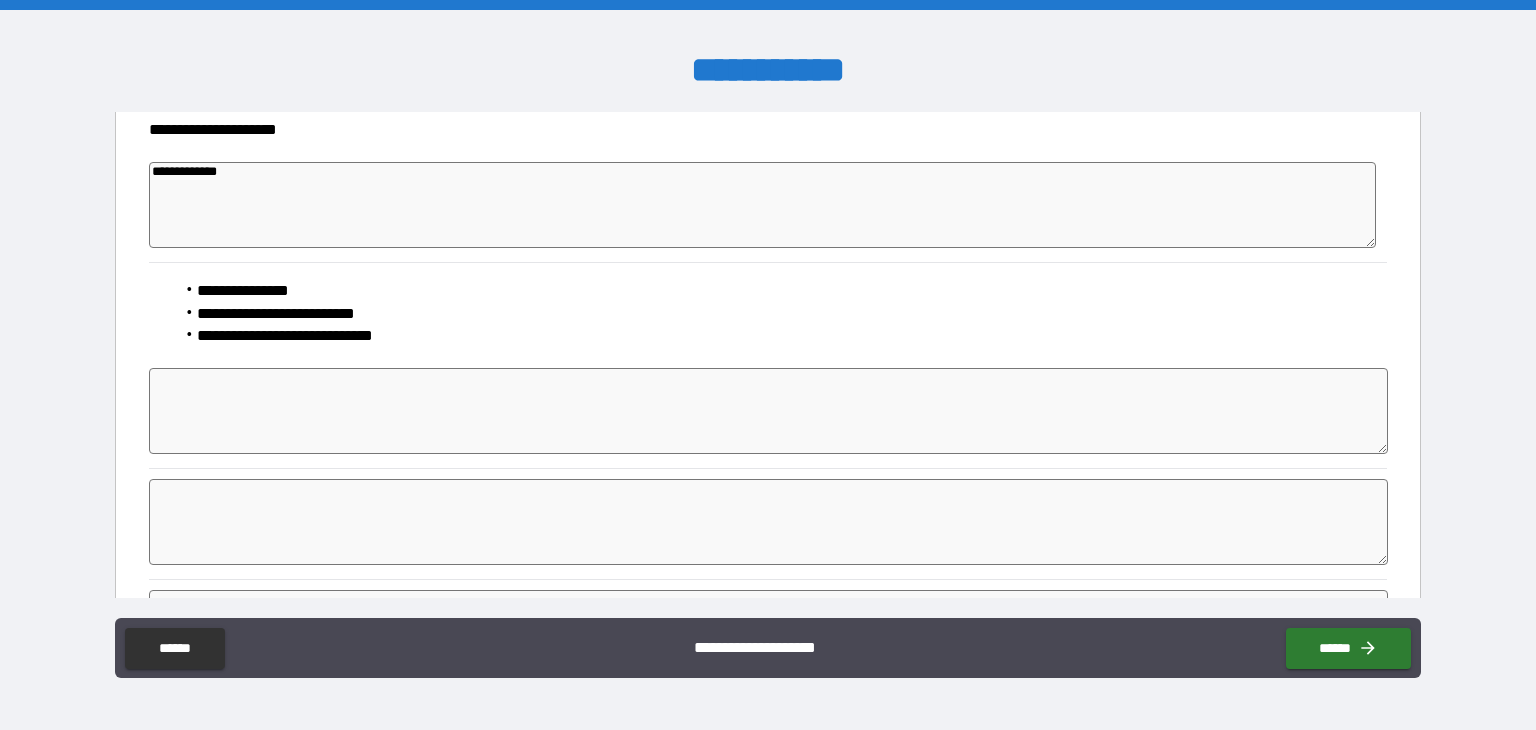 click at bounding box center (768, 411) 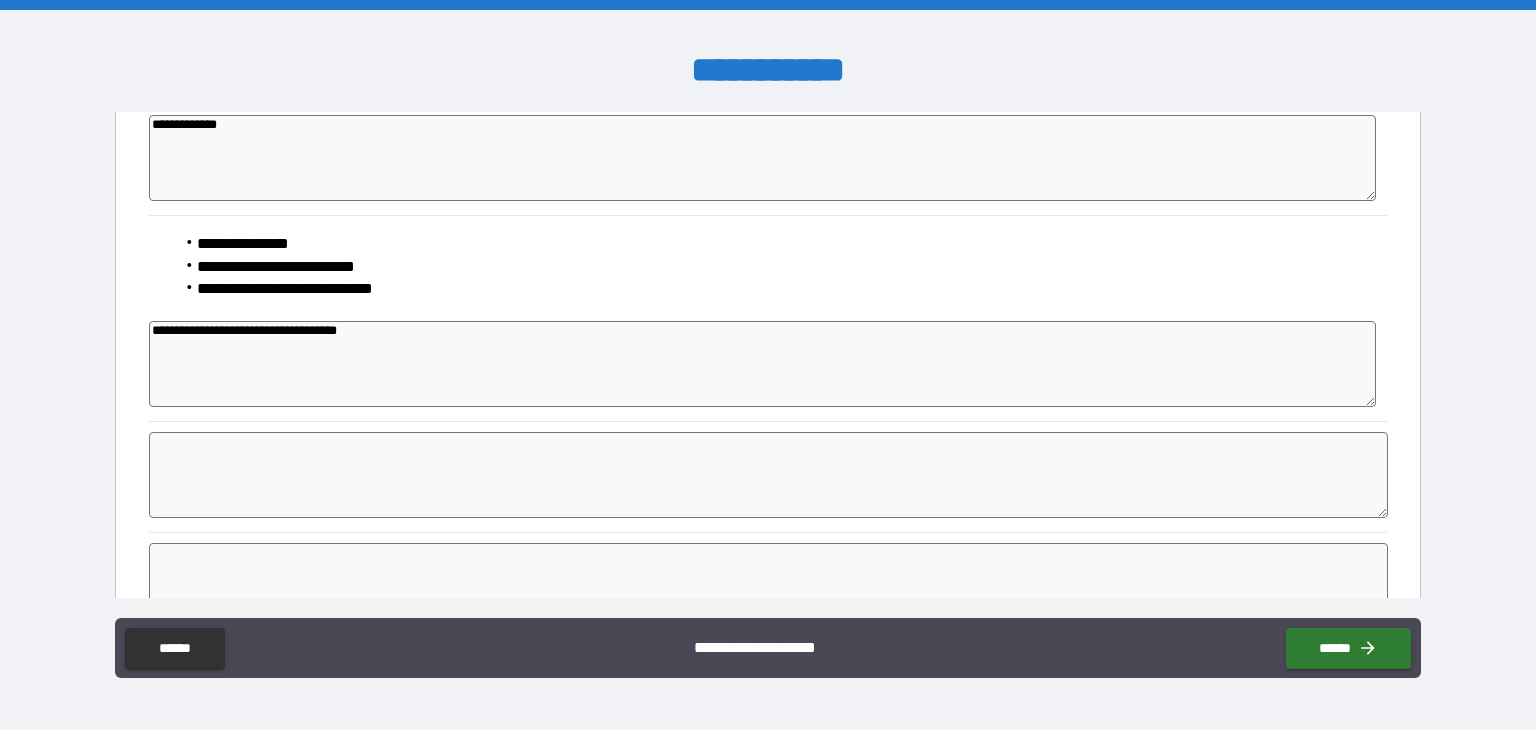 scroll, scrollTop: 1578, scrollLeft: 0, axis: vertical 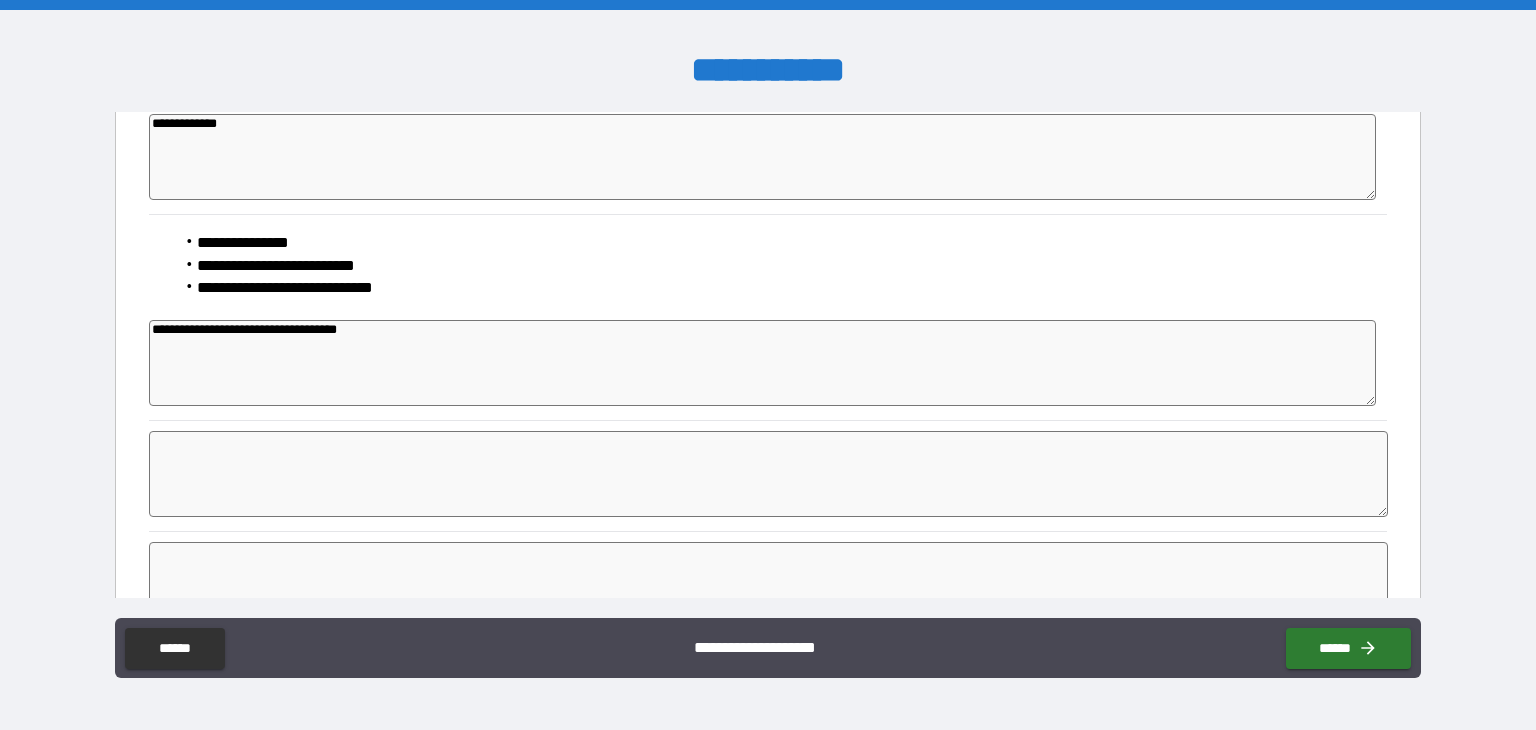 click at bounding box center (768, 474) 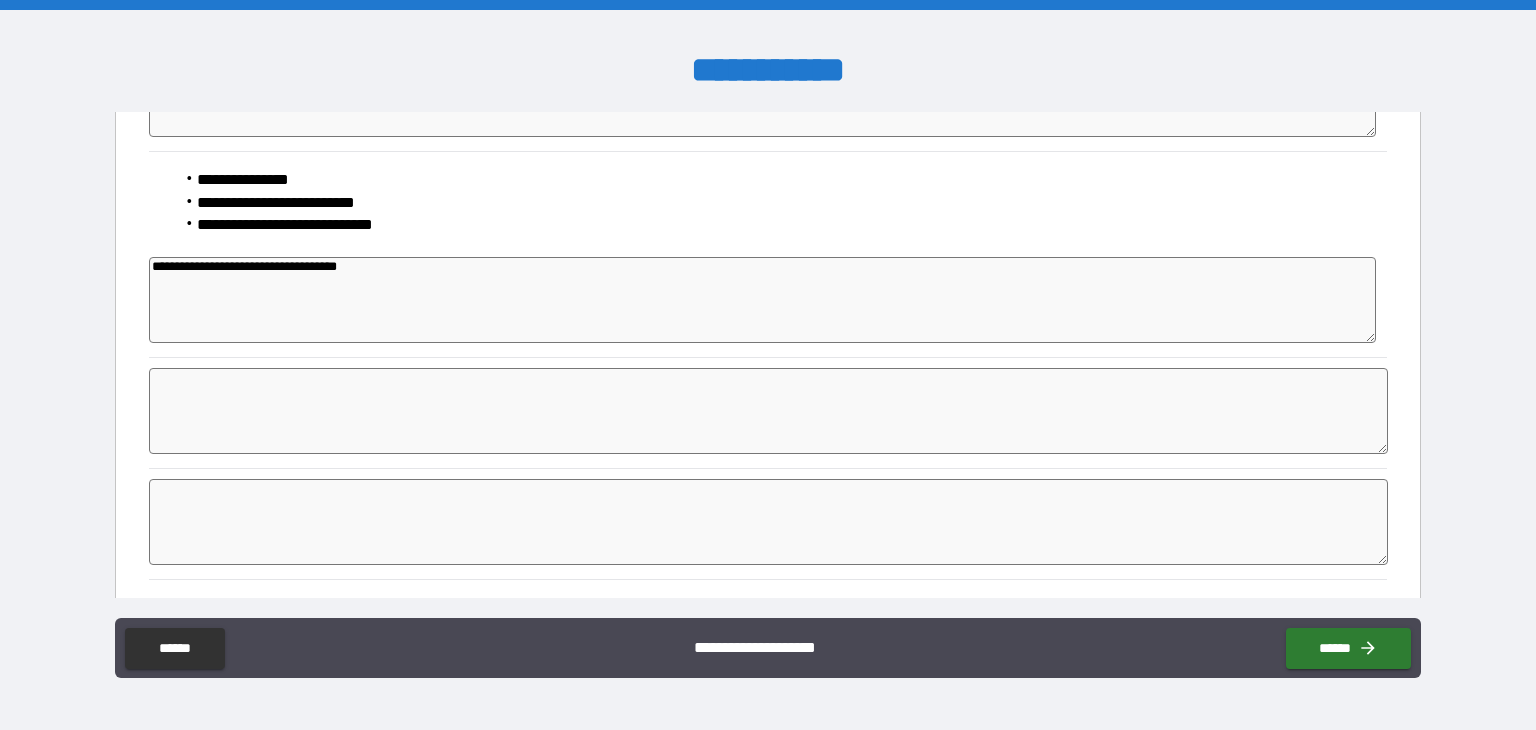 click at bounding box center (768, 522) 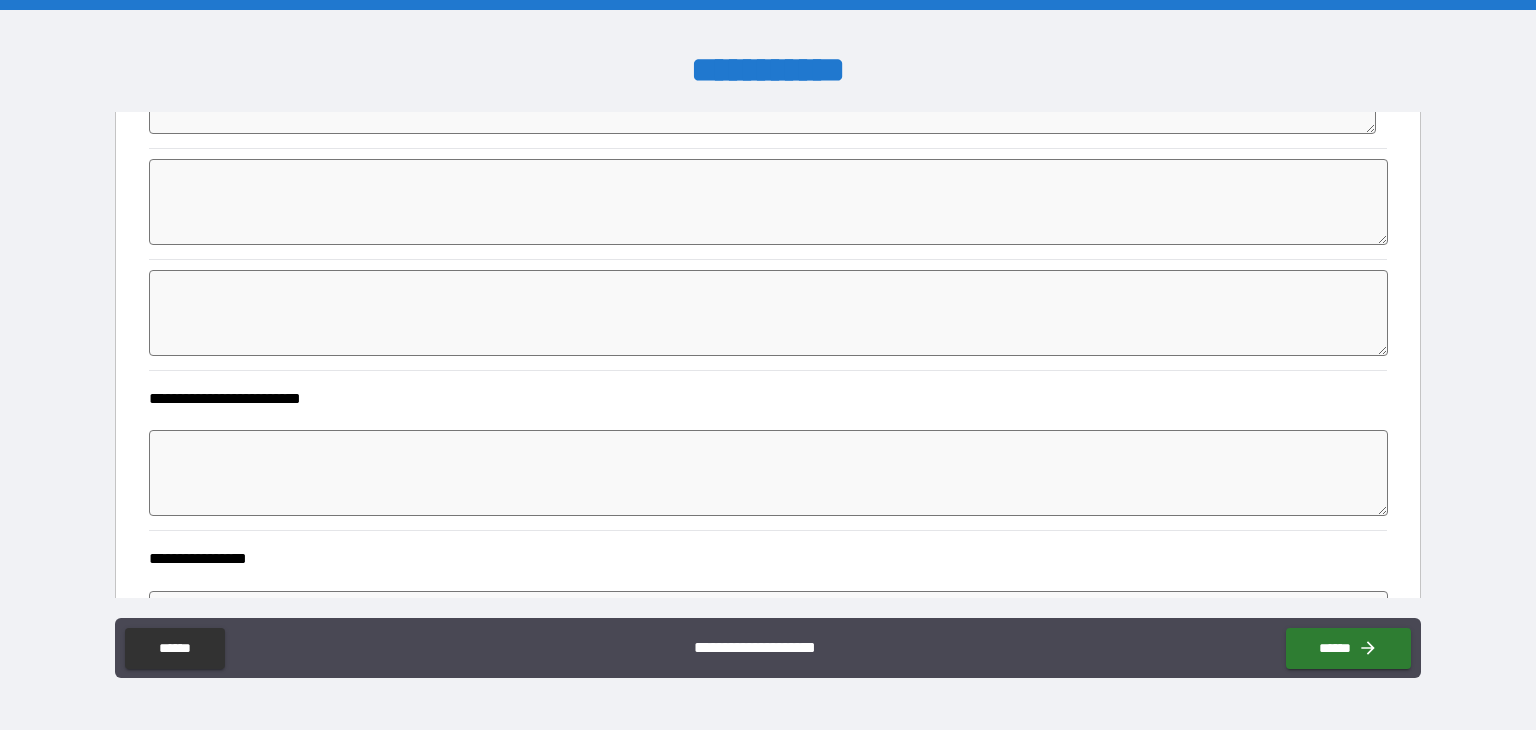 scroll, scrollTop: 1698, scrollLeft: 0, axis: vertical 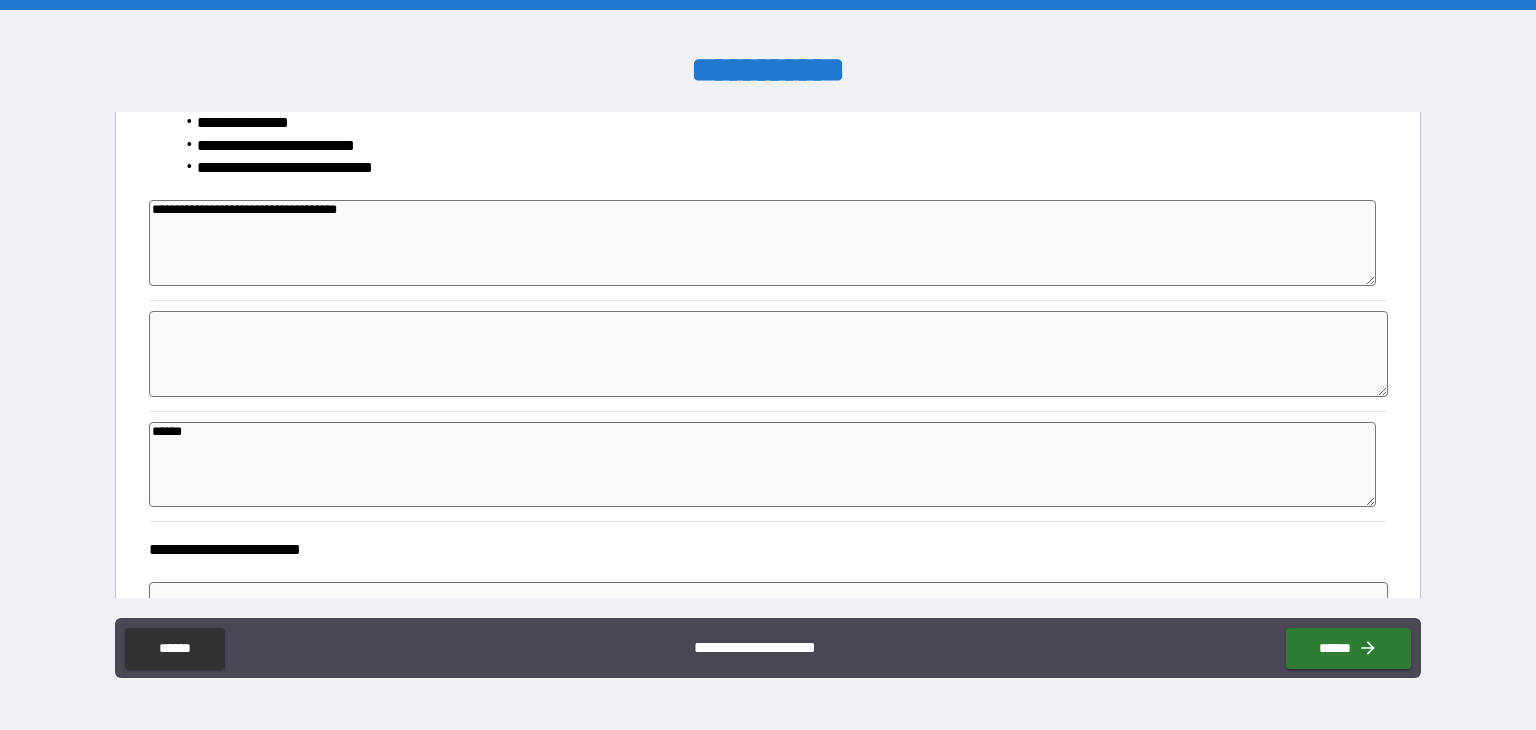 click at bounding box center (768, 354) 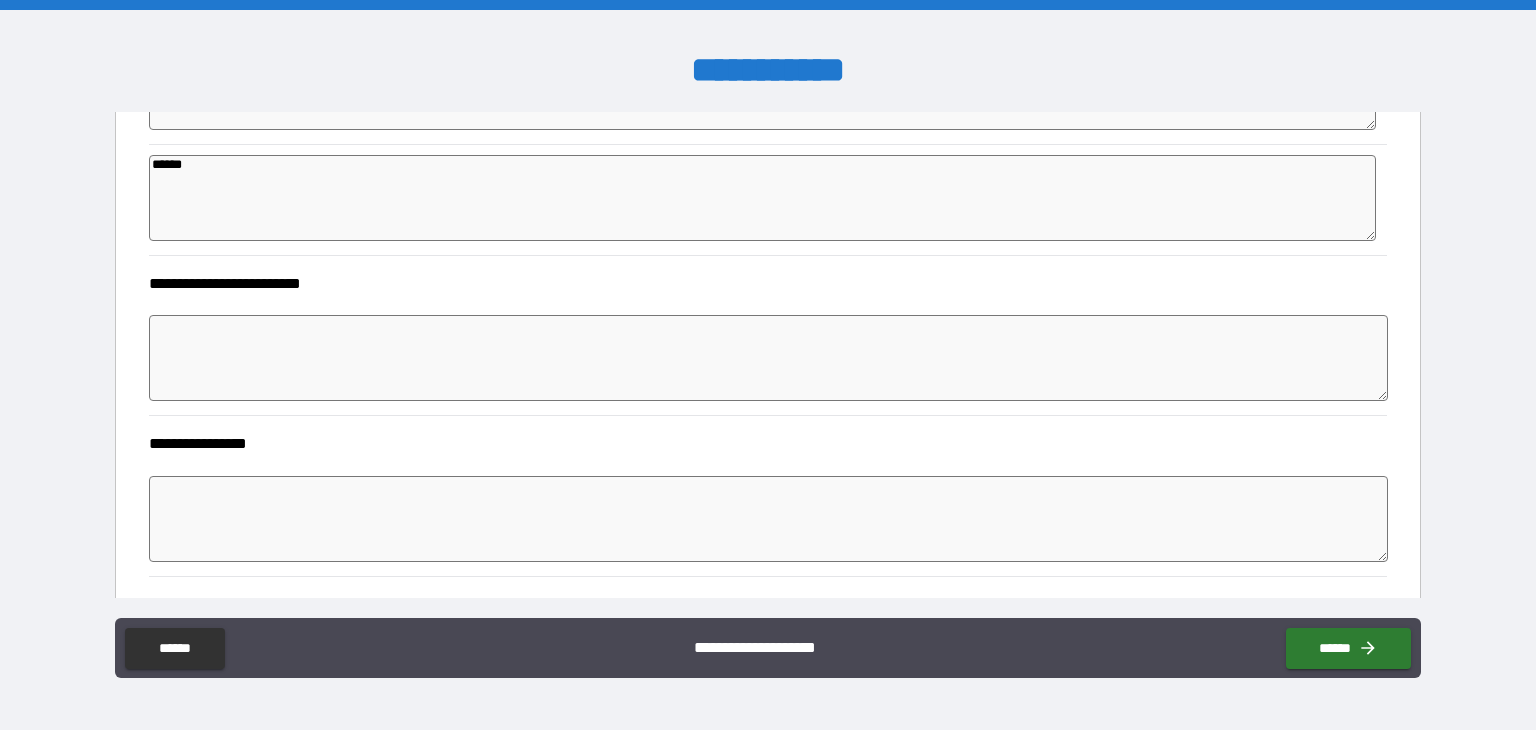 scroll, scrollTop: 1968, scrollLeft: 0, axis: vertical 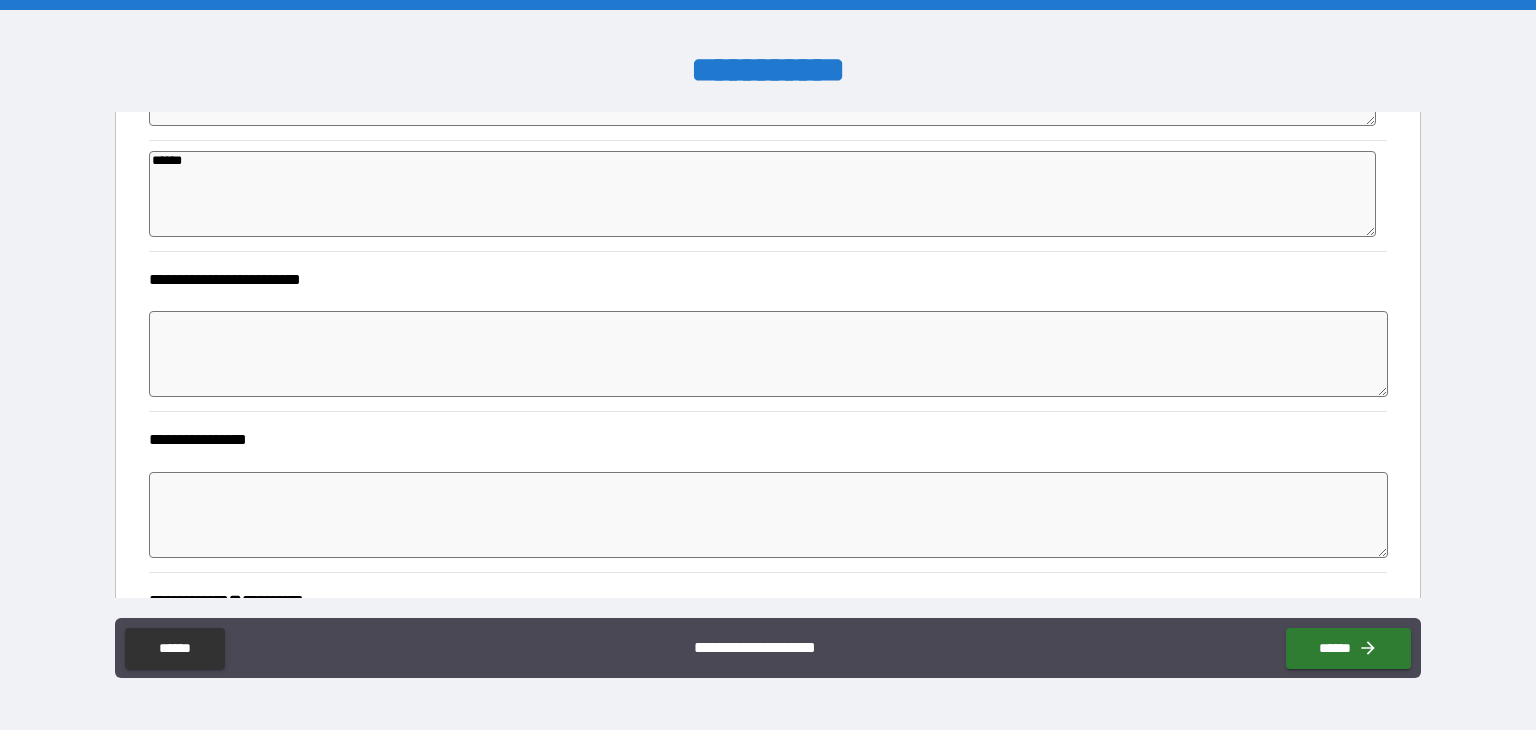 click at bounding box center (768, 354) 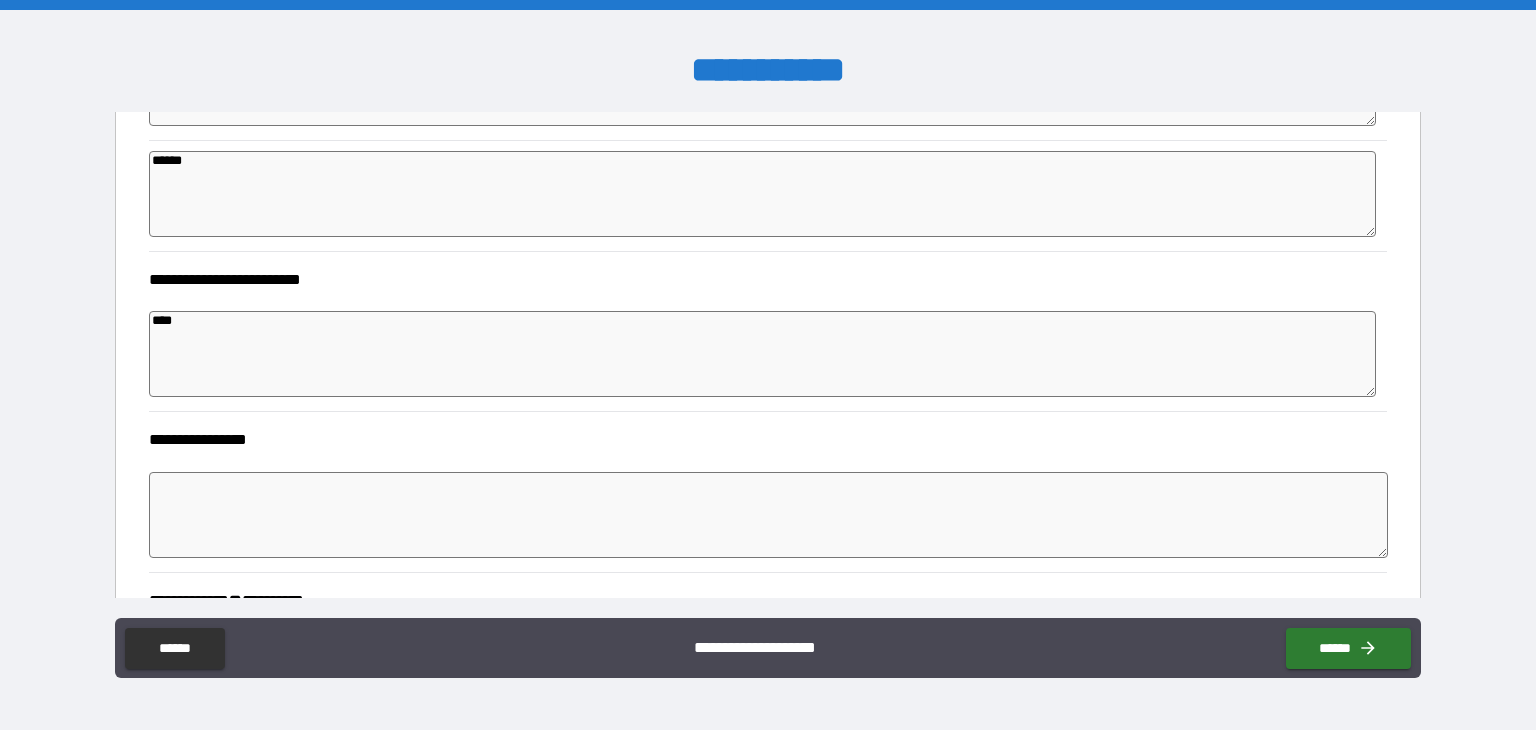click at bounding box center [768, 515] 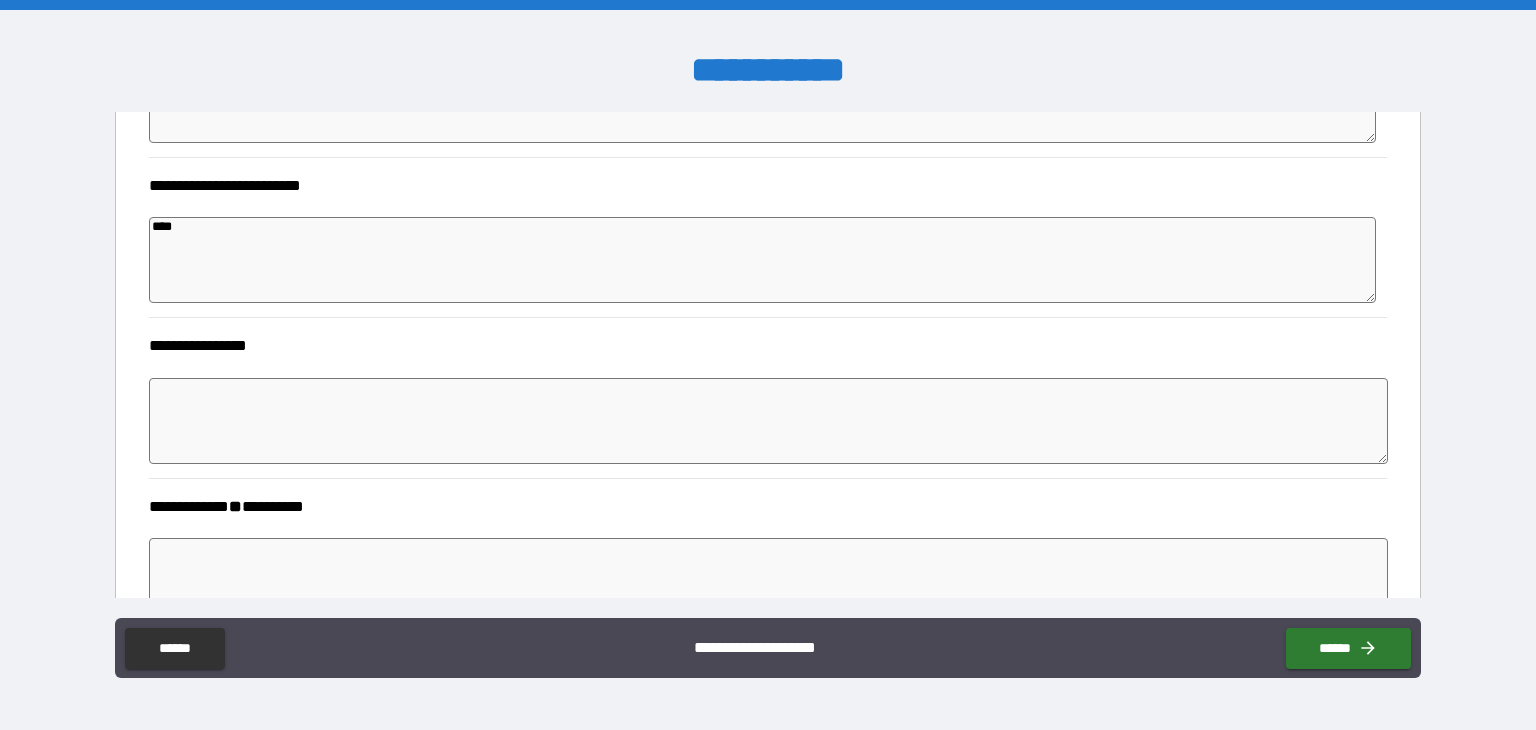 scroll, scrollTop: 2064, scrollLeft: 0, axis: vertical 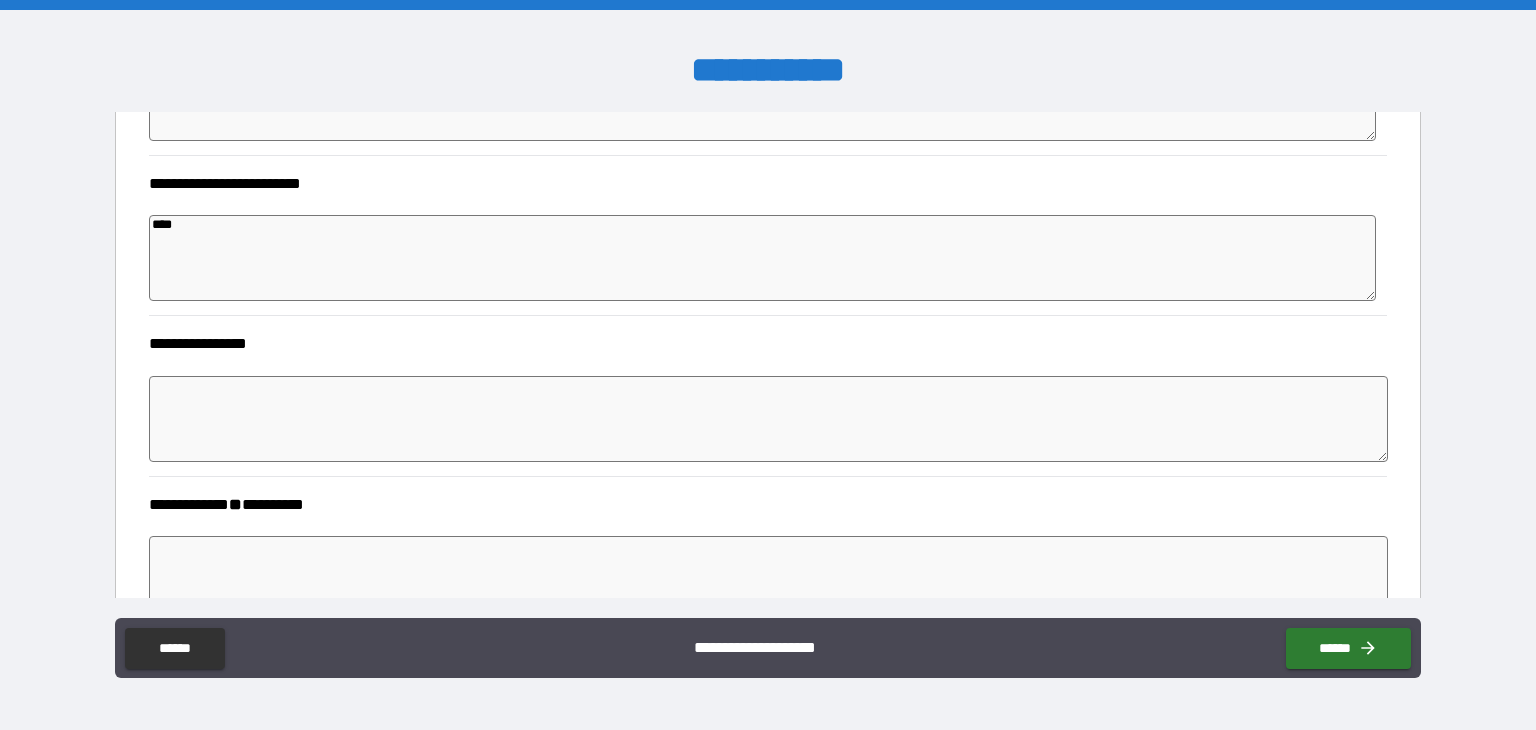 drag, startPoint x: 258, startPoint y: 514, endPoint x: 246, endPoint y: 511, distance: 12.369317 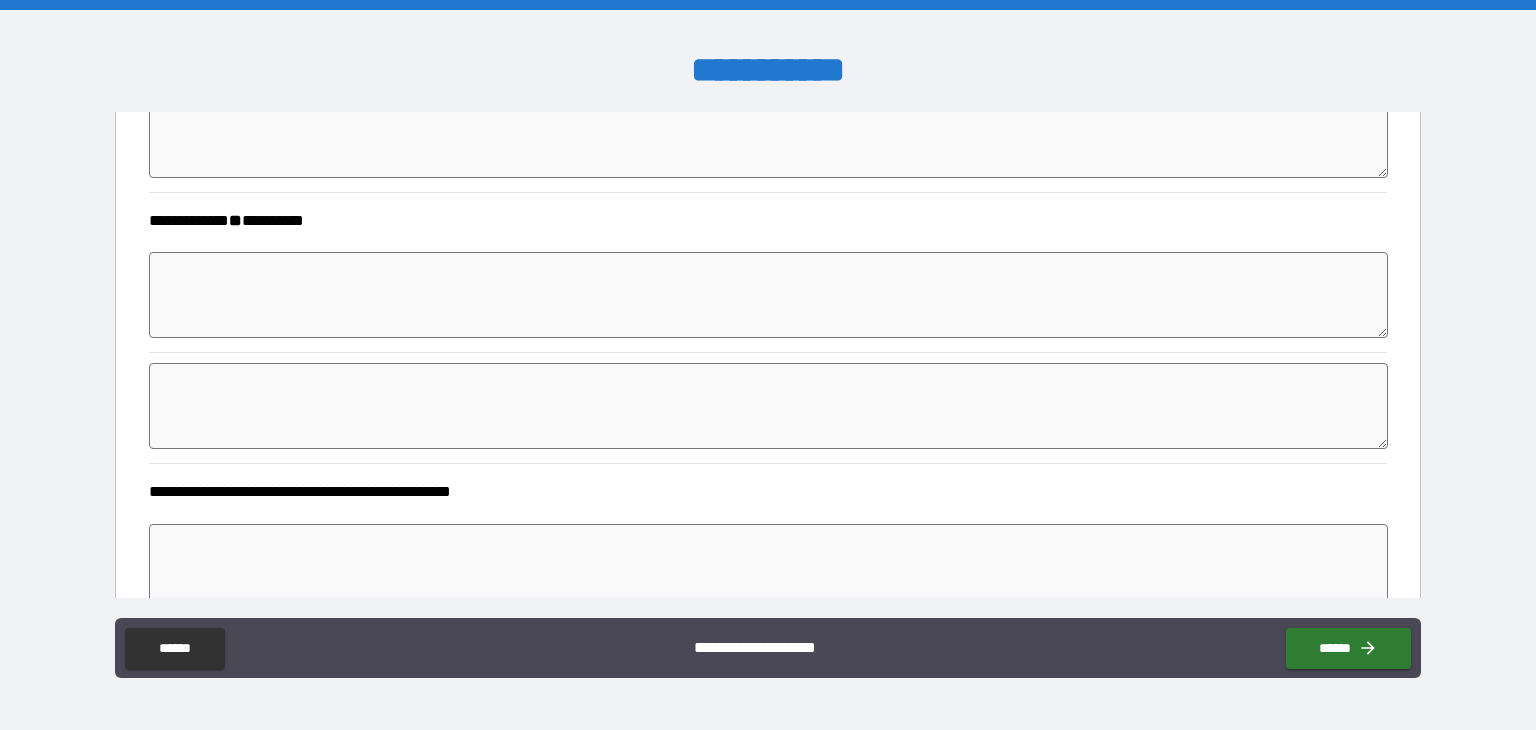scroll, scrollTop: 2349, scrollLeft: 0, axis: vertical 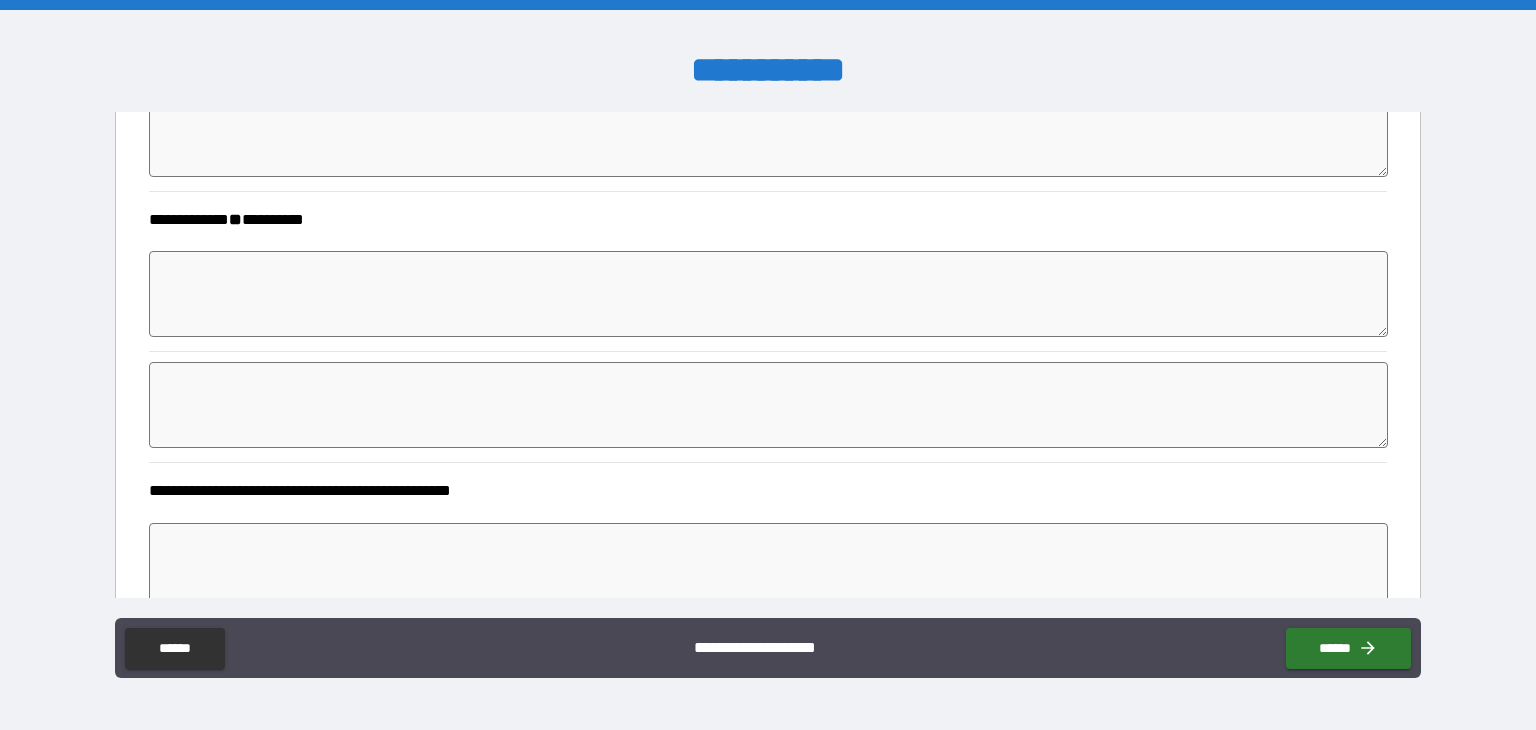 click at bounding box center (768, 294) 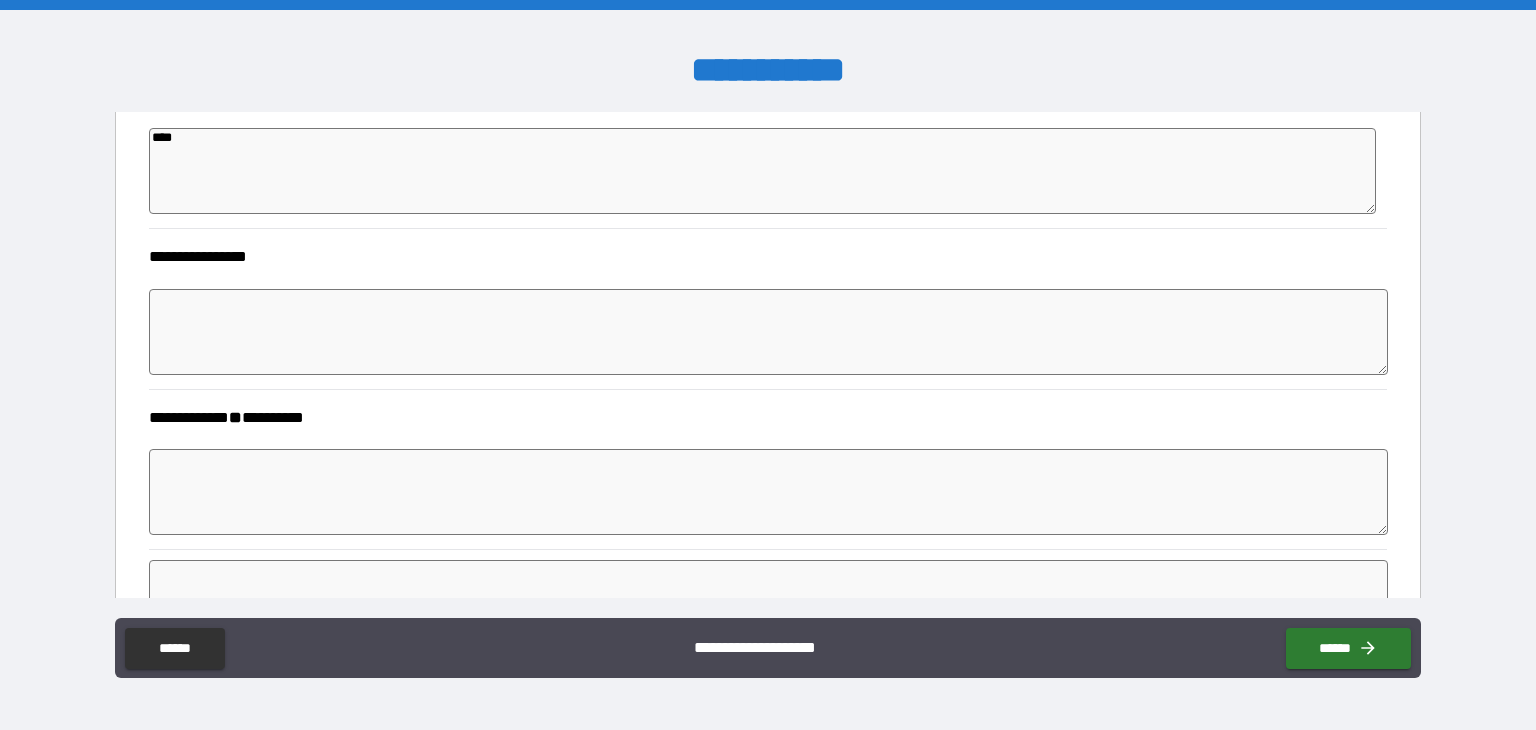 scroll, scrollTop: 2140, scrollLeft: 0, axis: vertical 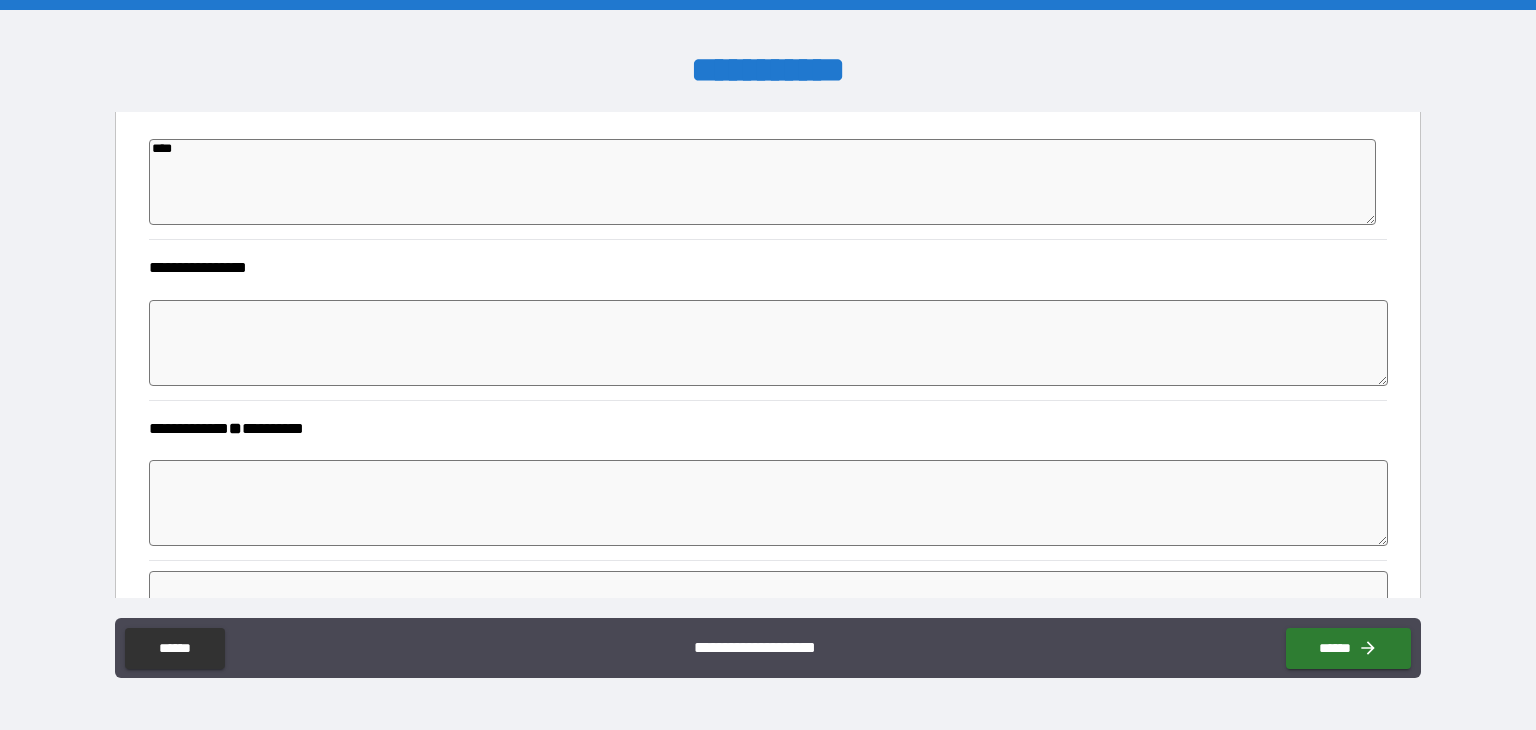 click at bounding box center (768, 343) 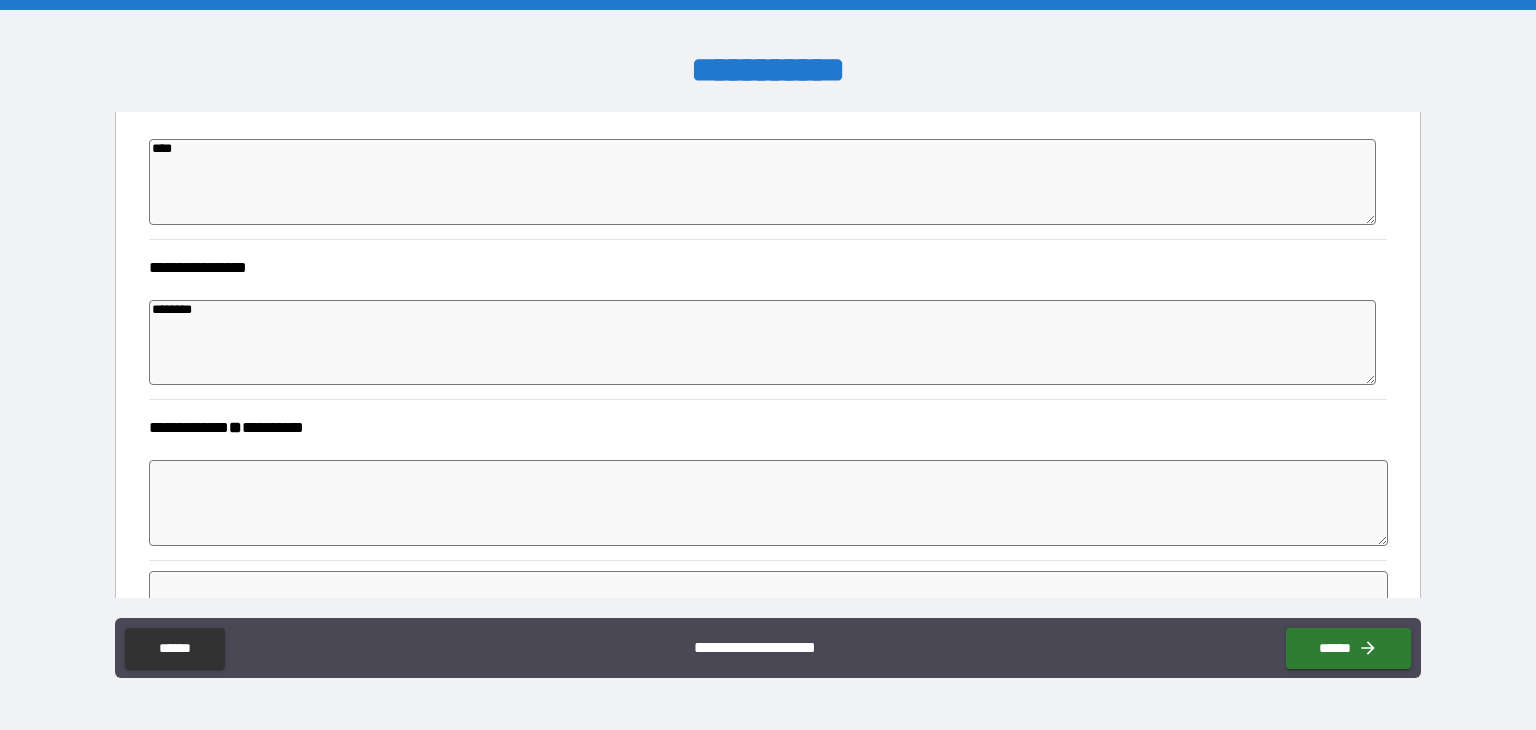 click at bounding box center (768, 503) 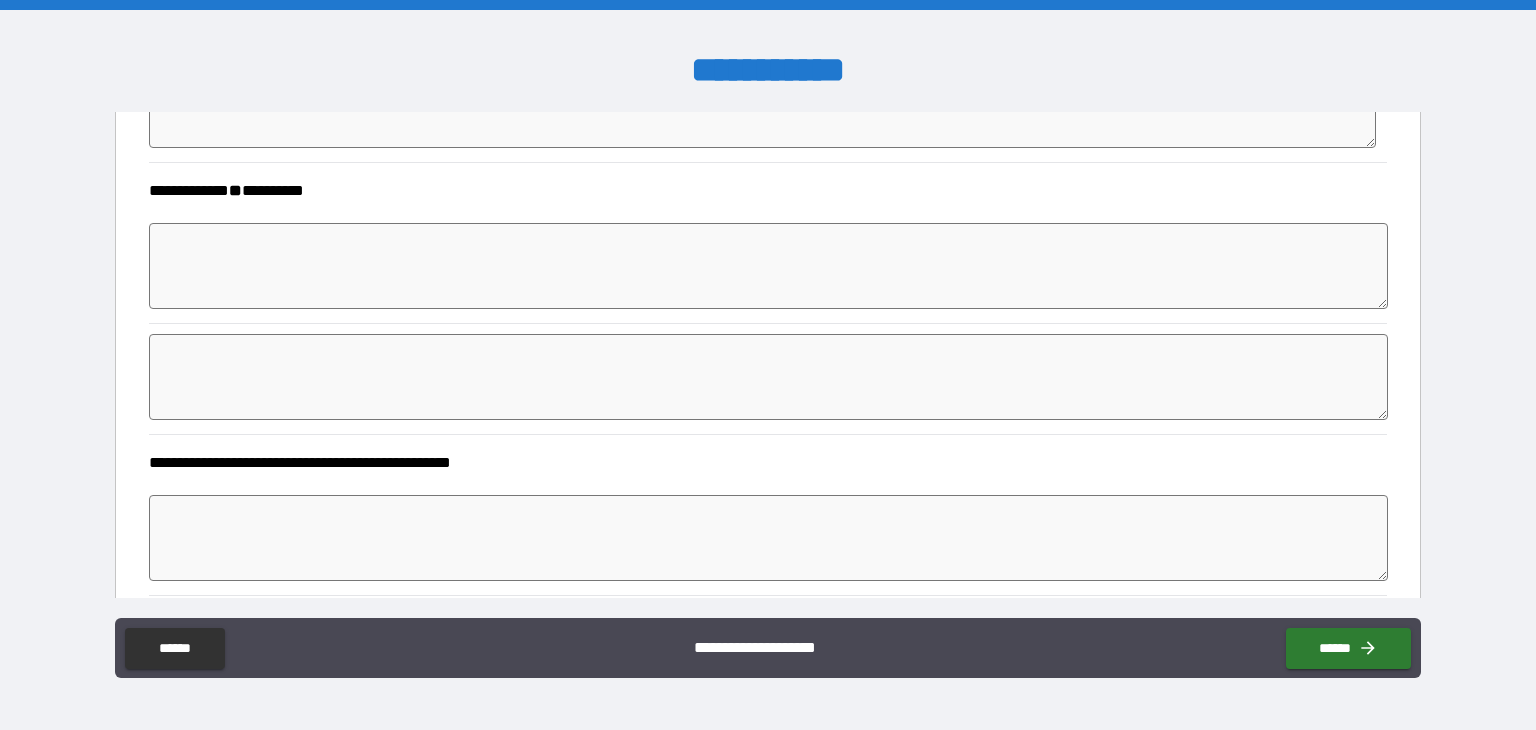 scroll, scrollTop: 2379, scrollLeft: 0, axis: vertical 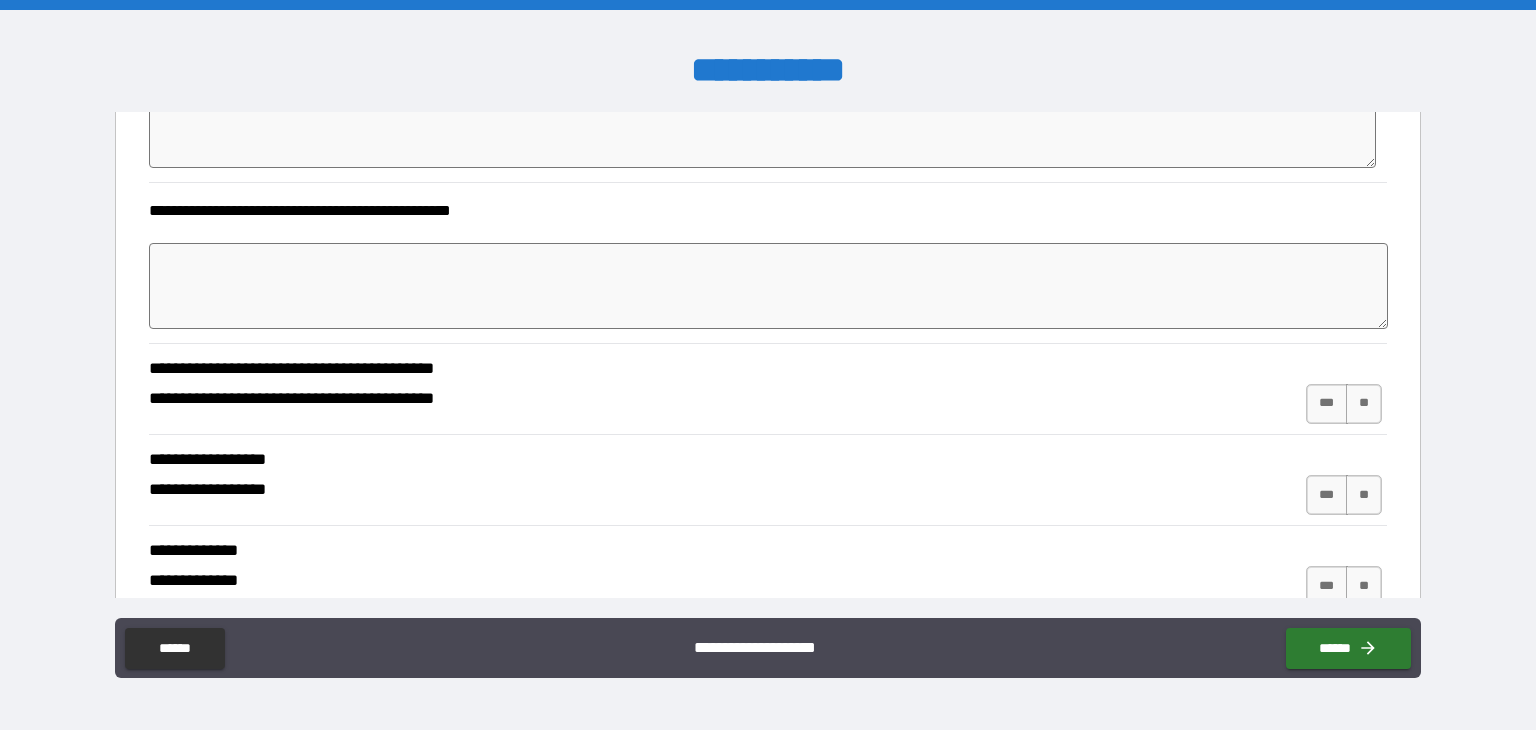 click at bounding box center (768, 286) 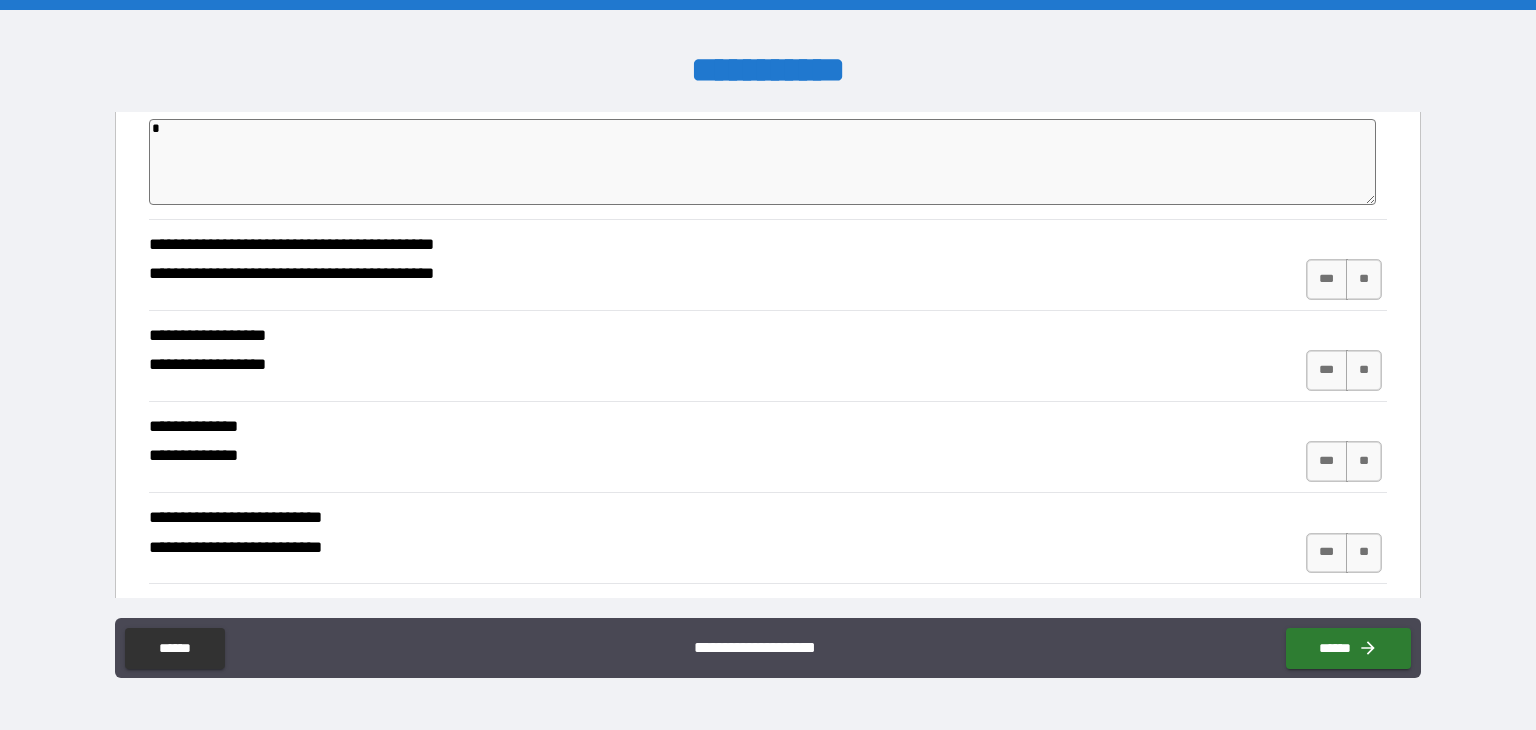 scroll, scrollTop: 2755, scrollLeft: 0, axis: vertical 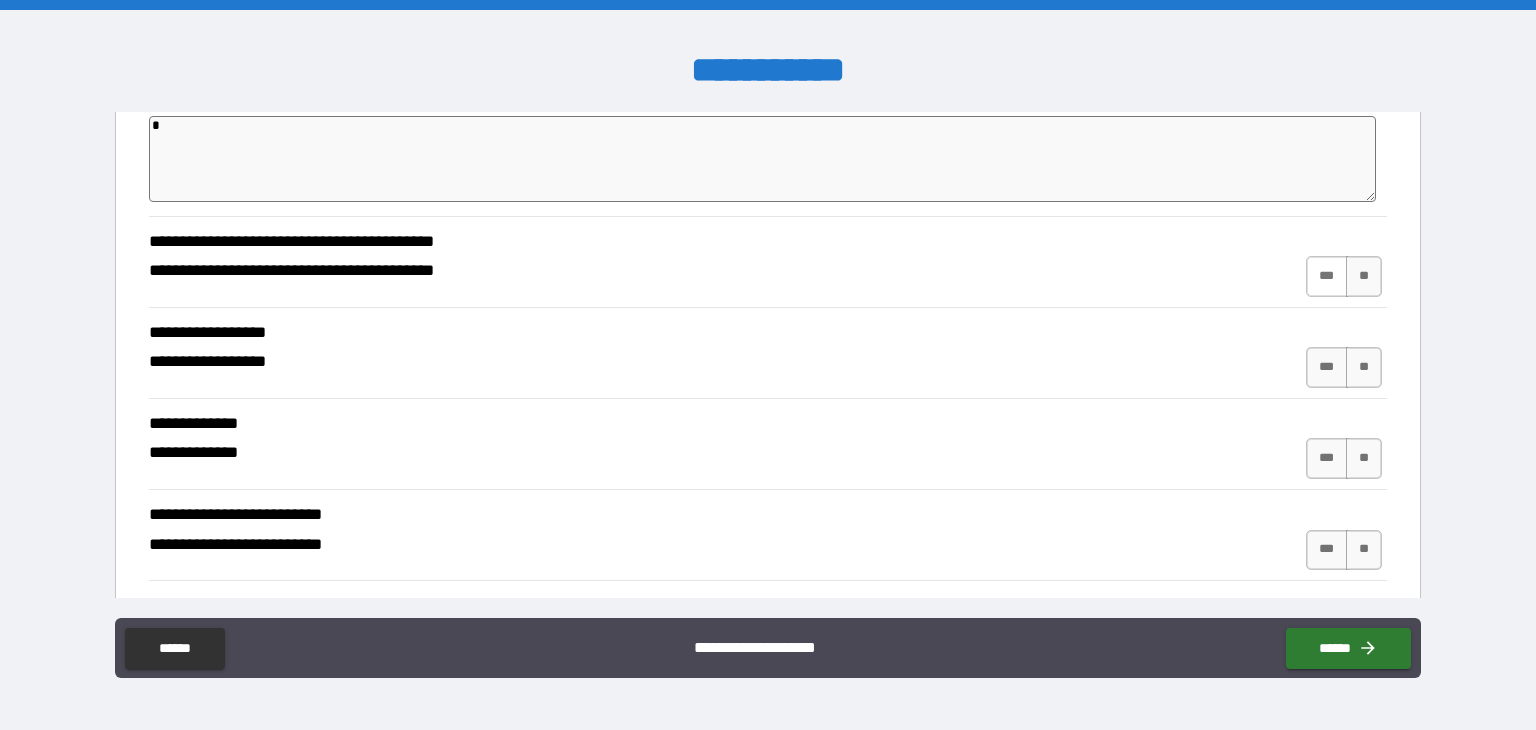 click on "***" at bounding box center [1327, 276] 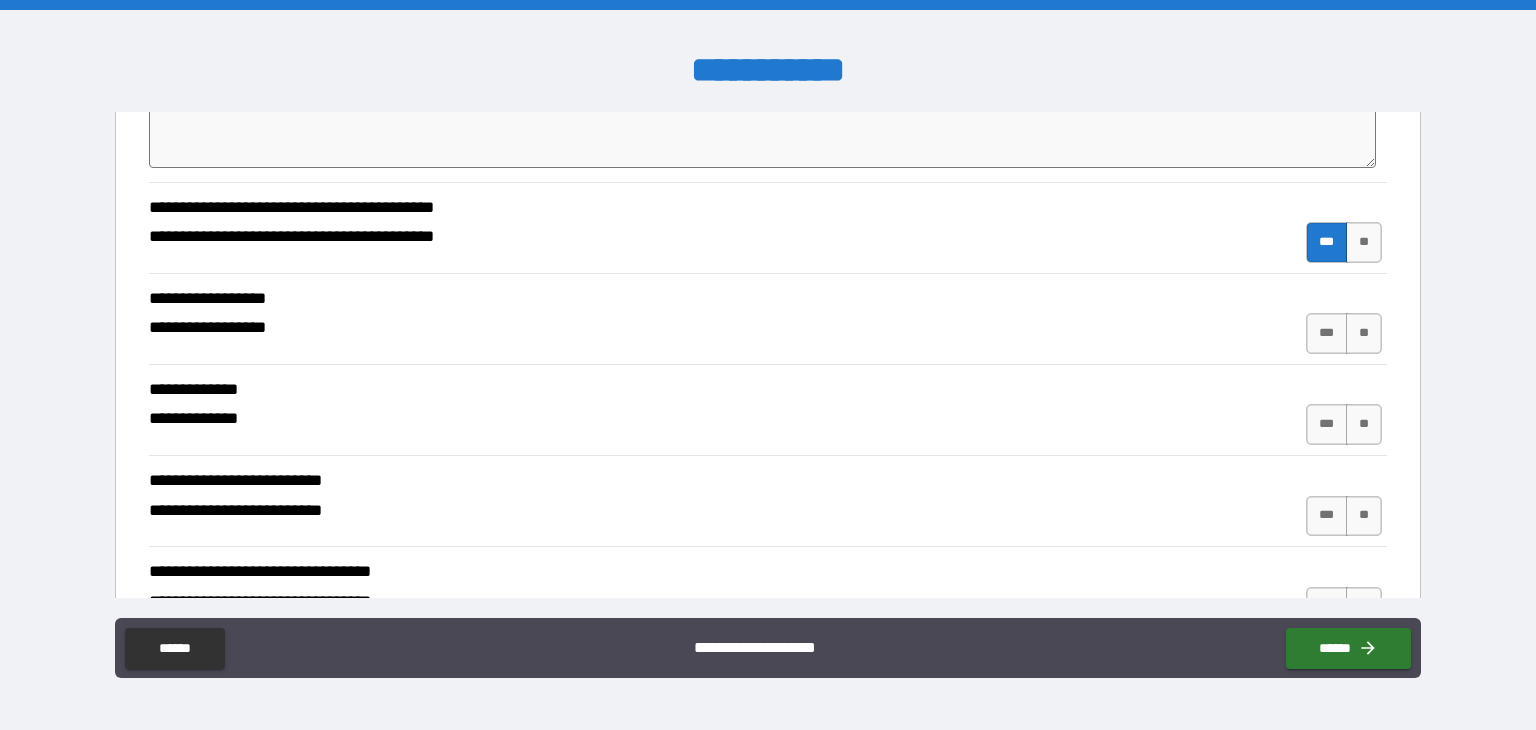 scroll, scrollTop: 2791, scrollLeft: 0, axis: vertical 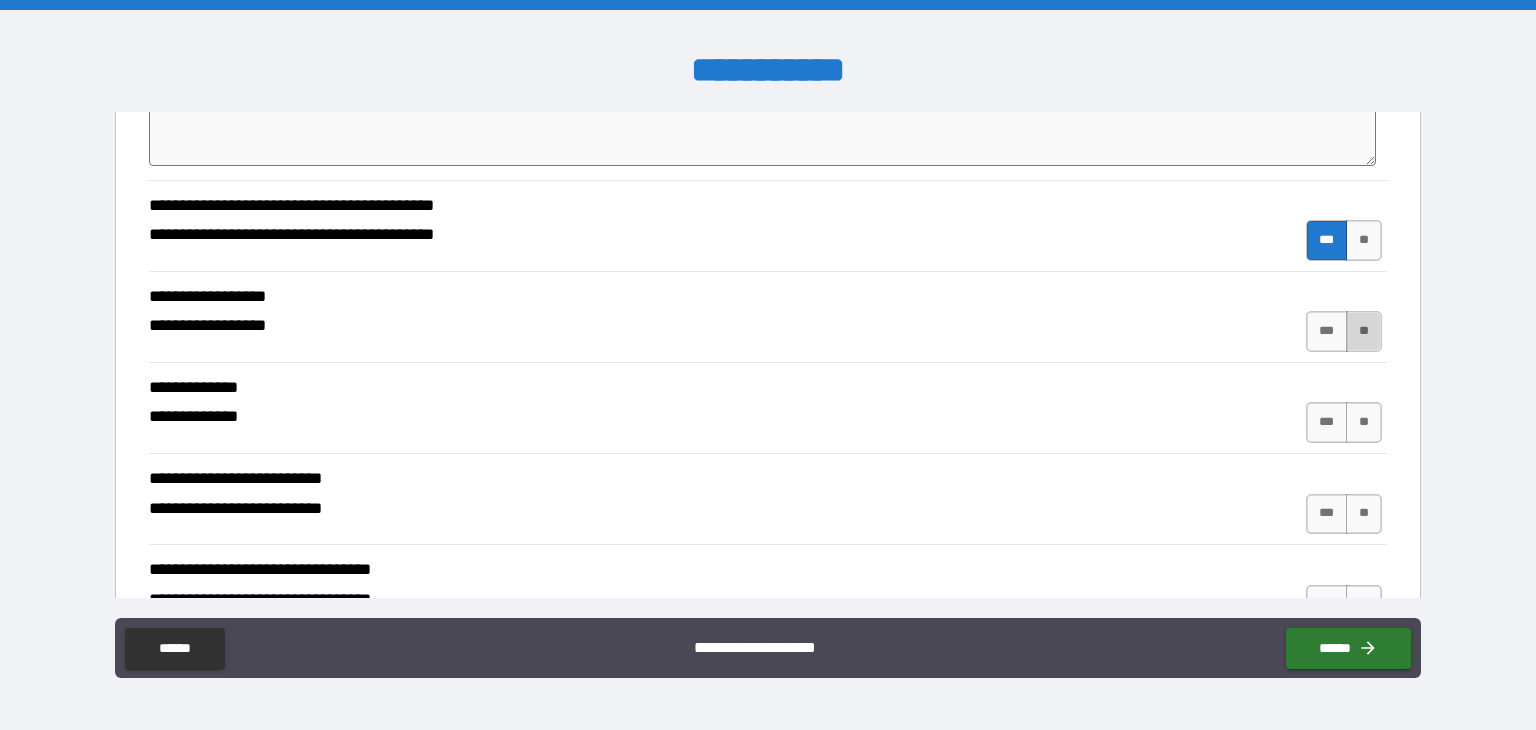 click on "**" at bounding box center (1364, 331) 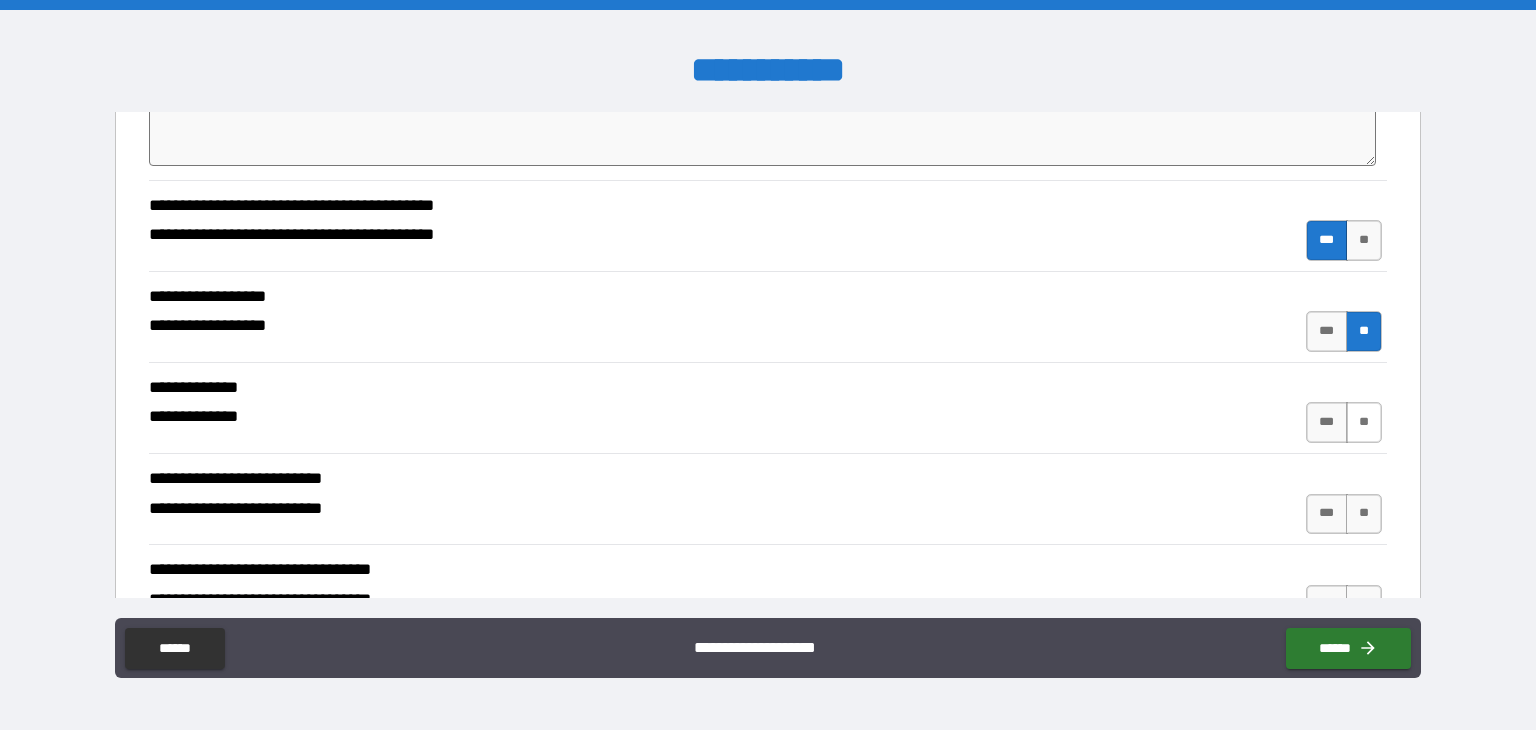 click on "**" at bounding box center (1364, 422) 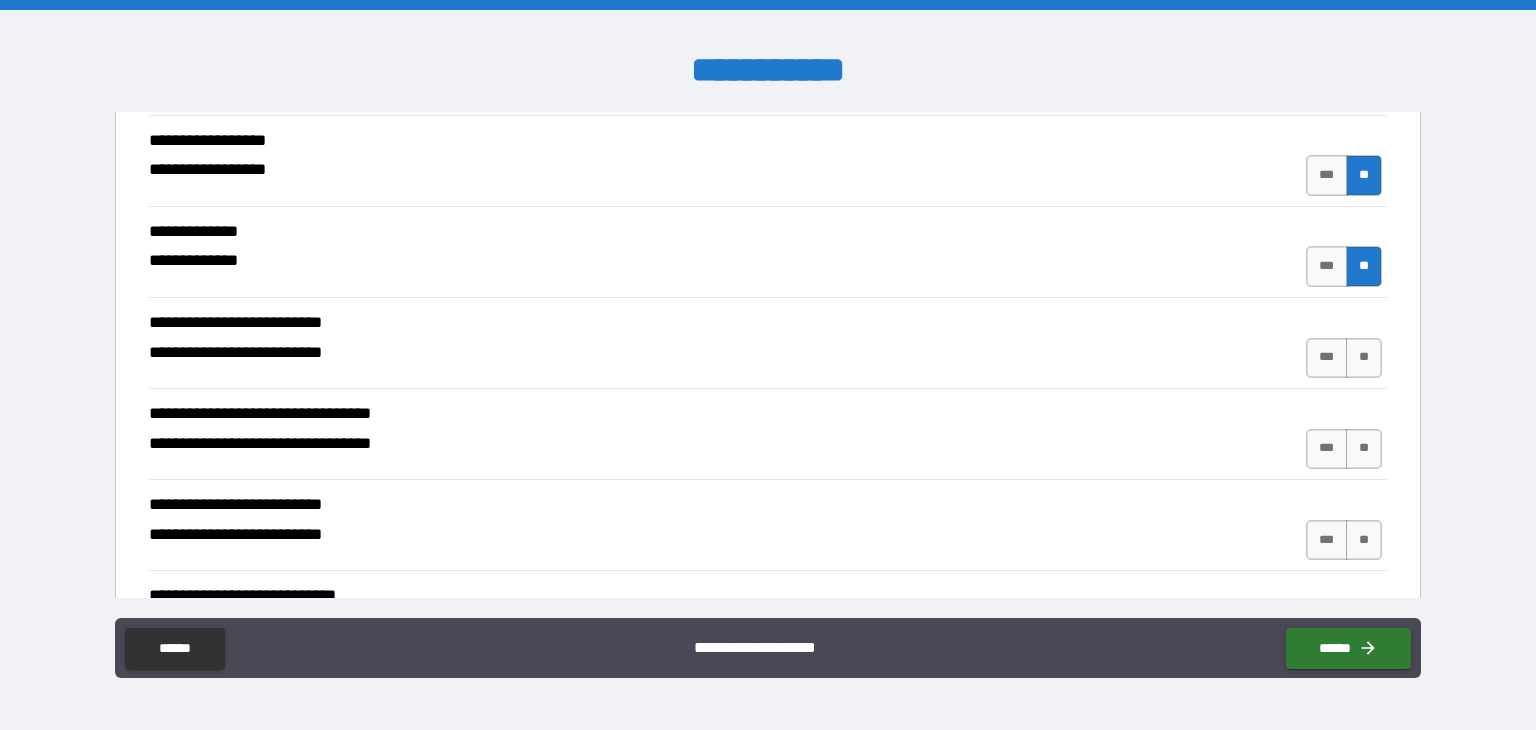 scroll, scrollTop: 2947, scrollLeft: 0, axis: vertical 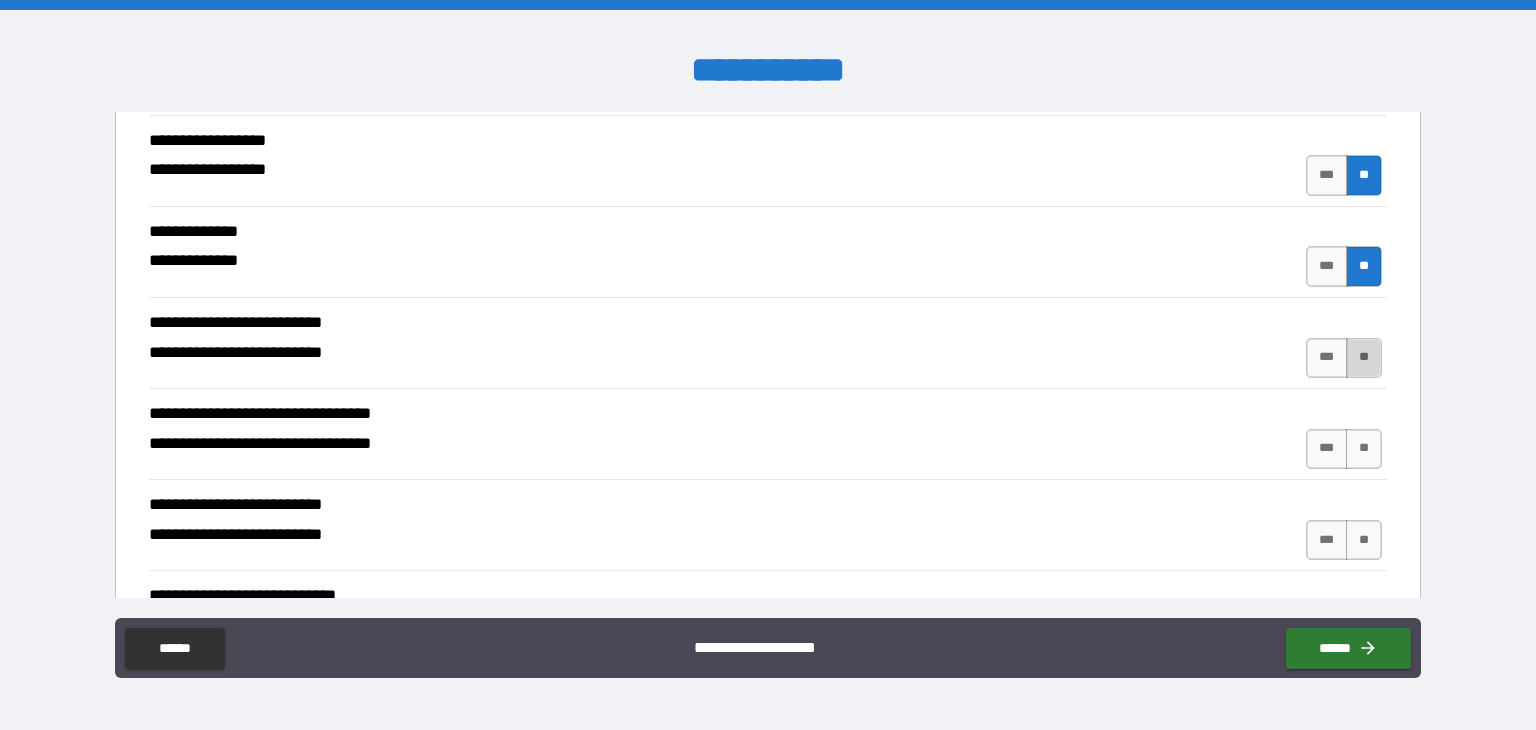 click on "**" at bounding box center [1364, 358] 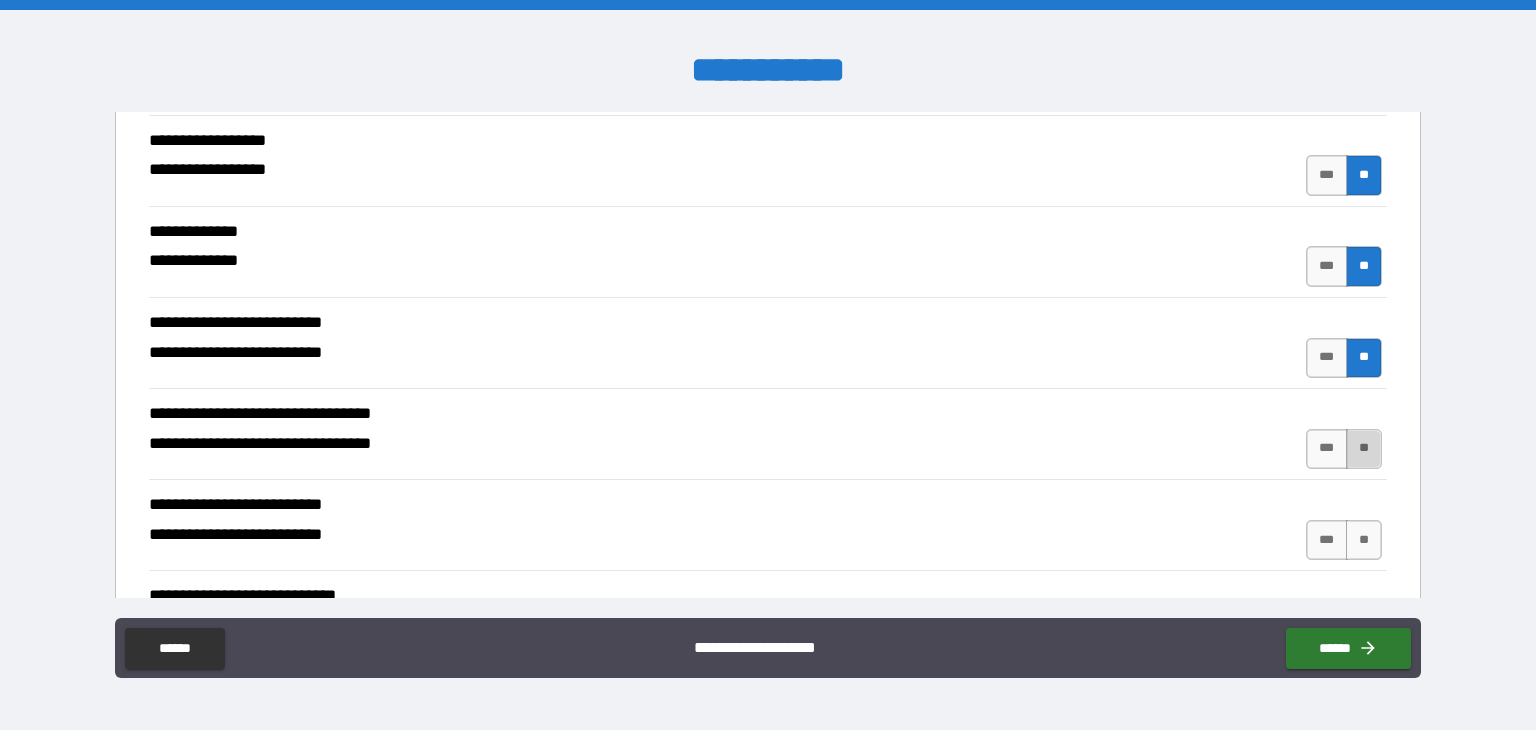 click on "**" at bounding box center [1364, 449] 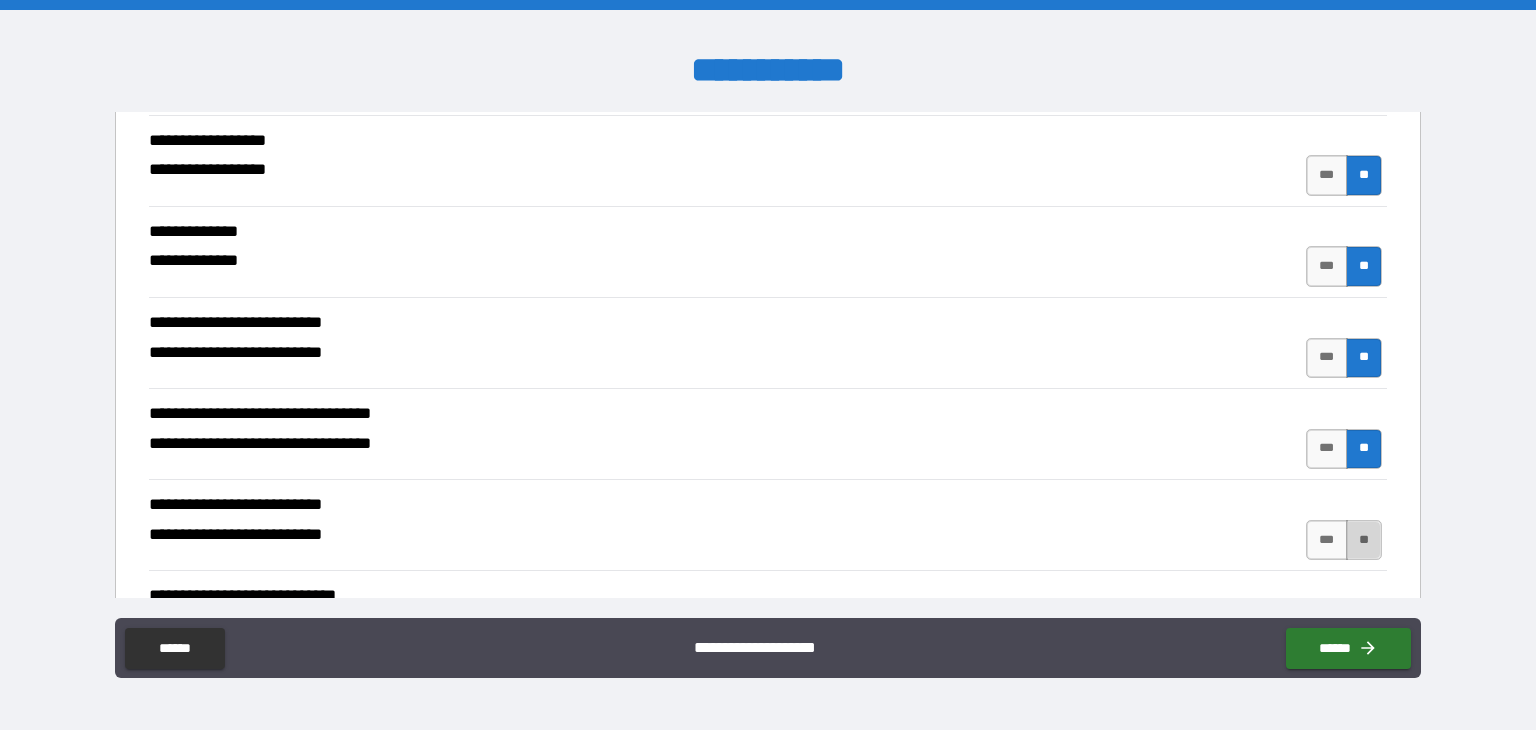 click on "**" at bounding box center [1364, 540] 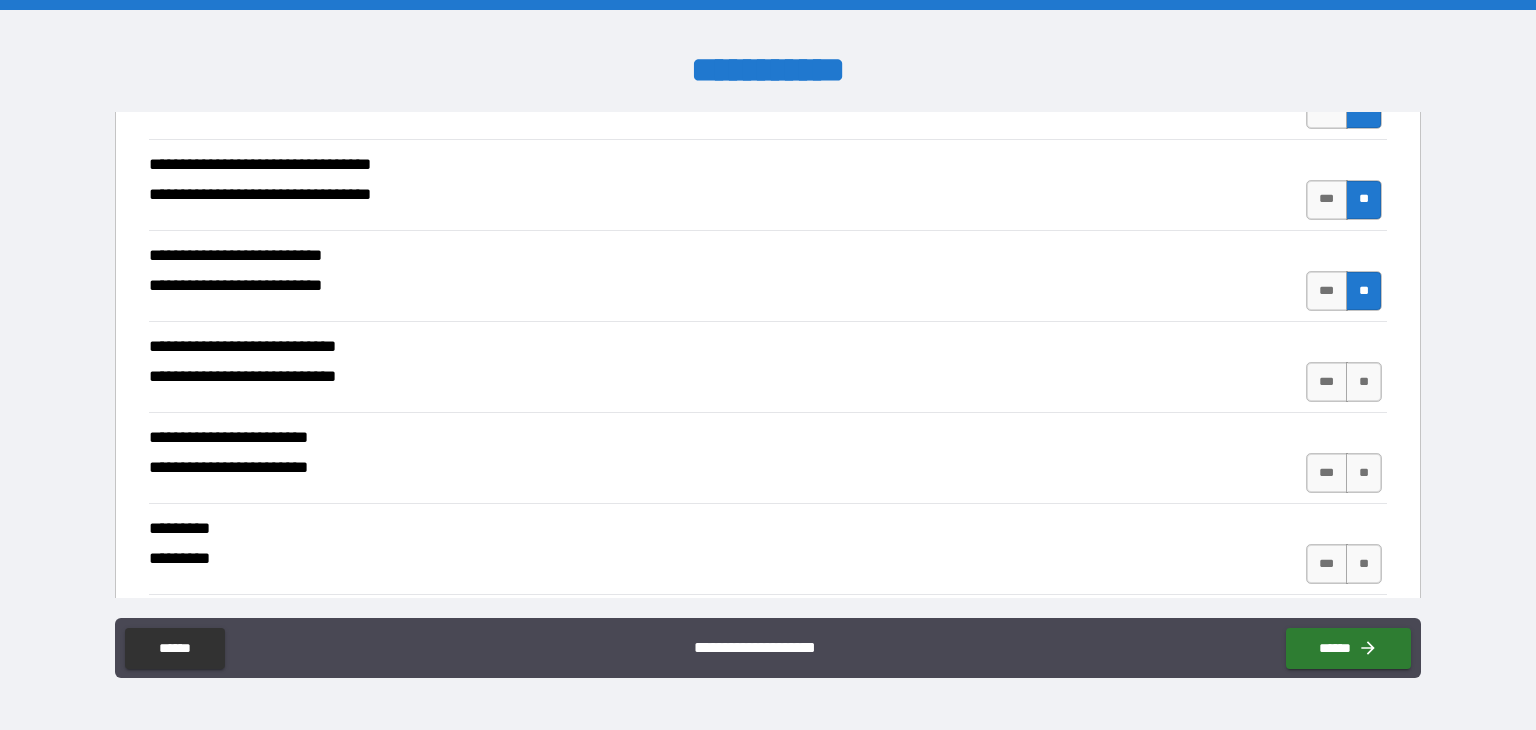 scroll, scrollTop: 3199, scrollLeft: 0, axis: vertical 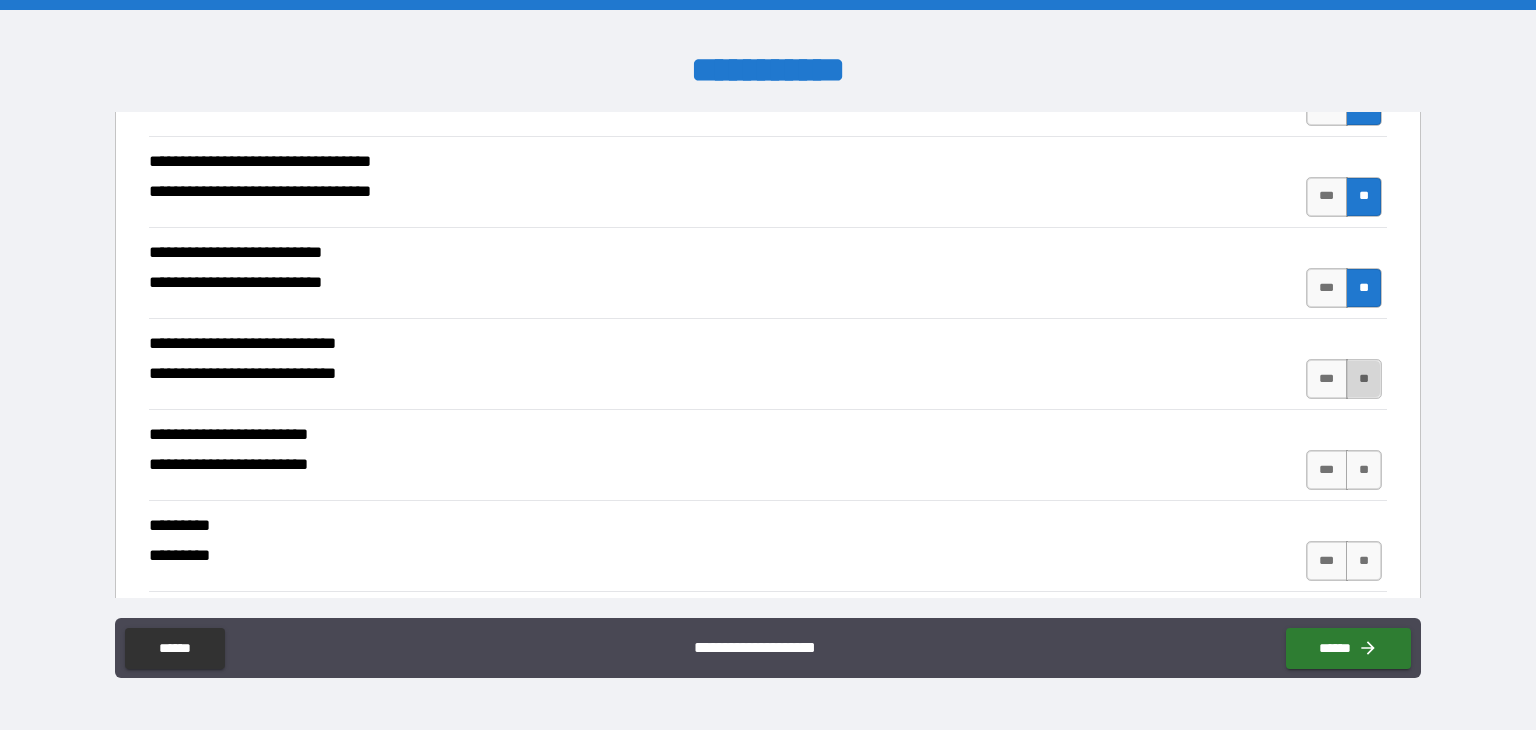 click on "**" at bounding box center [1364, 379] 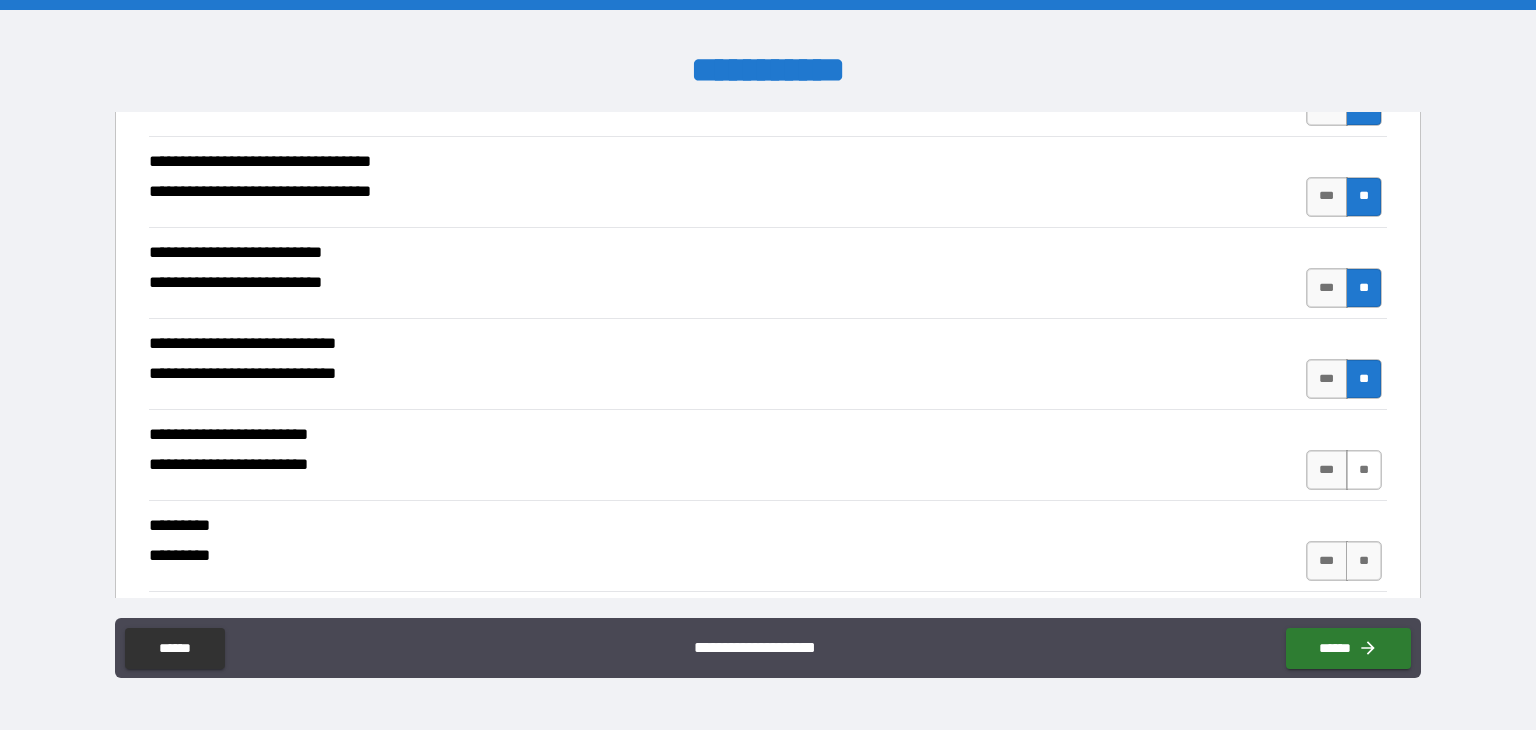 click on "**" at bounding box center [1364, 470] 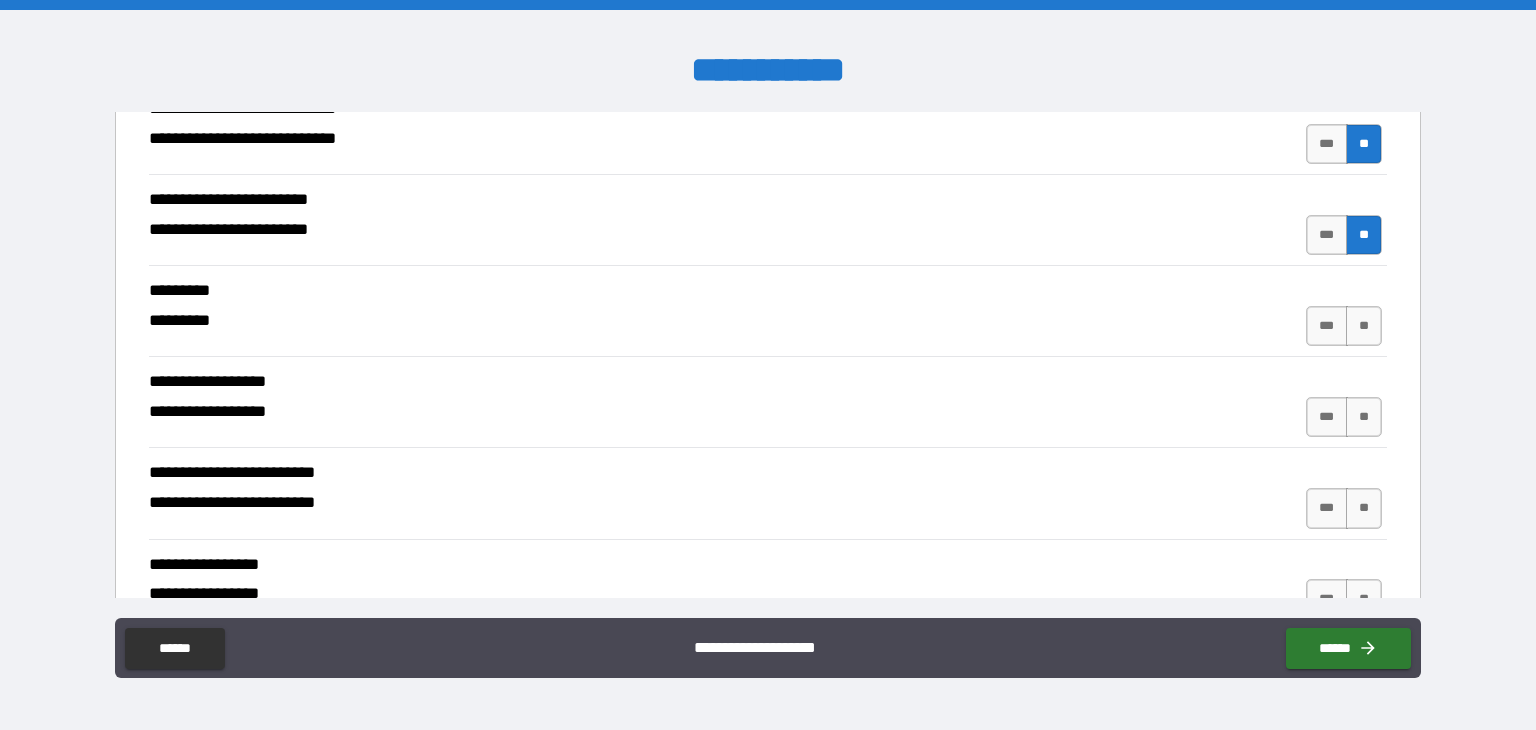 scroll, scrollTop: 3452, scrollLeft: 0, axis: vertical 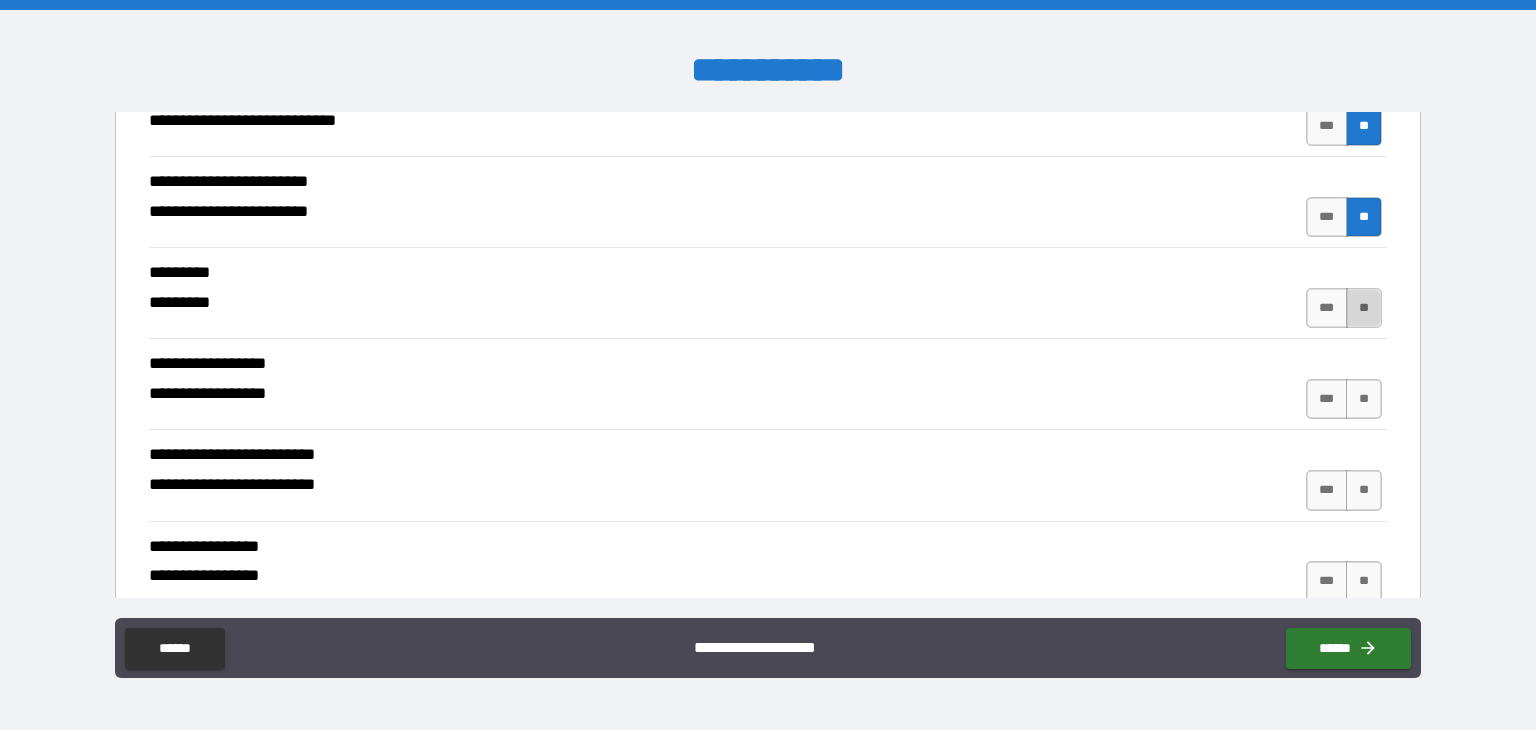 click on "**" at bounding box center [1364, 308] 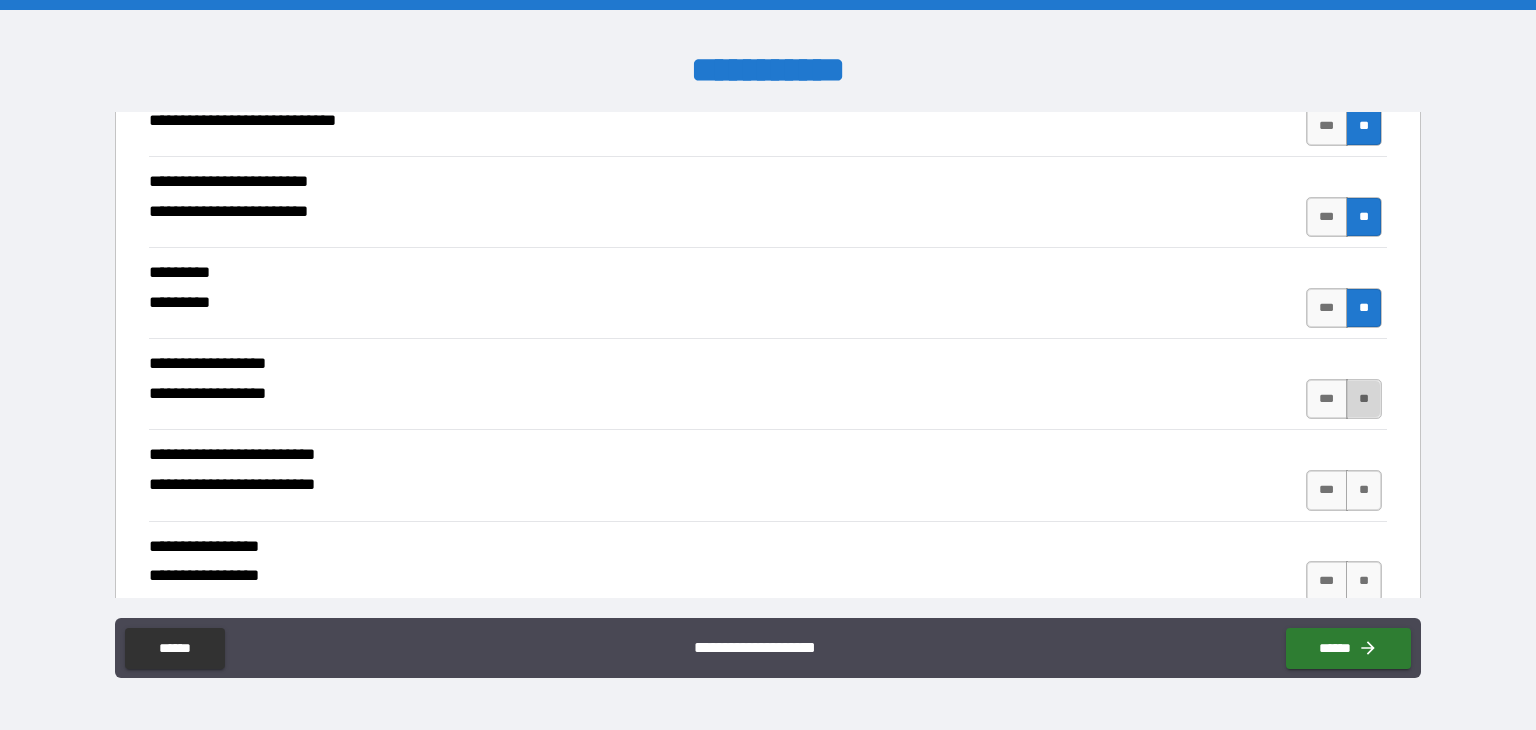 click on "**" at bounding box center [1364, 399] 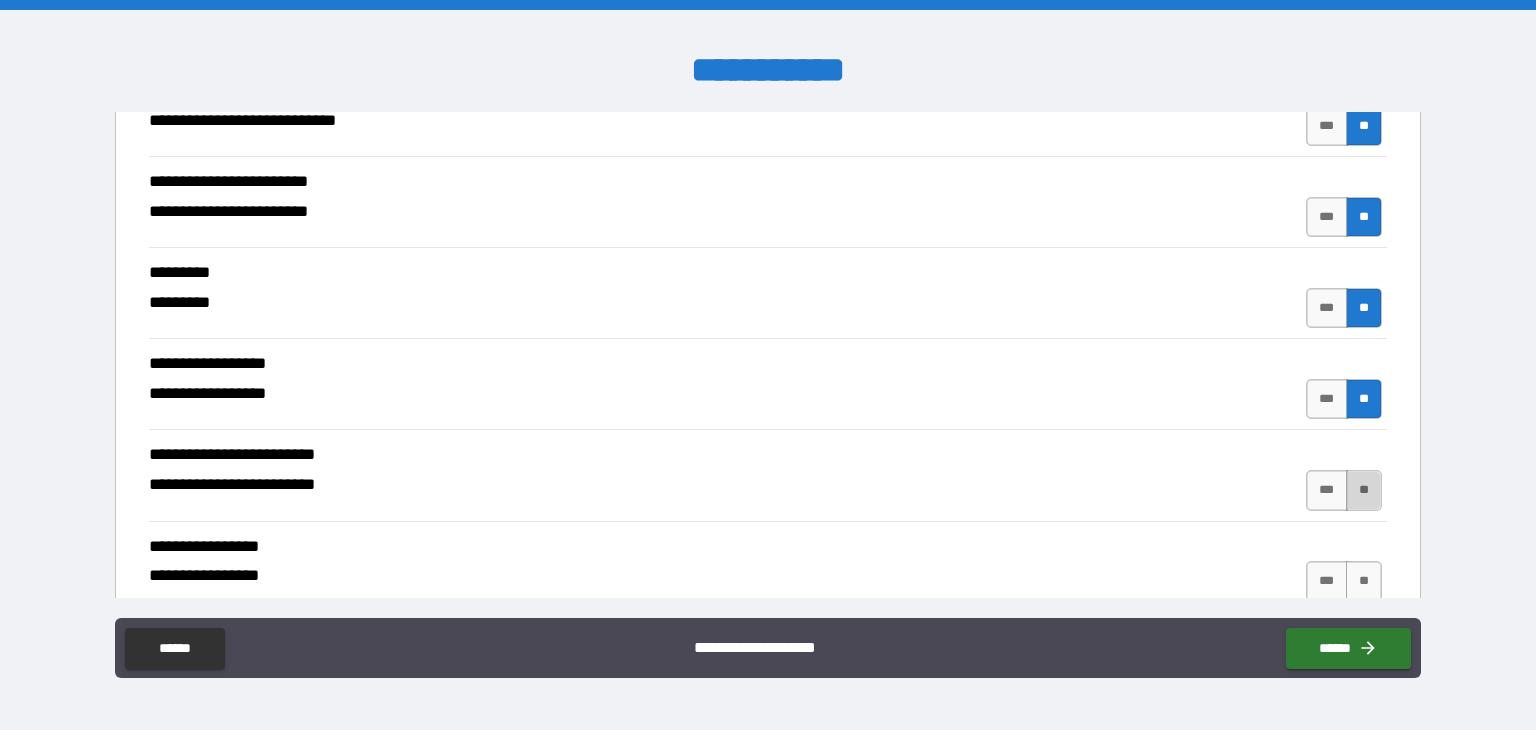 click on "**" at bounding box center [1364, 490] 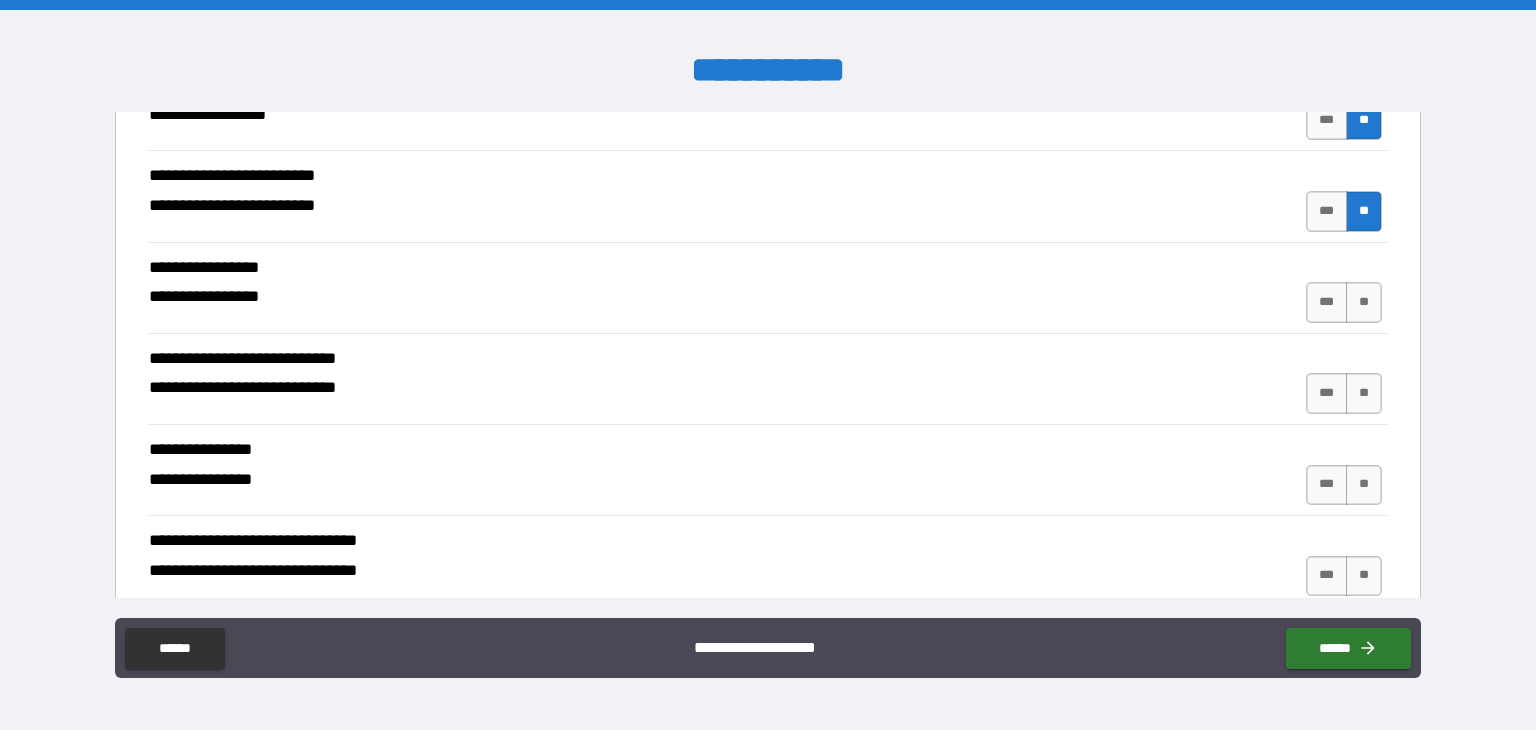 scroll, scrollTop: 3742, scrollLeft: 0, axis: vertical 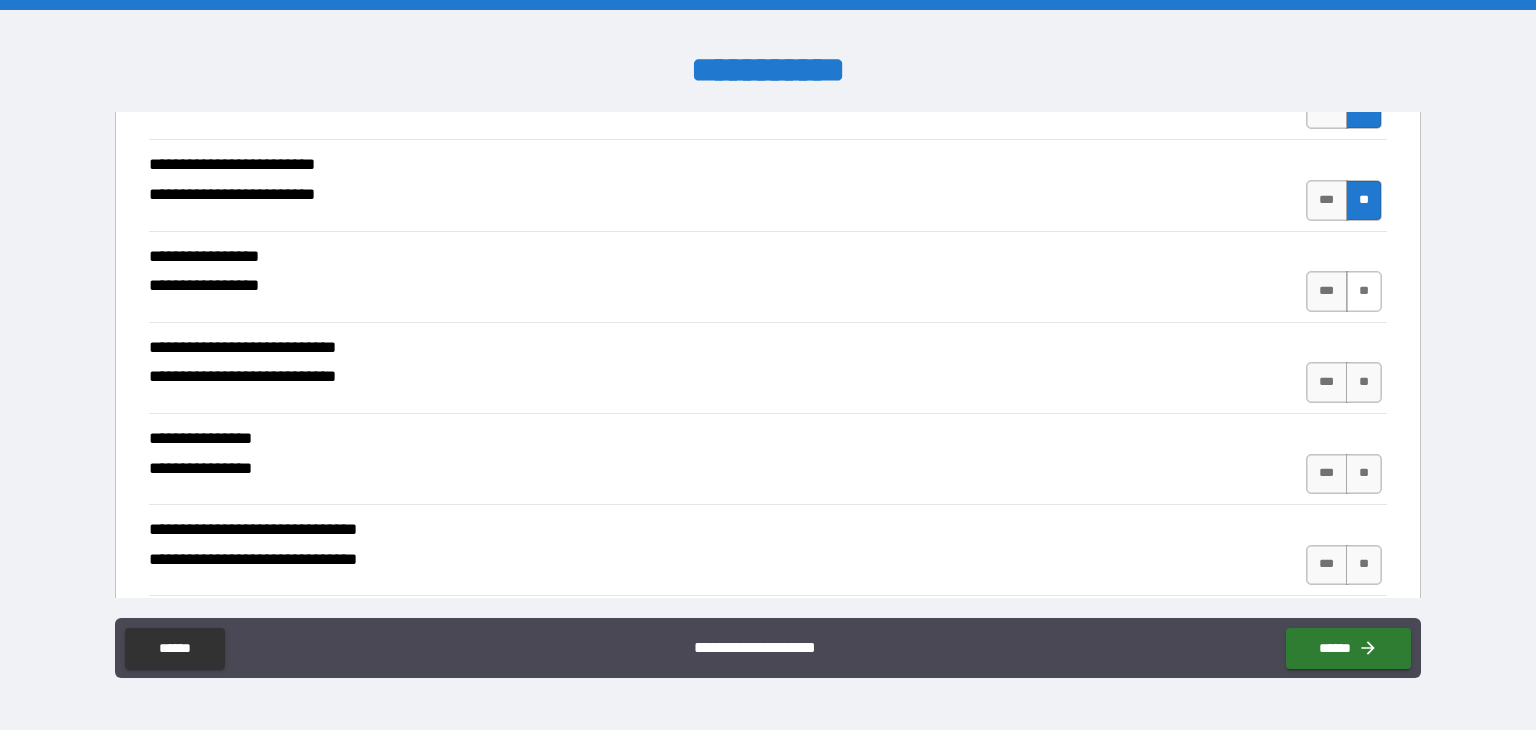 click on "**" at bounding box center [1364, 291] 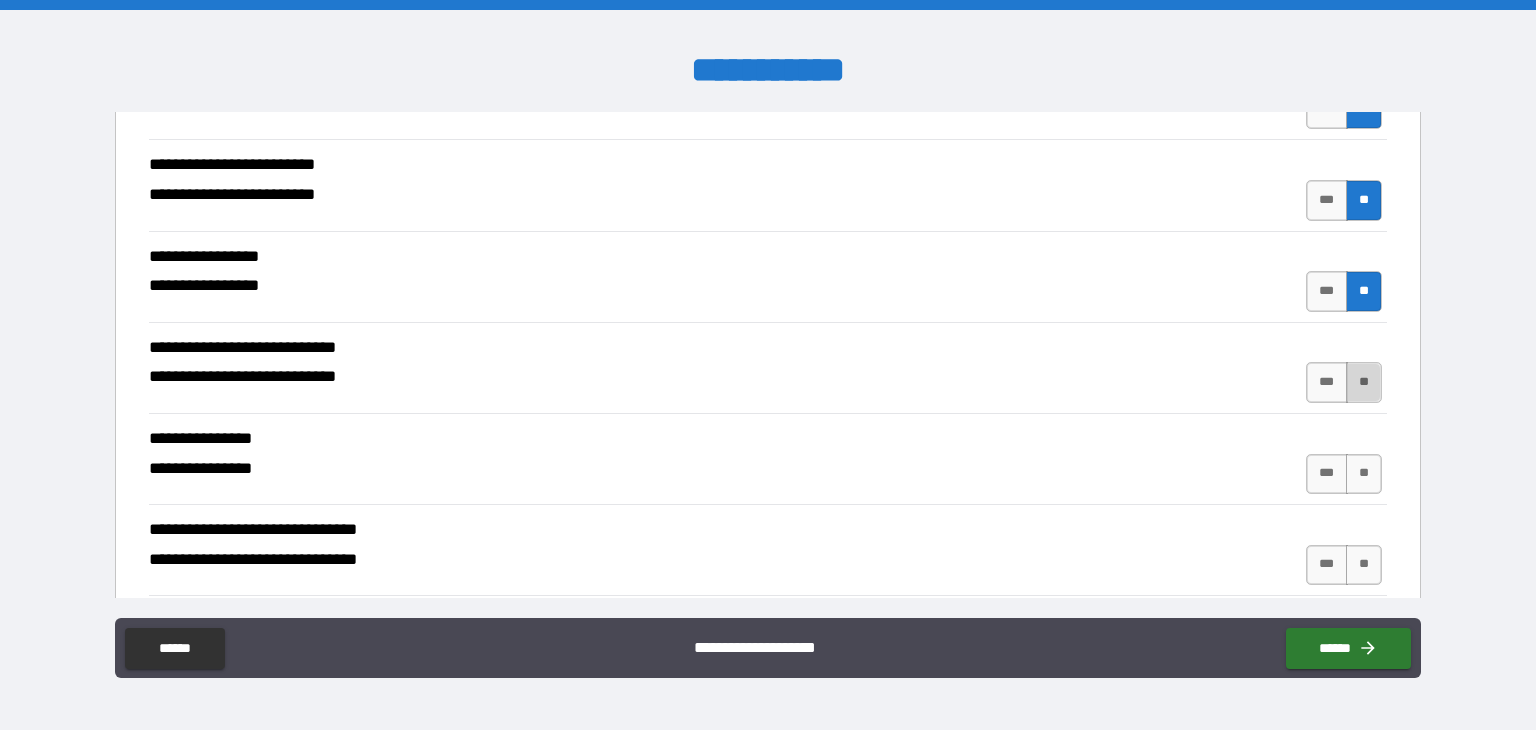 click on "**" at bounding box center (1364, 382) 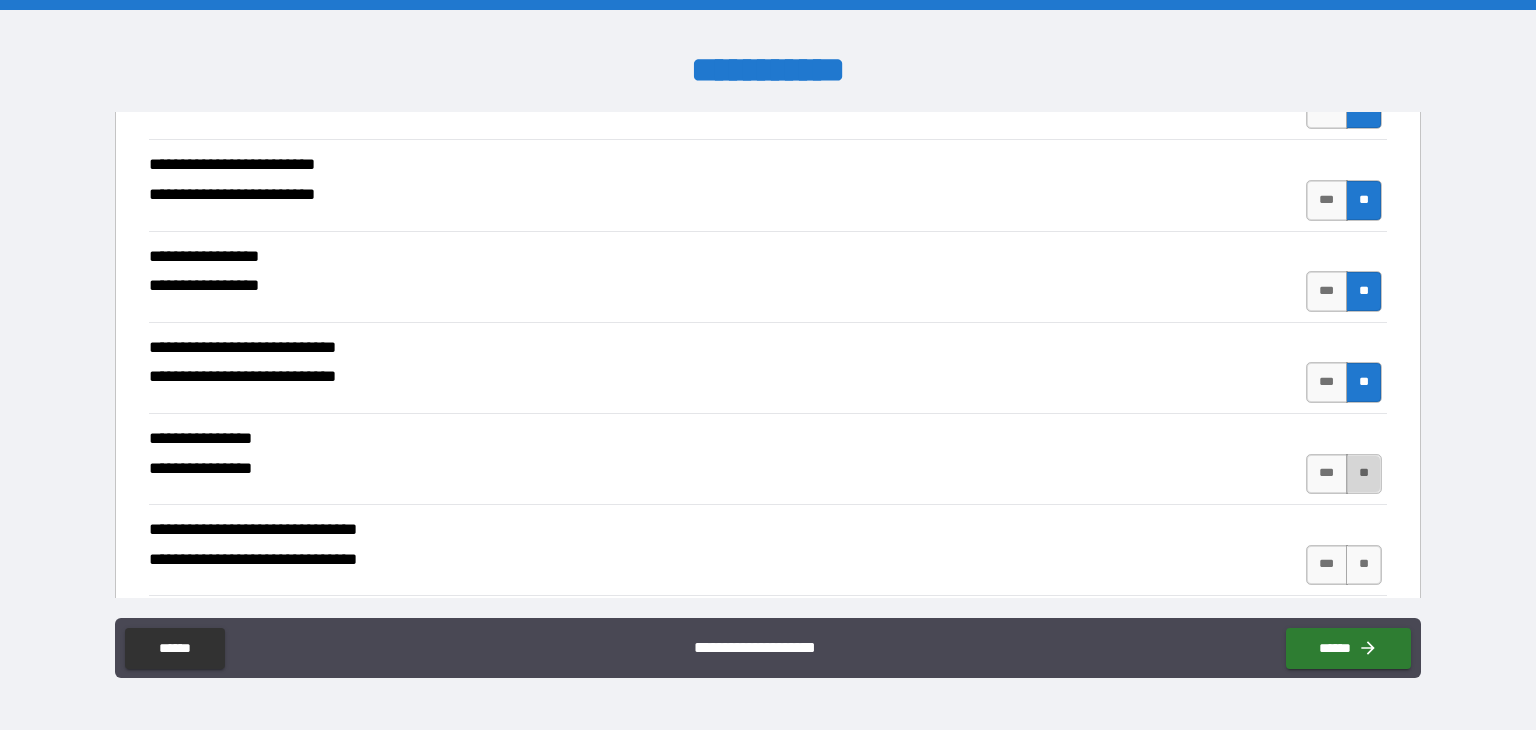 click on "**" at bounding box center [1364, 474] 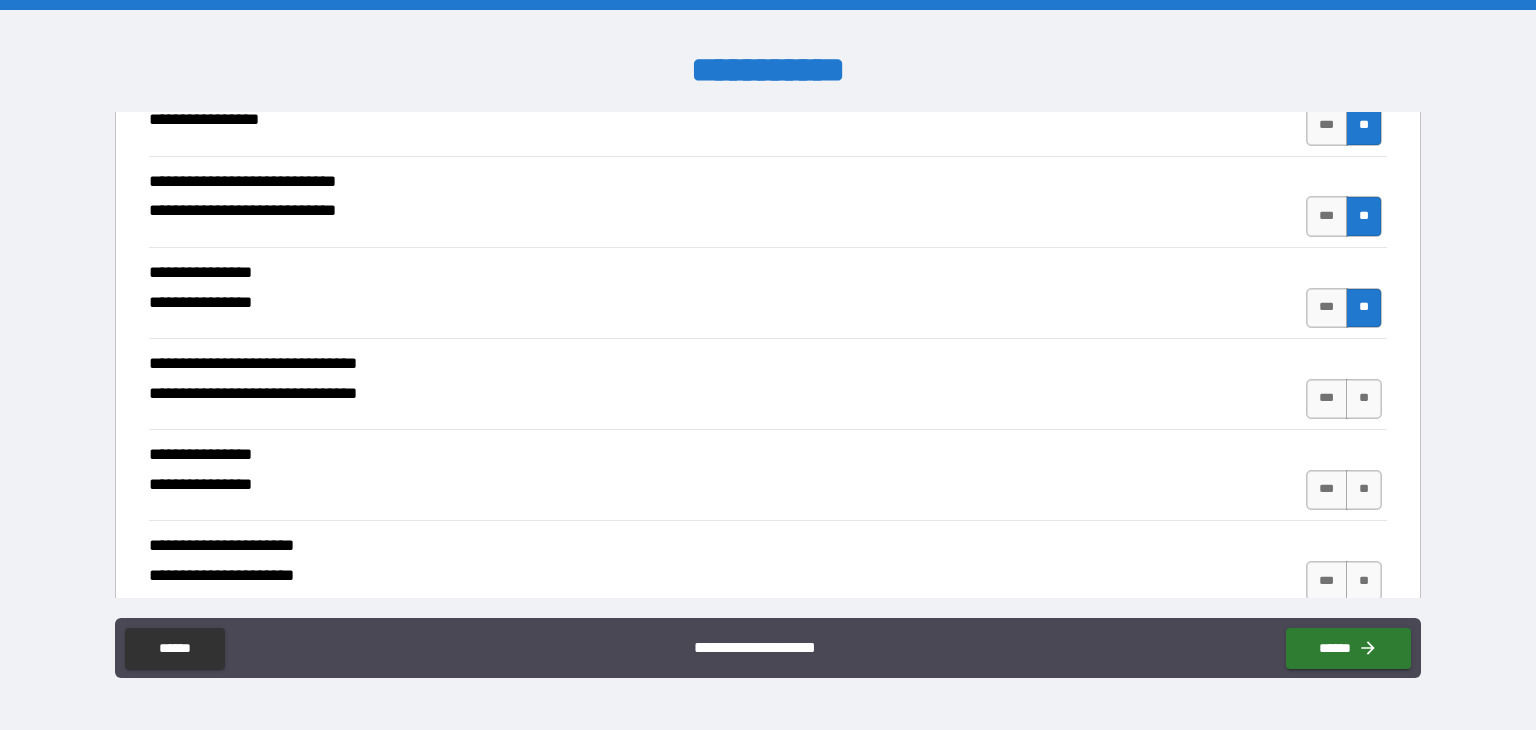 scroll, scrollTop: 3946, scrollLeft: 0, axis: vertical 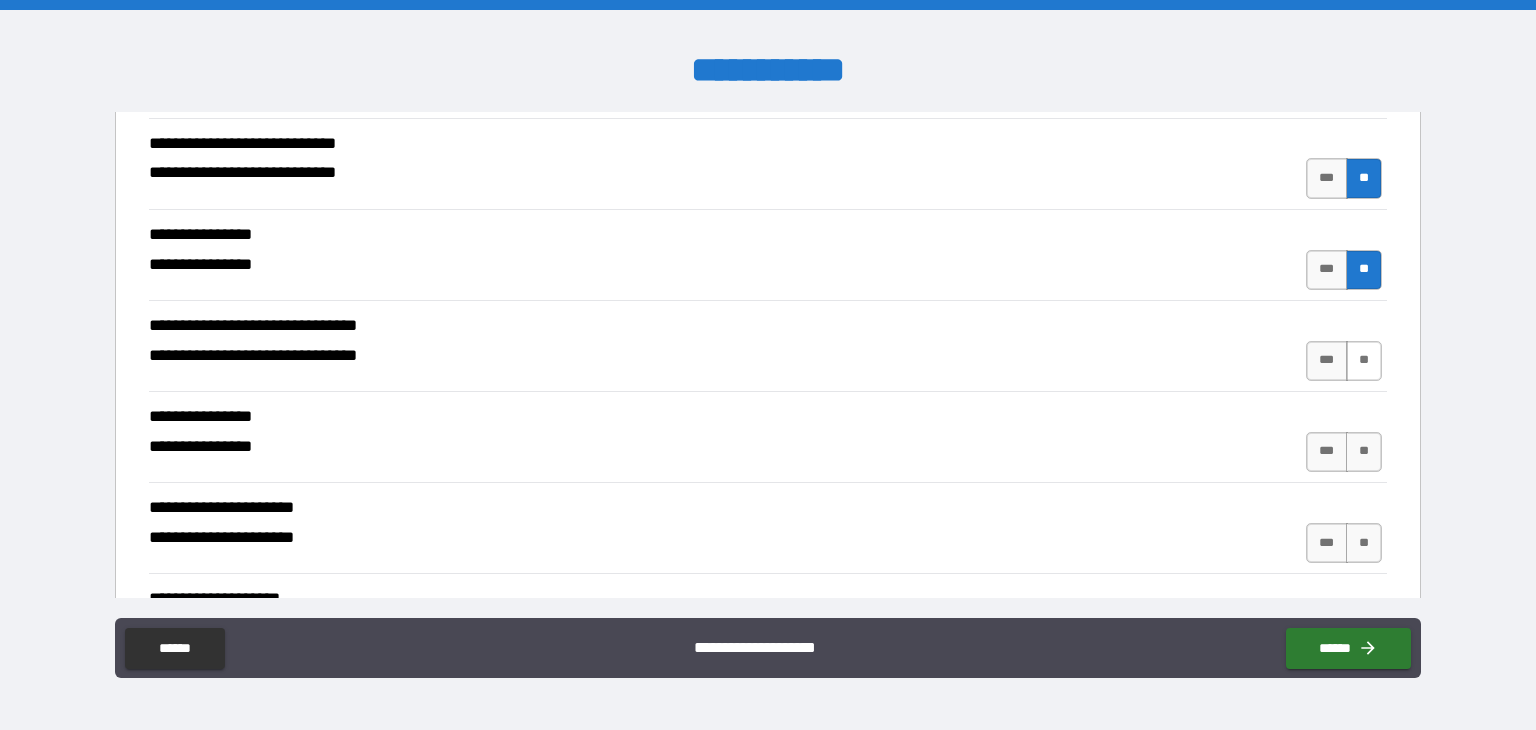 click on "**" at bounding box center (1364, 361) 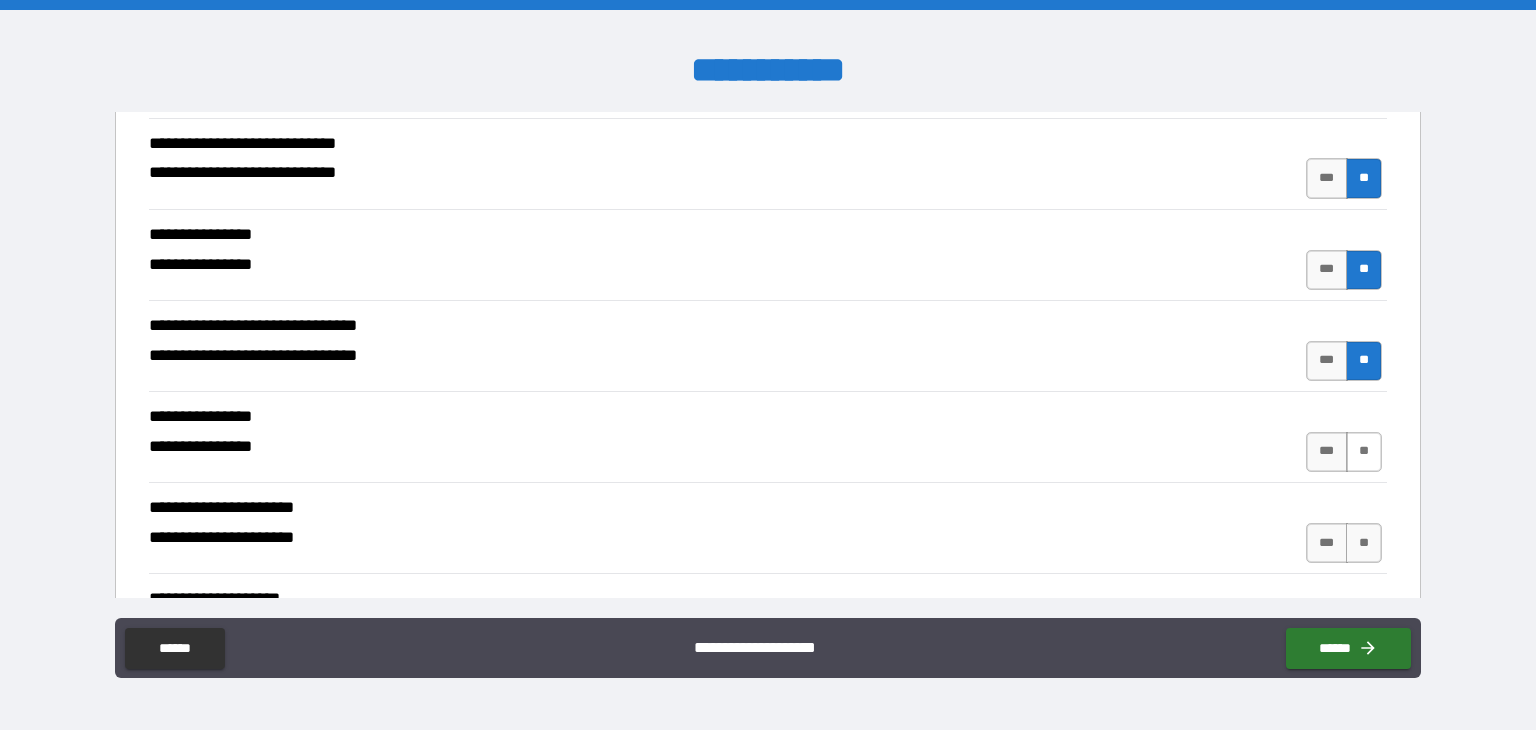 click on "**" at bounding box center [1364, 452] 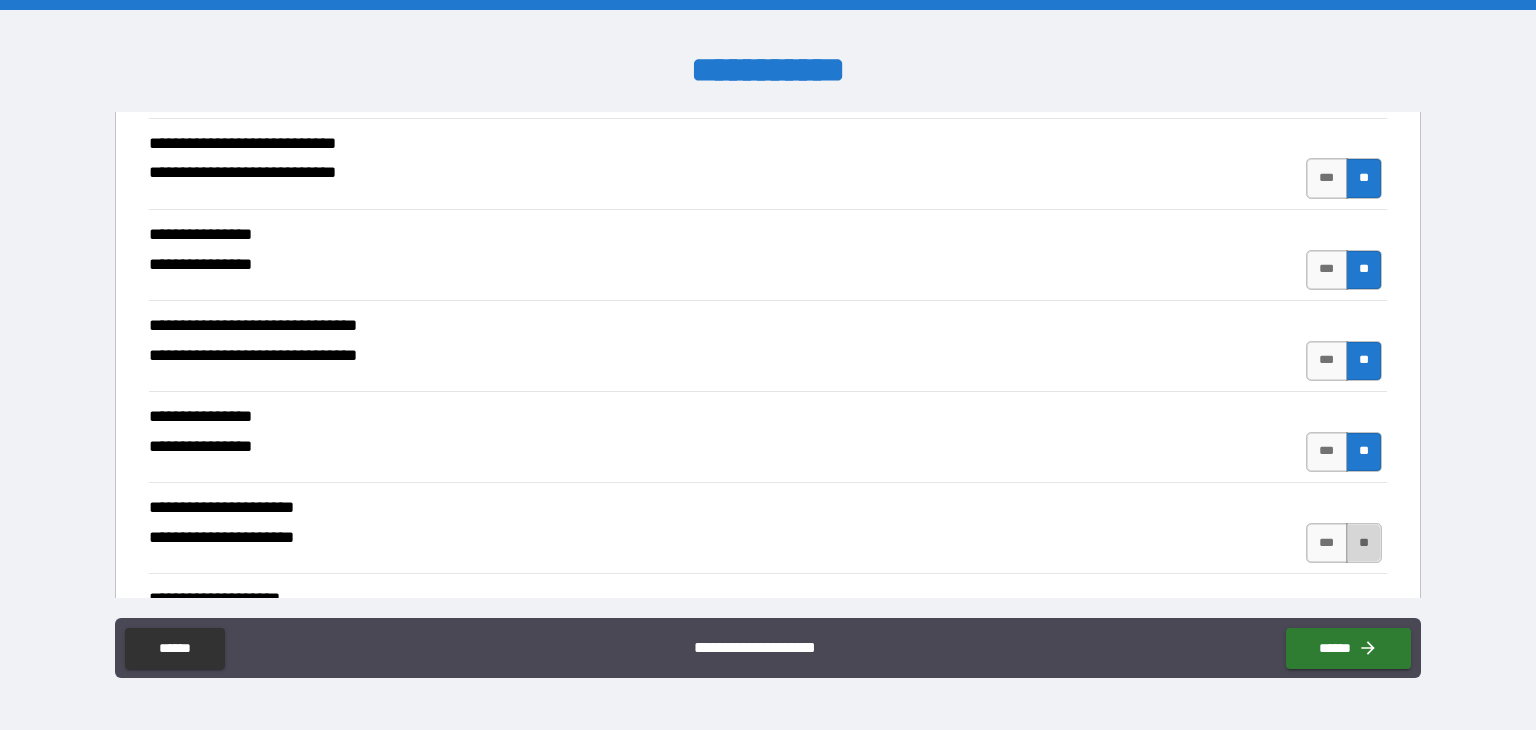 click on "**" at bounding box center [1364, 543] 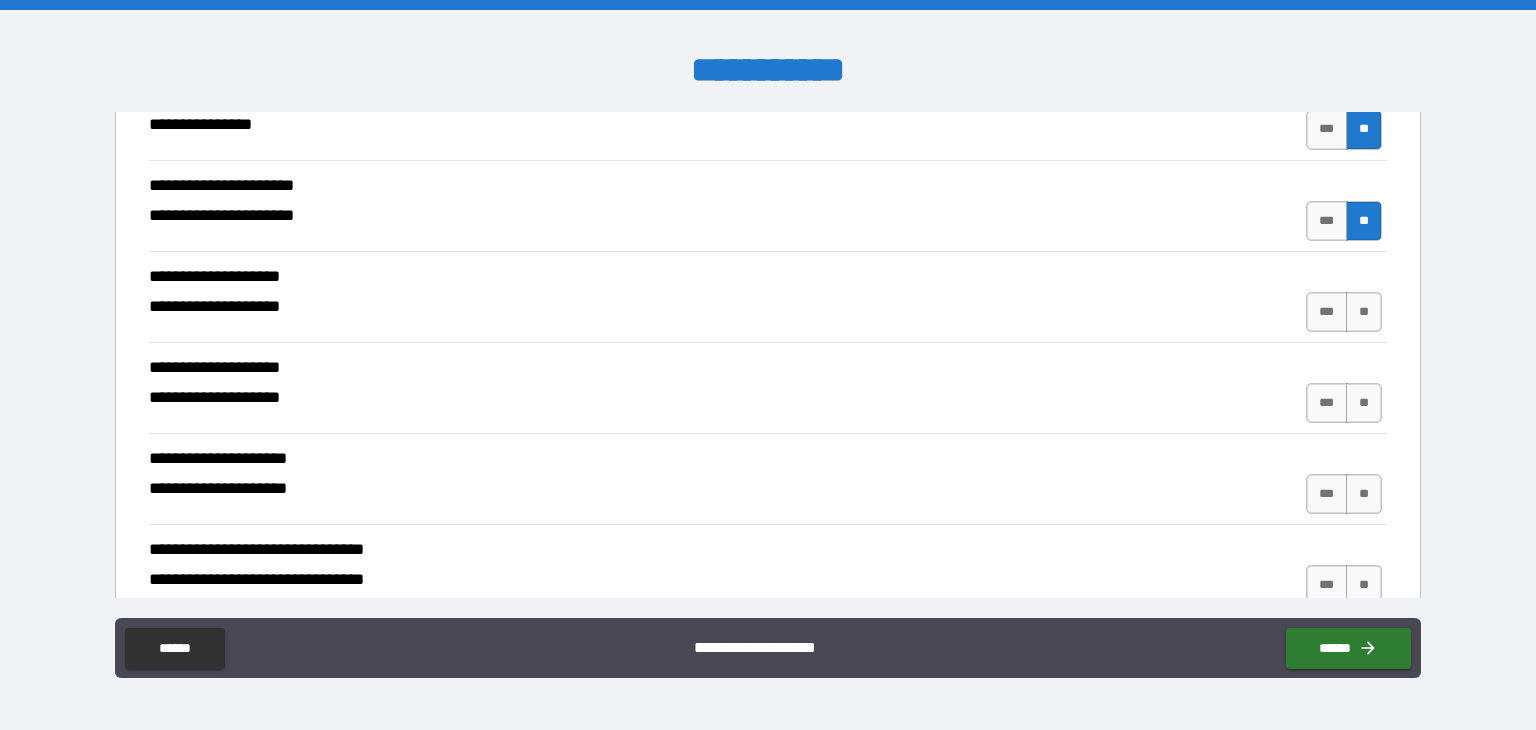 scroll, scrollTop: 4269, scrollLeft: 0, axis: vertical 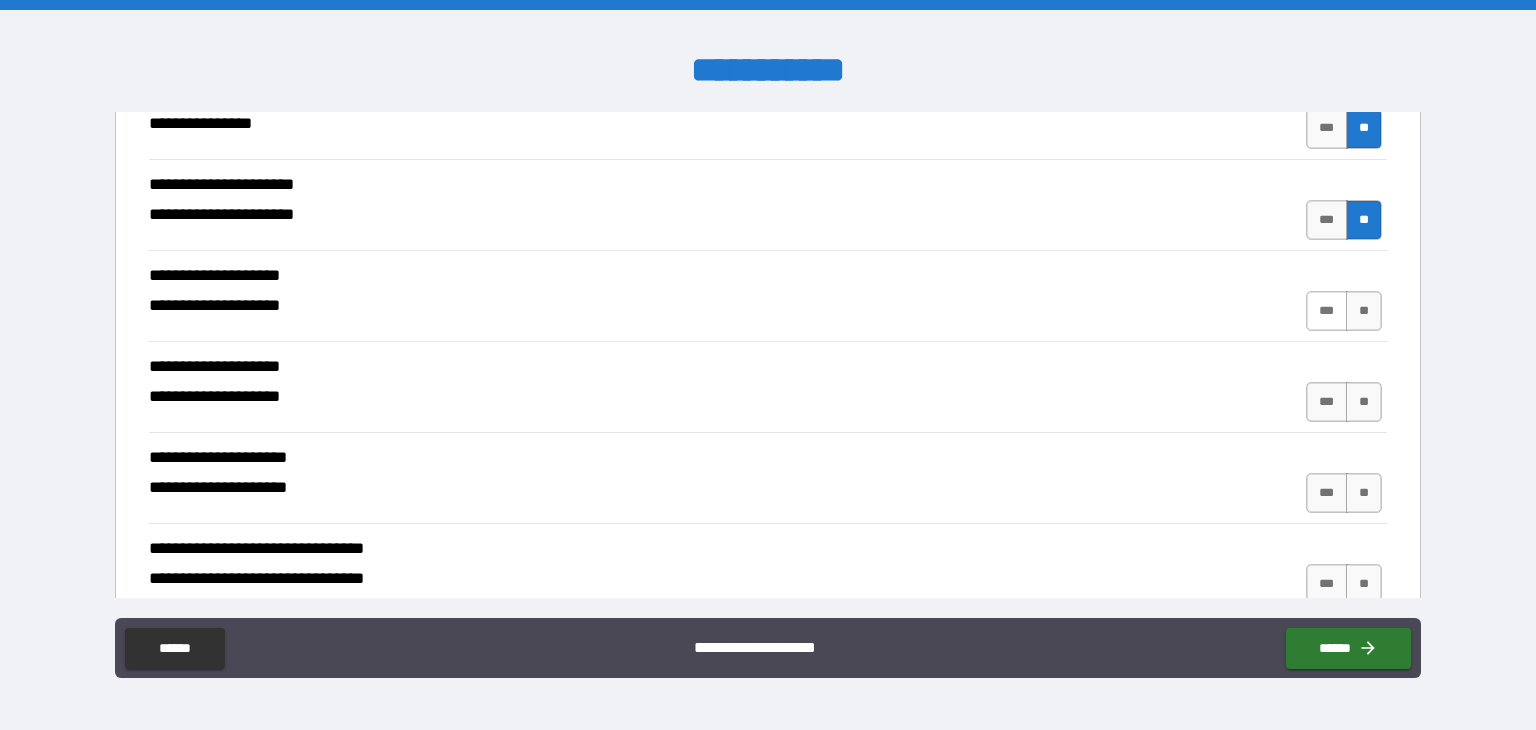 click on "***" at bounding box center [1327, 311] 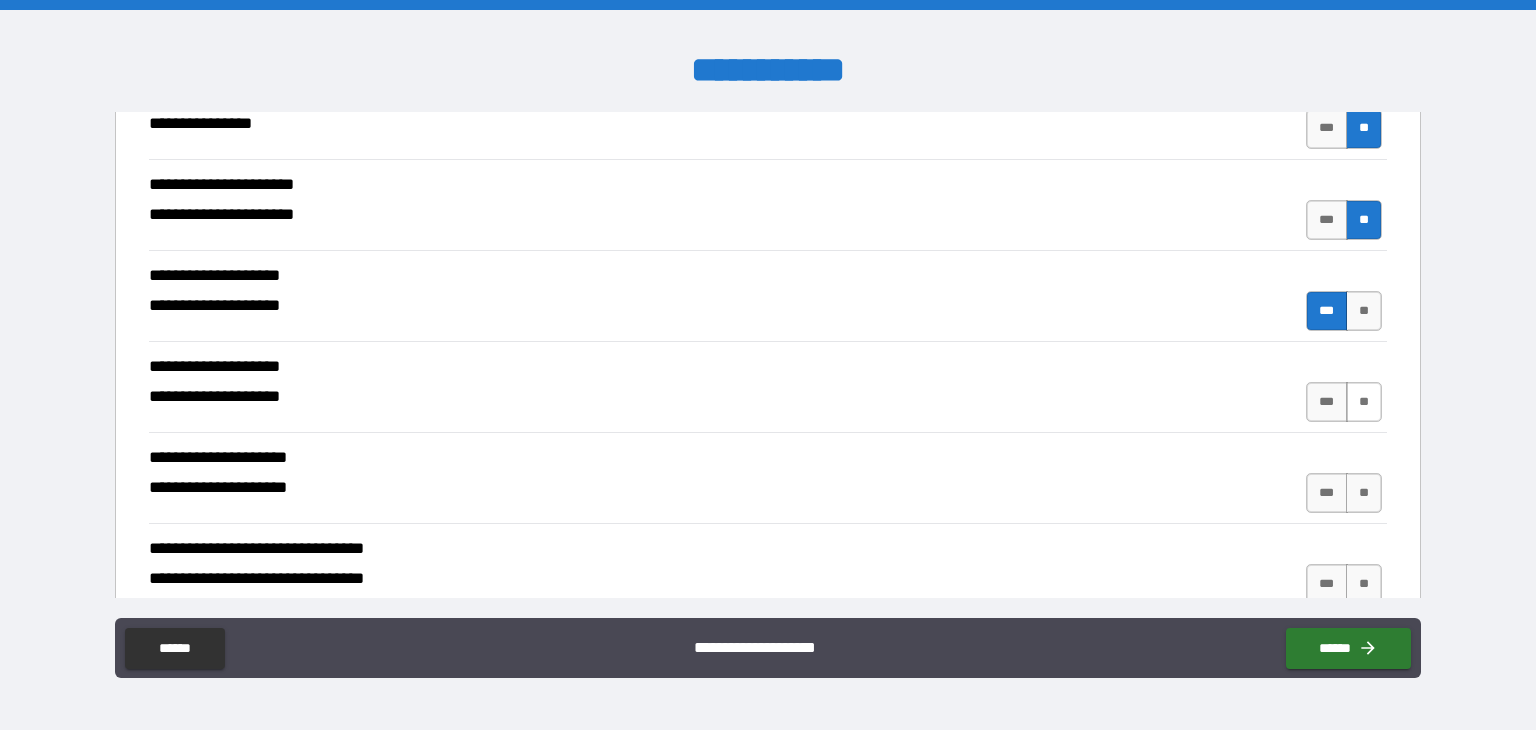 click on "**" at bounding box center (1364, 402) 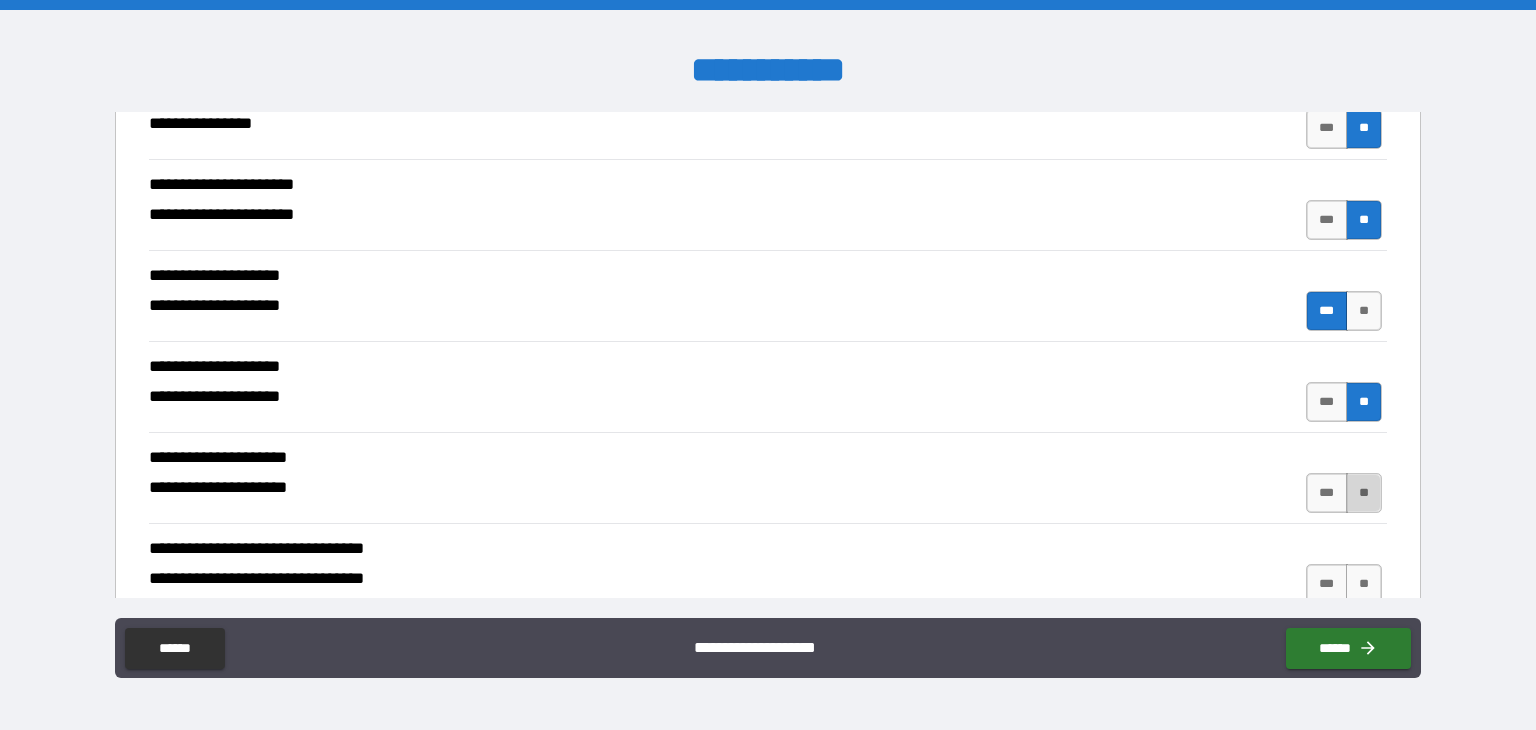 click on "**" at bounding box center (1364, 493) 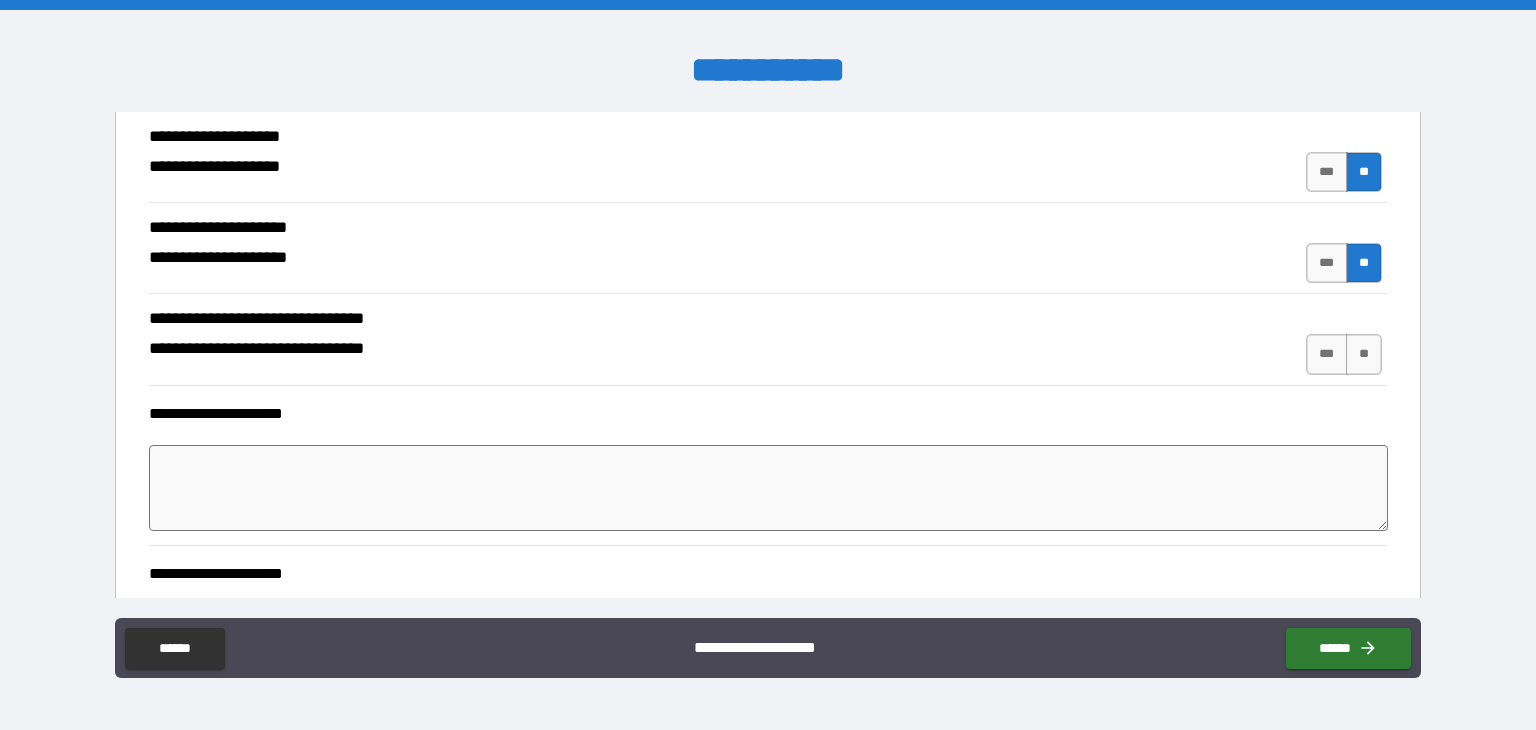 scroll, scrollTop: 4505, scrollLeft: 0, axis: vertical 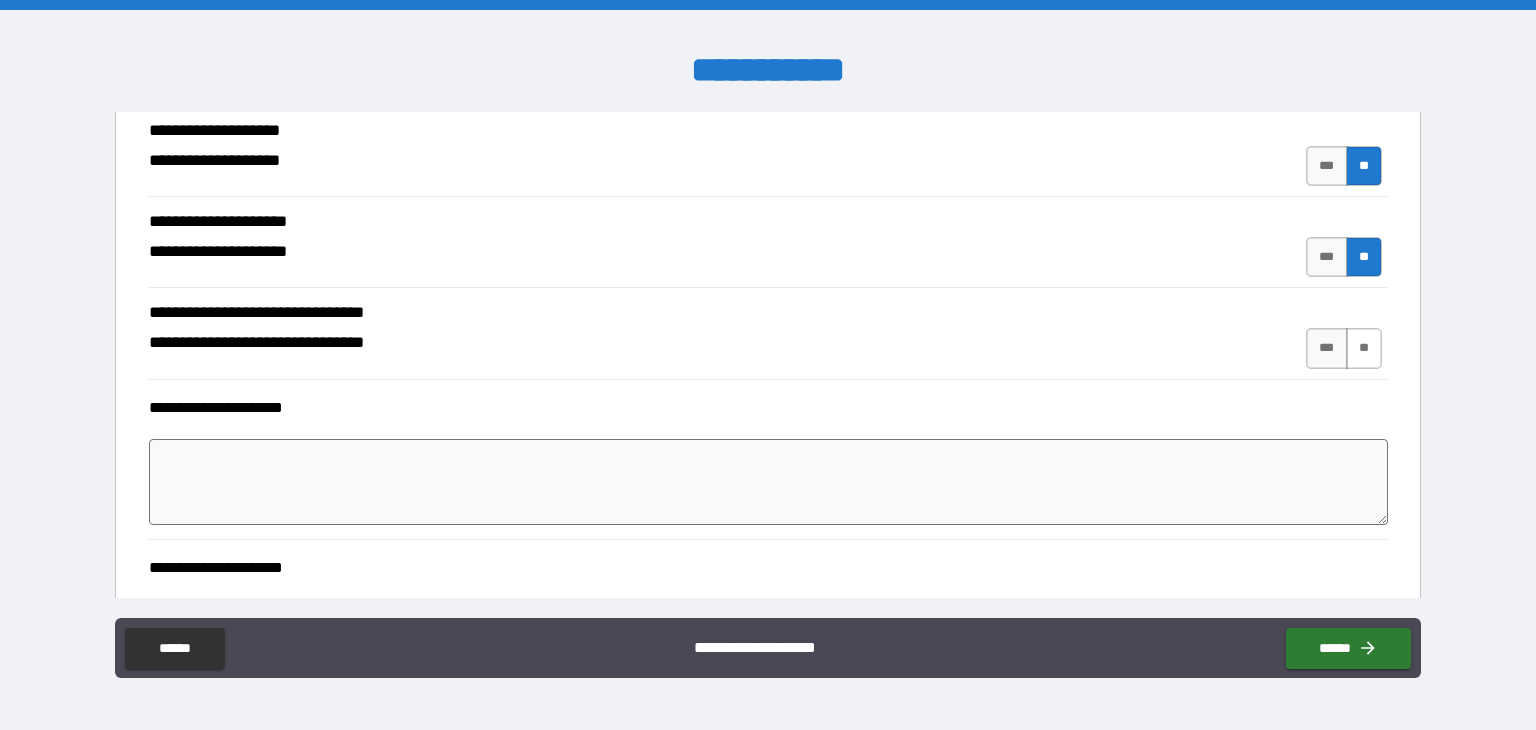 click on "**" at bounding box center [1364, 348] 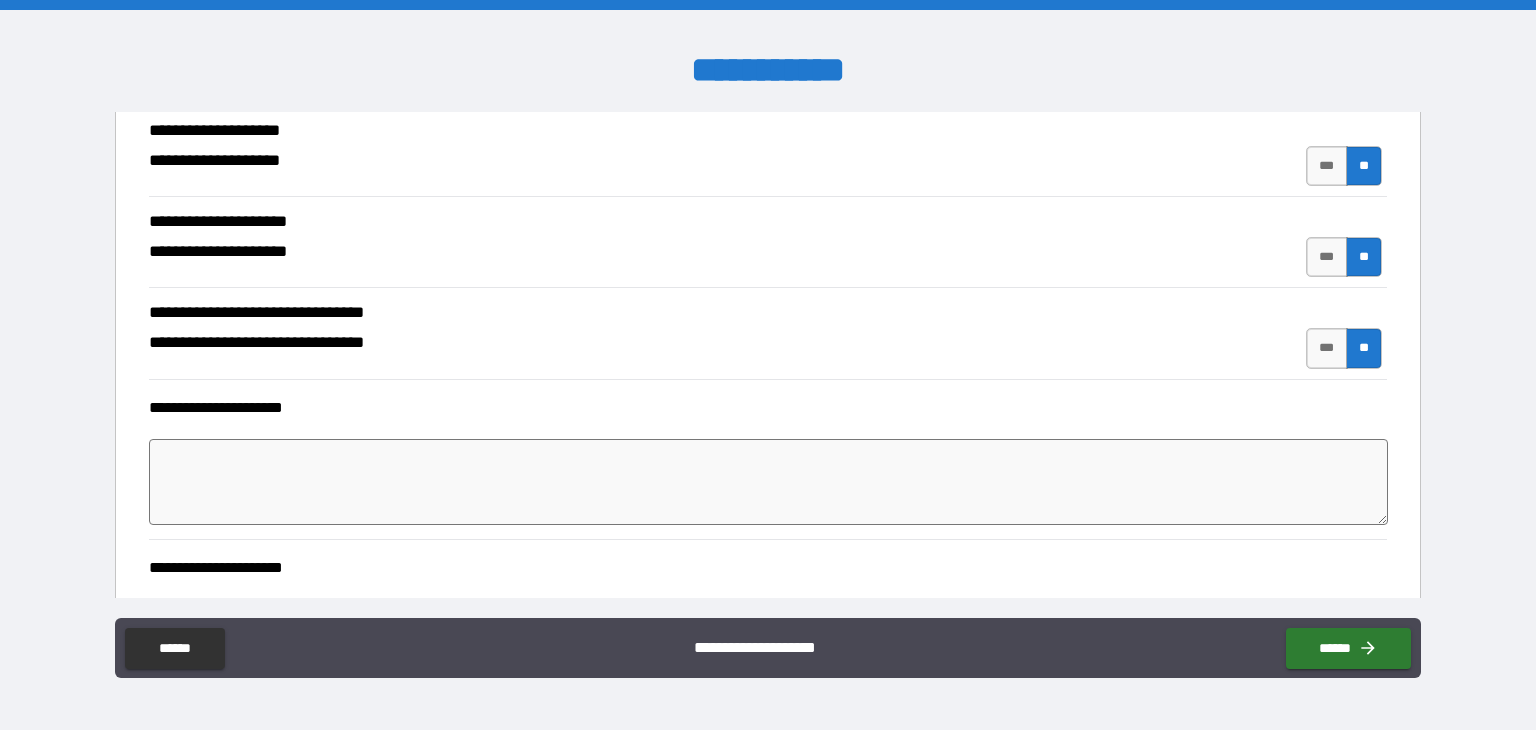 click at bounding box center (768, 482) 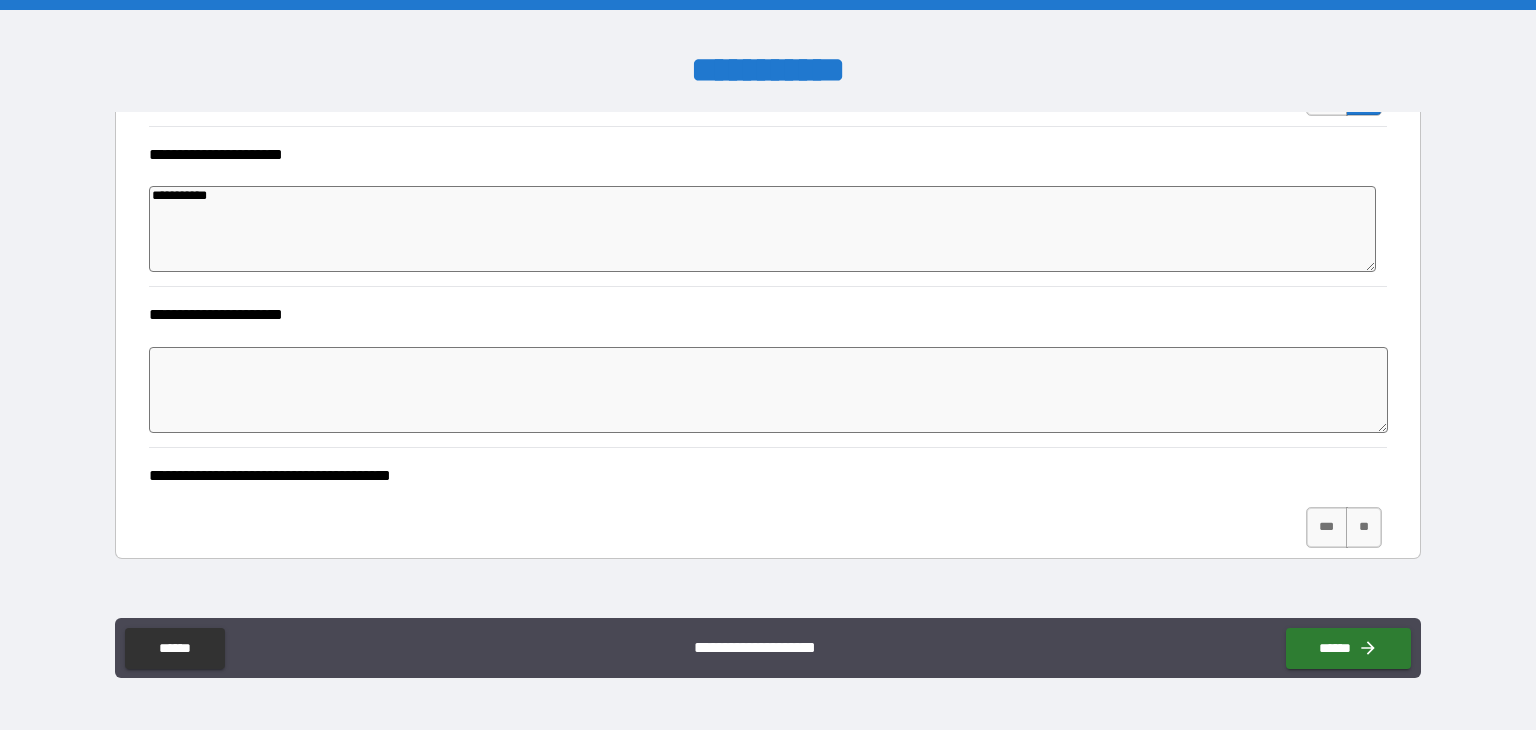 scroll, scrollTop: 4769, scrollLeft: 0, axis: vertical 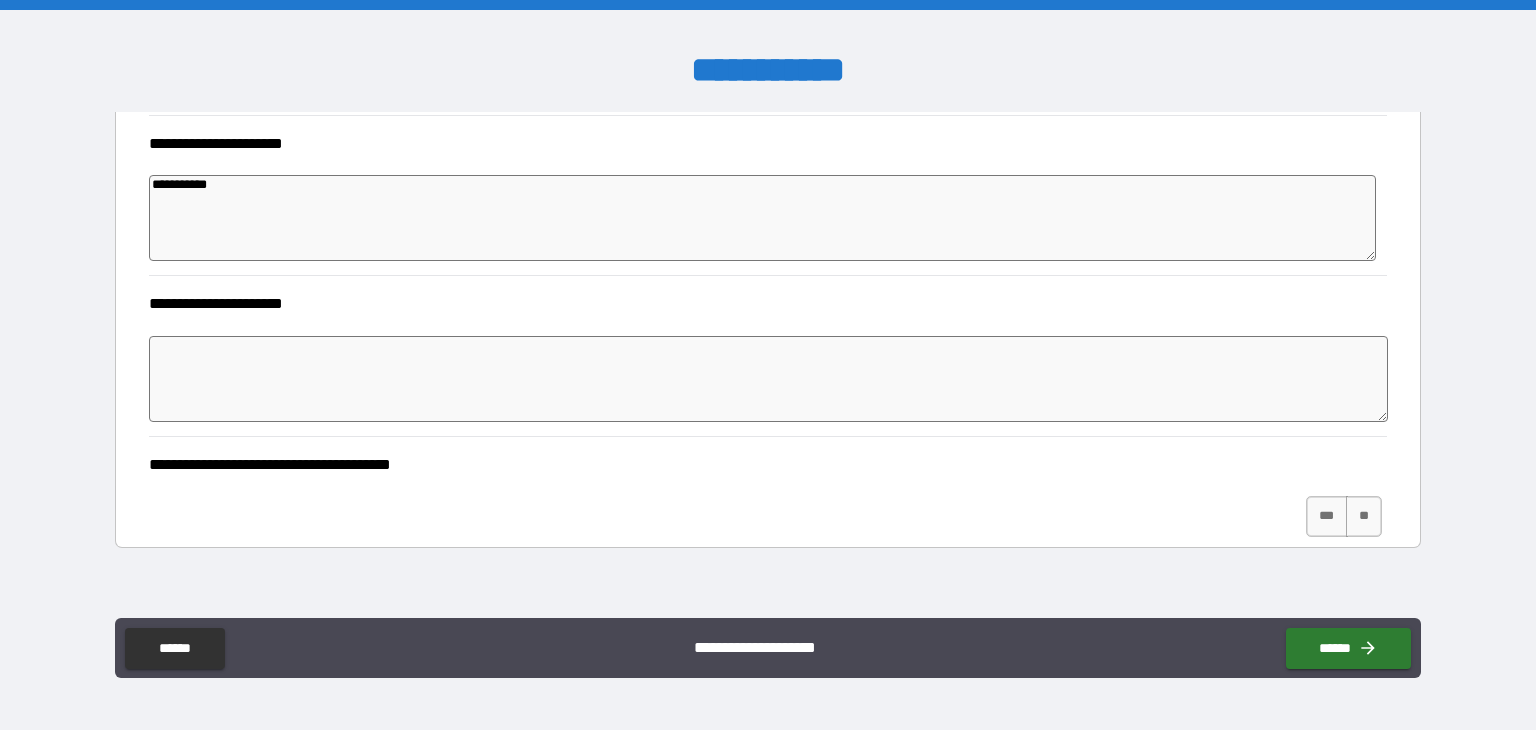 click at bounding box center [768, 379] 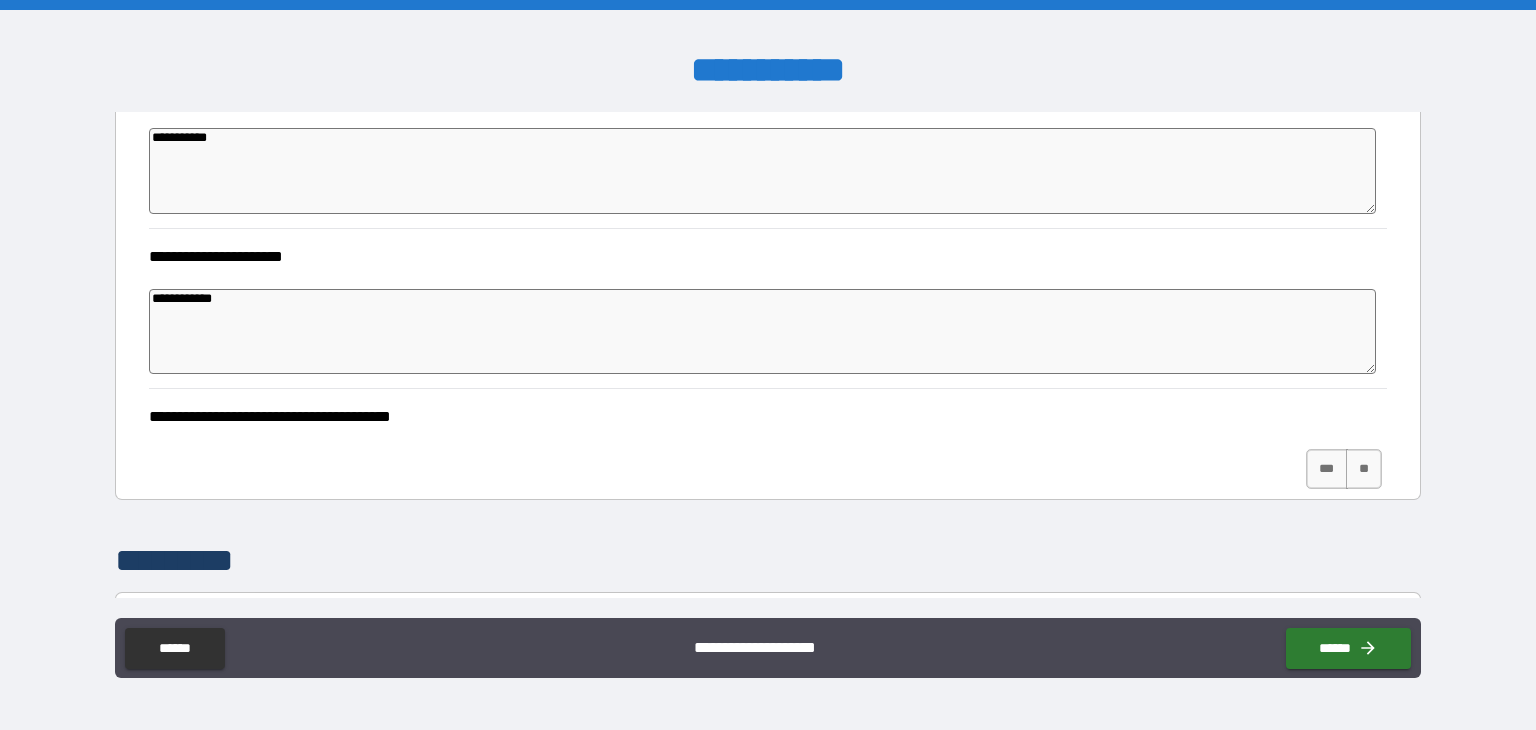 scroll, scrollTop: 4817, scrollLeft: 0, axis: vertical 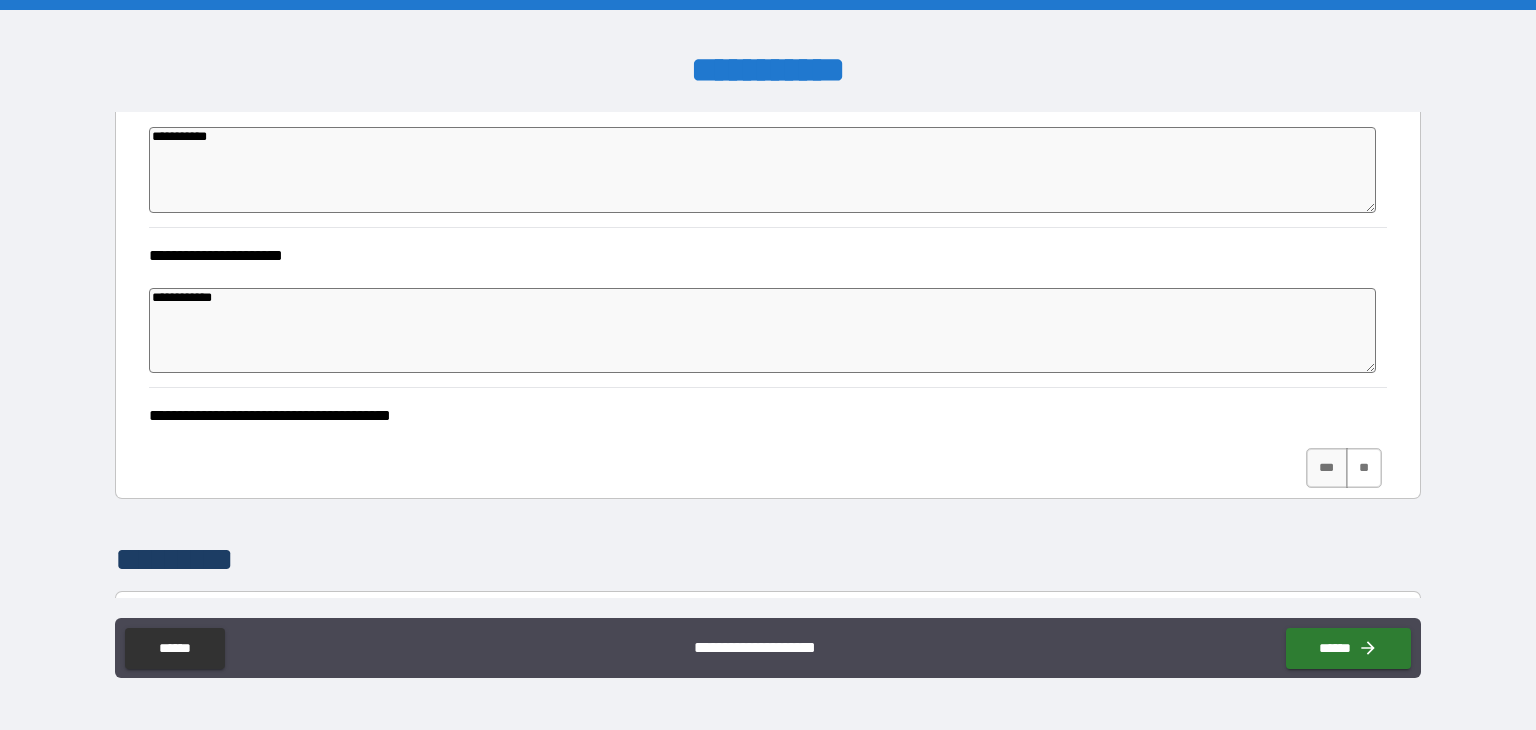click on "**" at bounding box center (1364, 468) 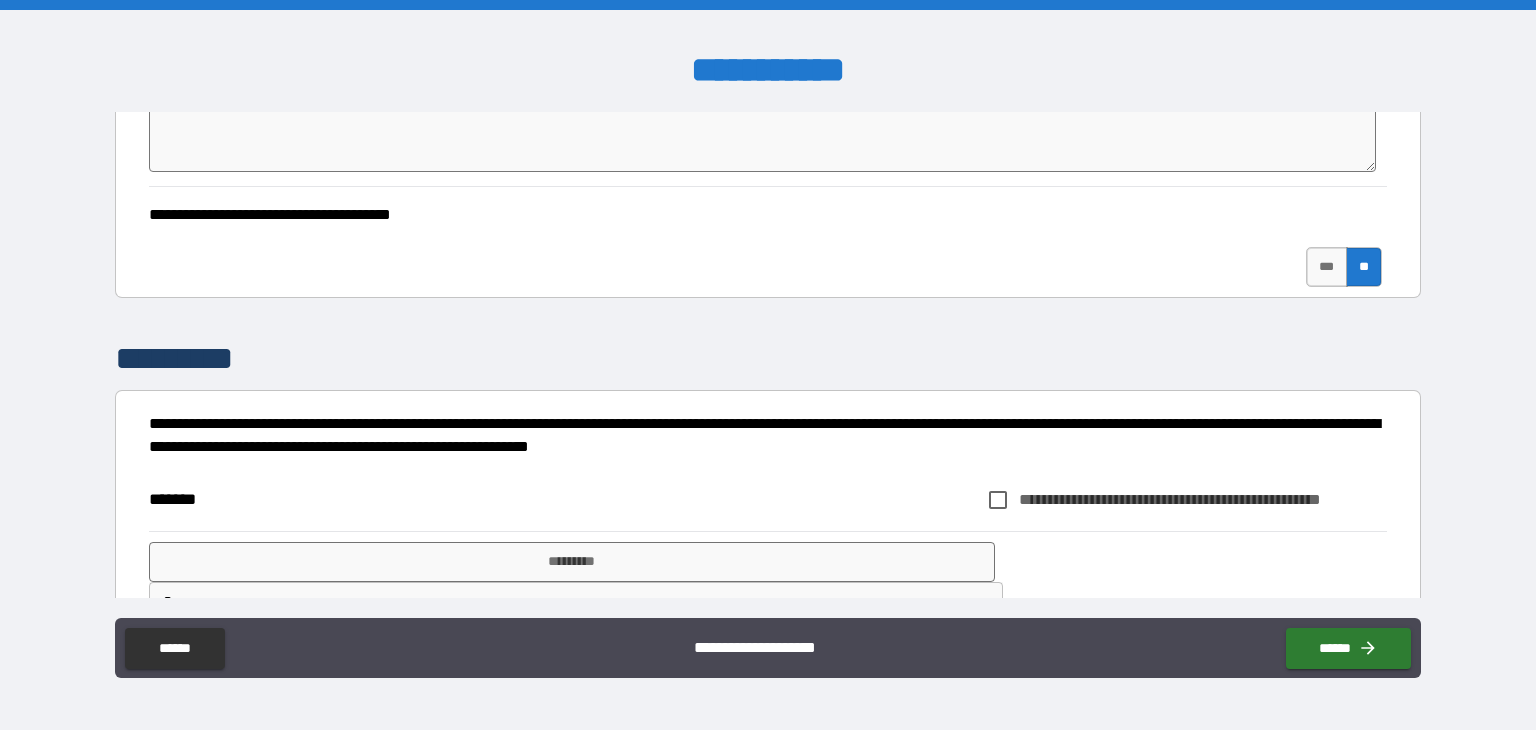 scroll, scrollTop: 5063, scrollLeft: 0, axis: vertical 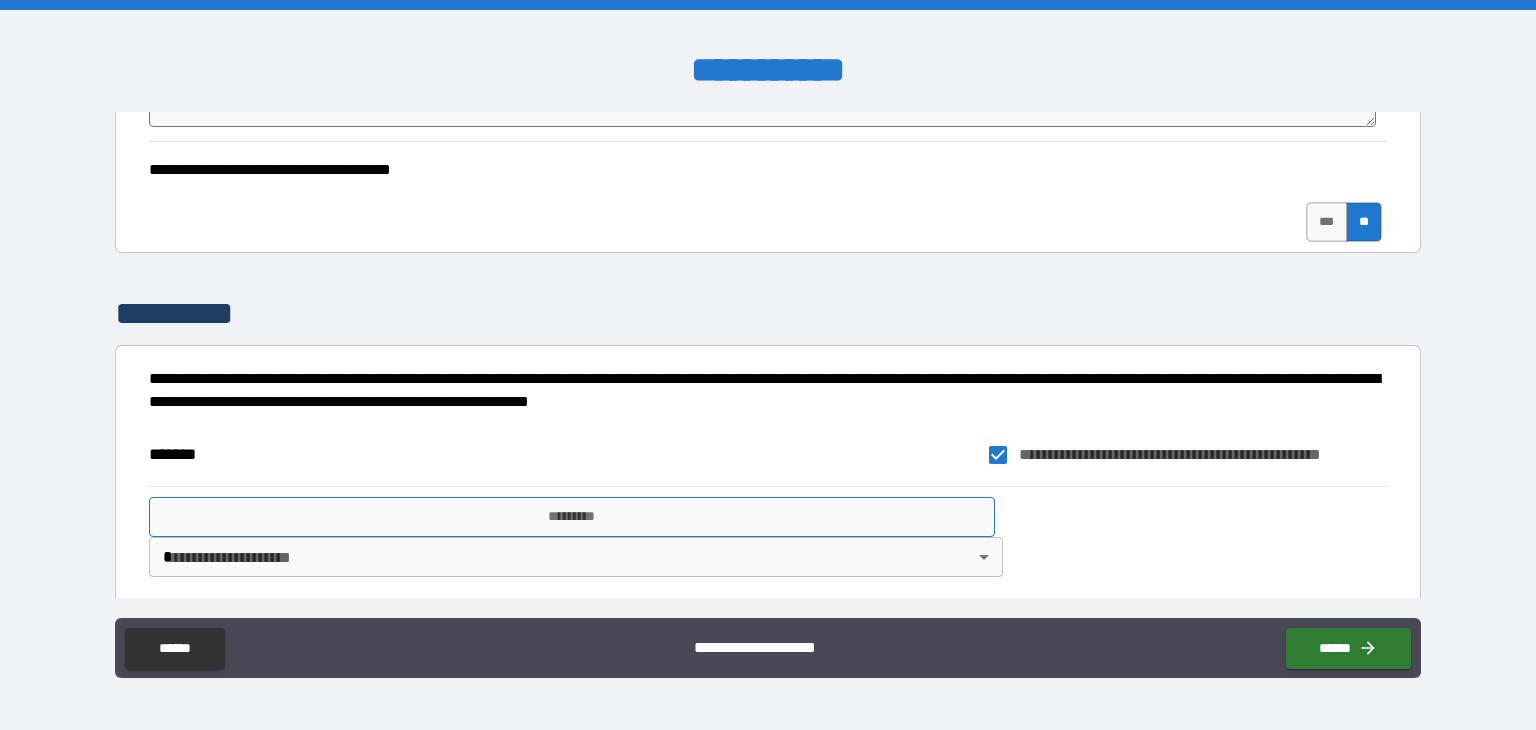 click on "*********" at bounding box center (572, 517) 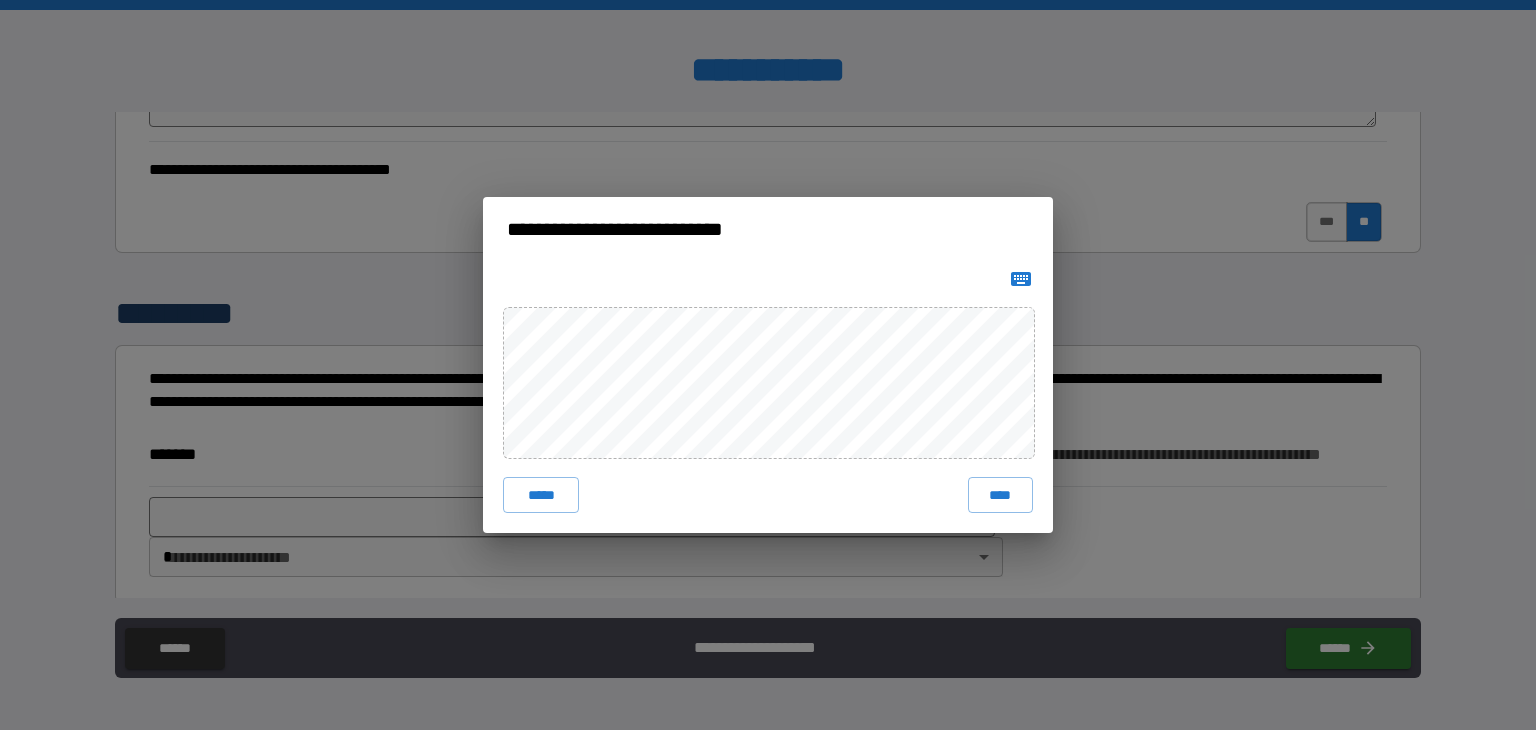 click 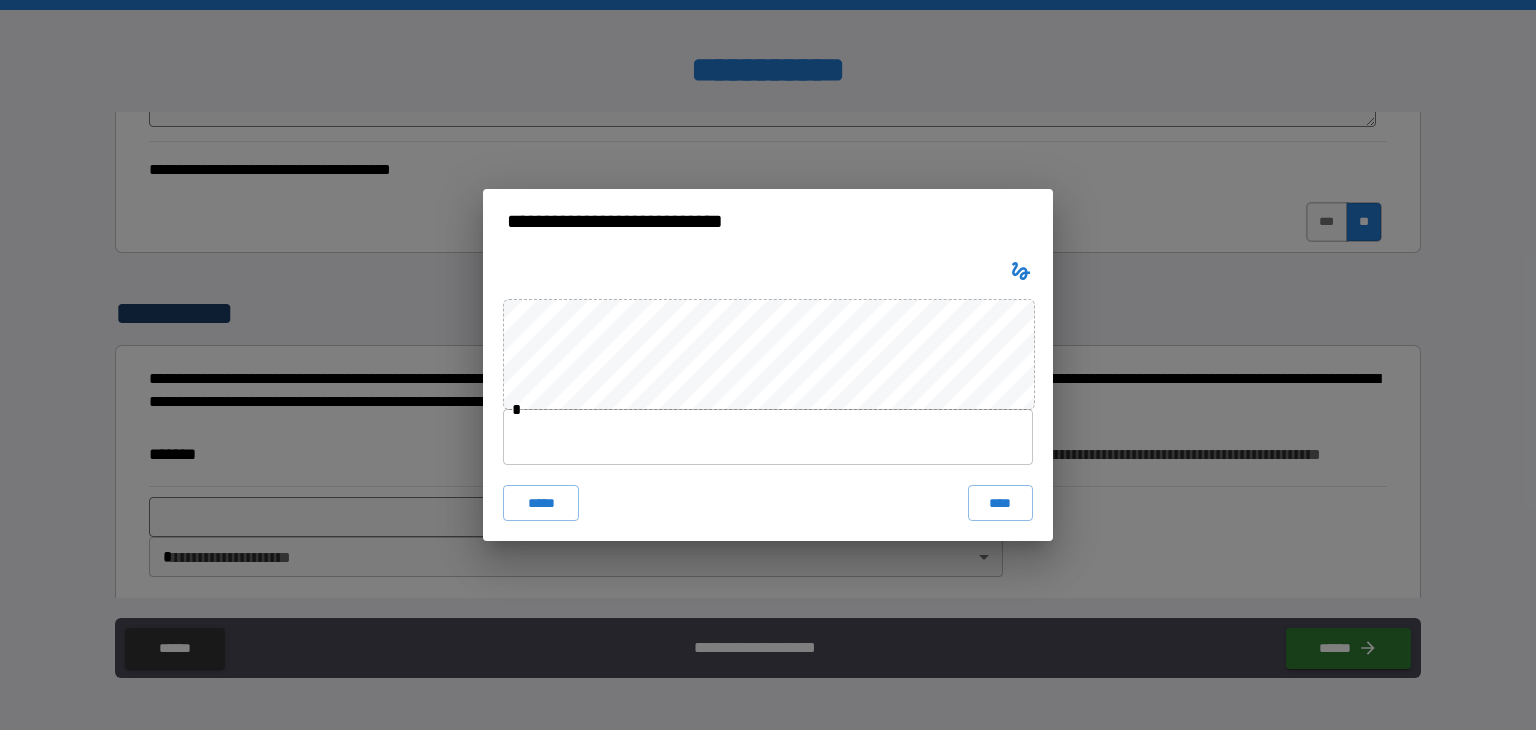 click at bounding box center [768, 437] 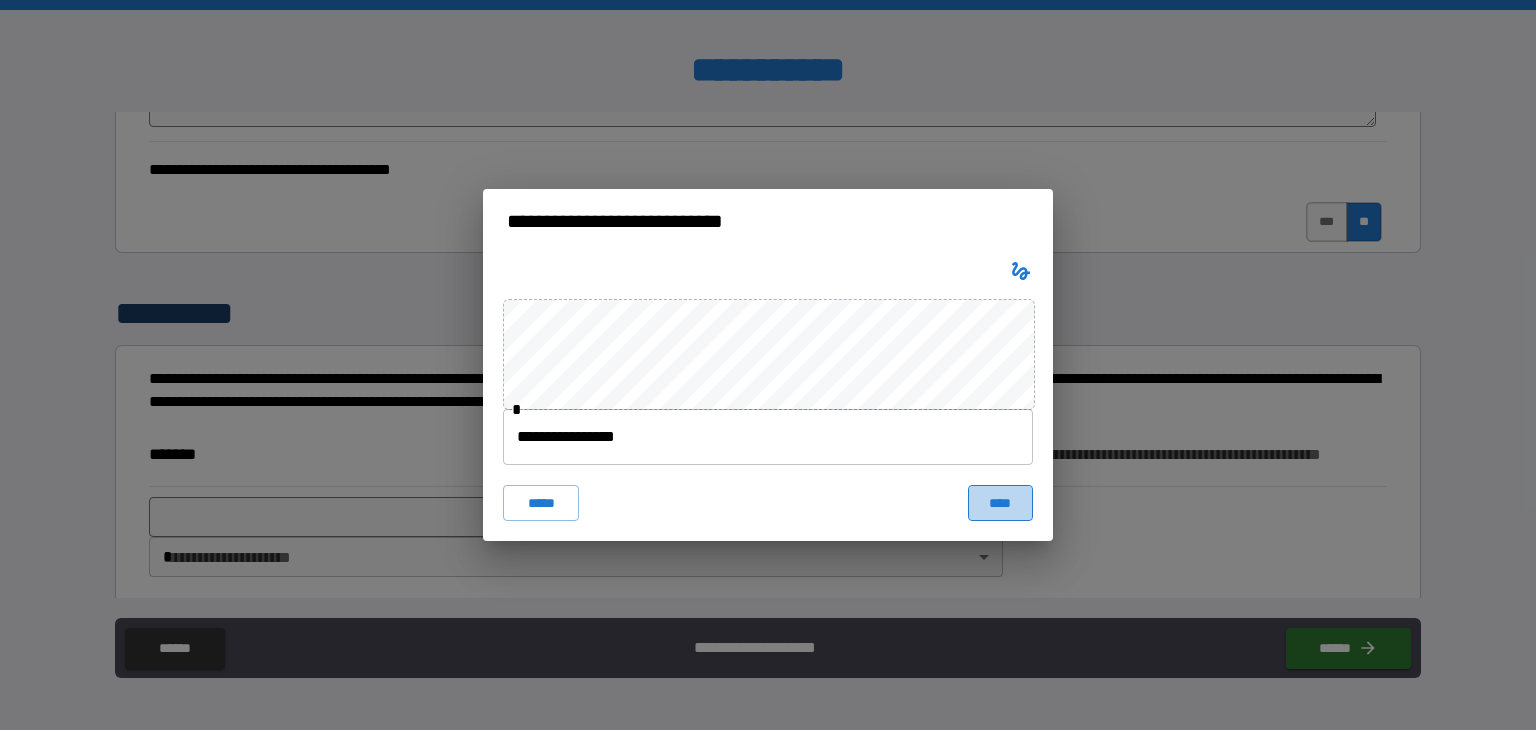 click on "****" at bounding box center (1000, 503) 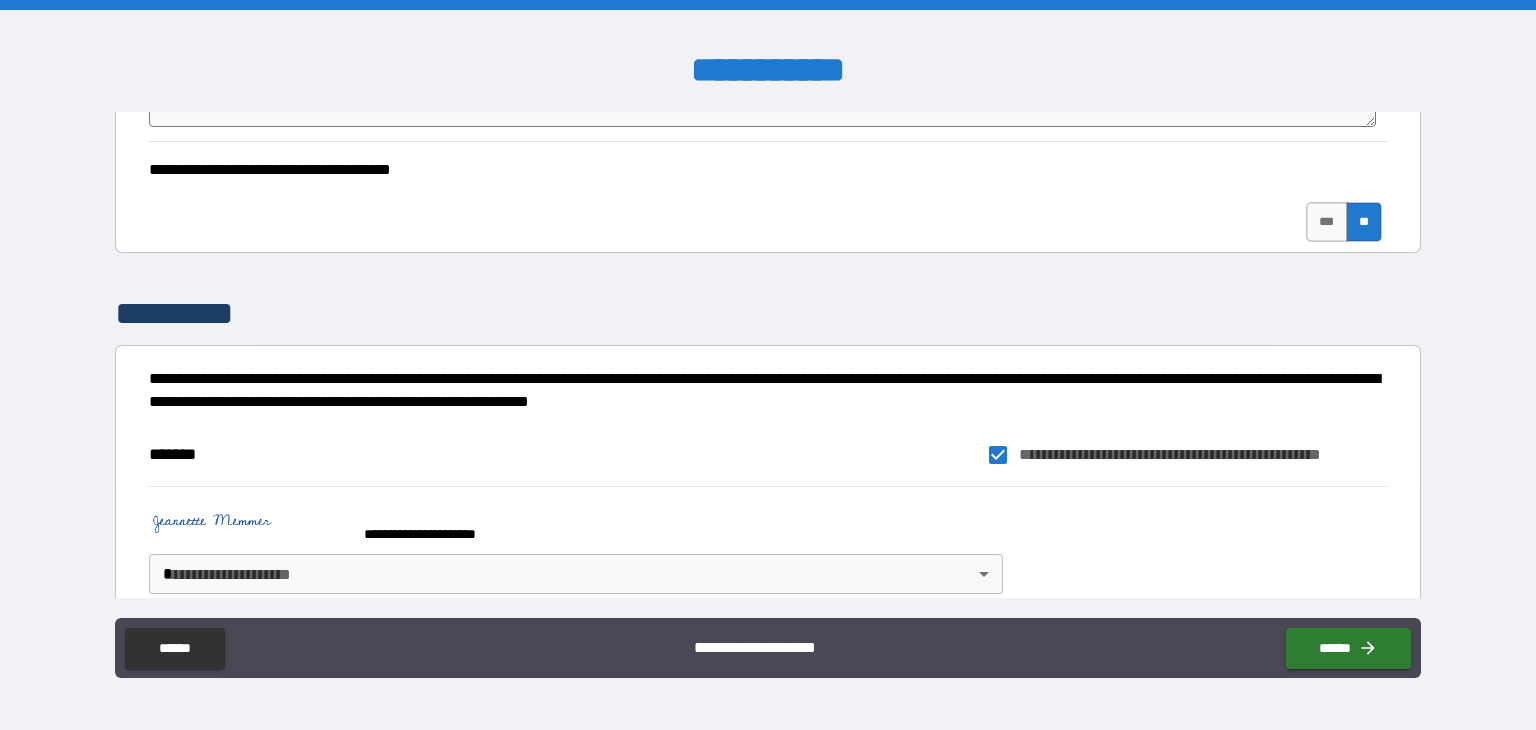 click on "**********" at bounding box center [768, 365] 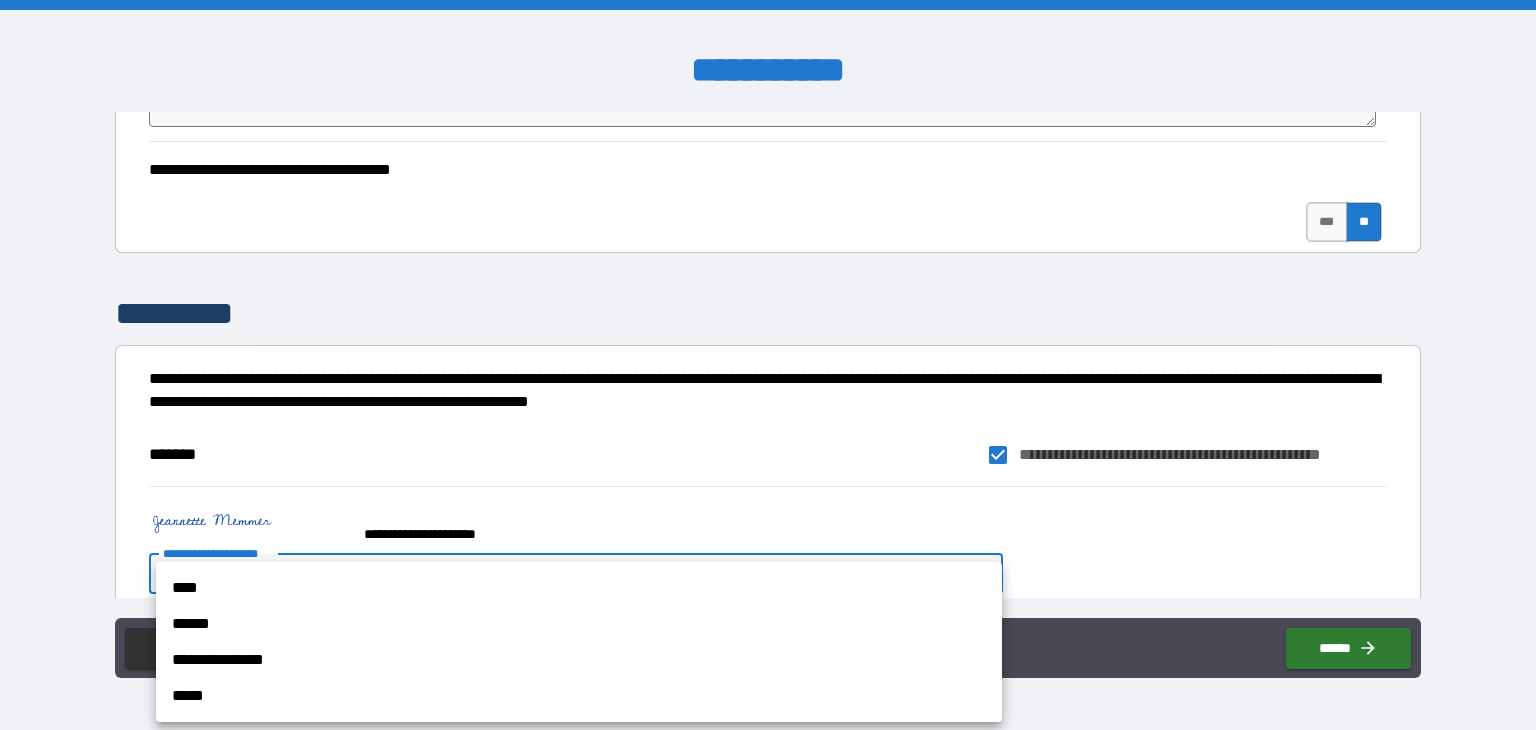 click on "****" at bounding box center [579, 588] 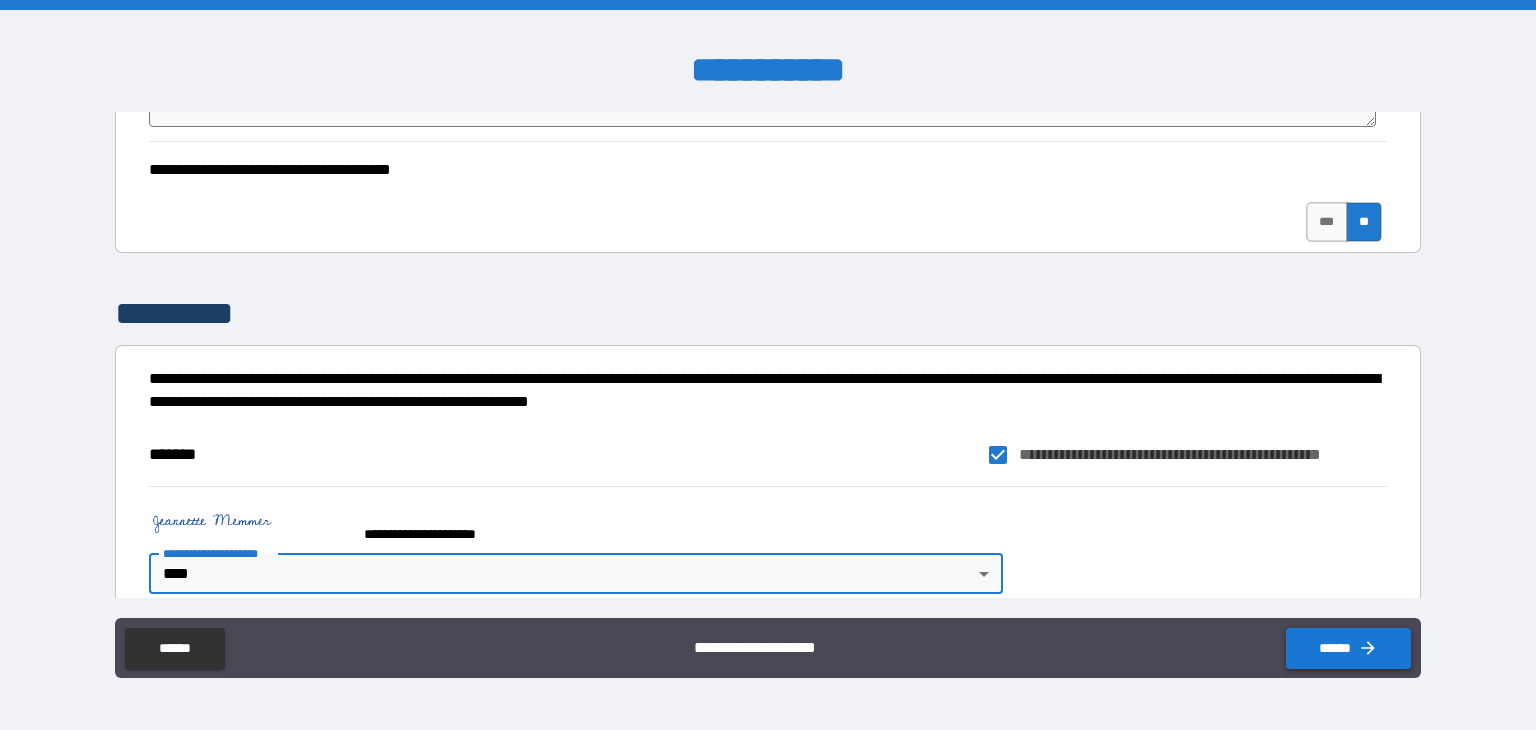 click on "******" at bounding box center (1348, 648) 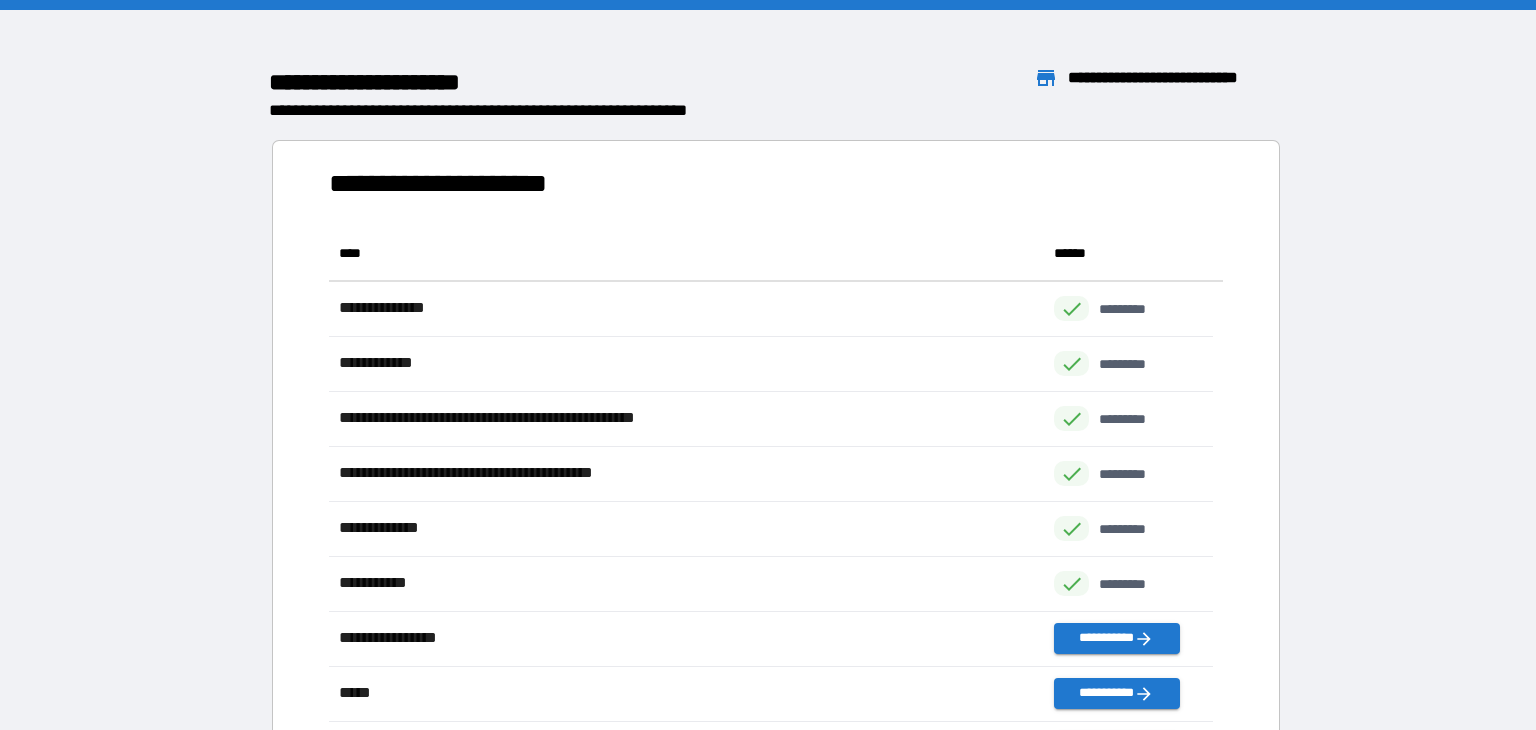 scroll, scrollTop: 536, scrollLeft: 869, axis: both 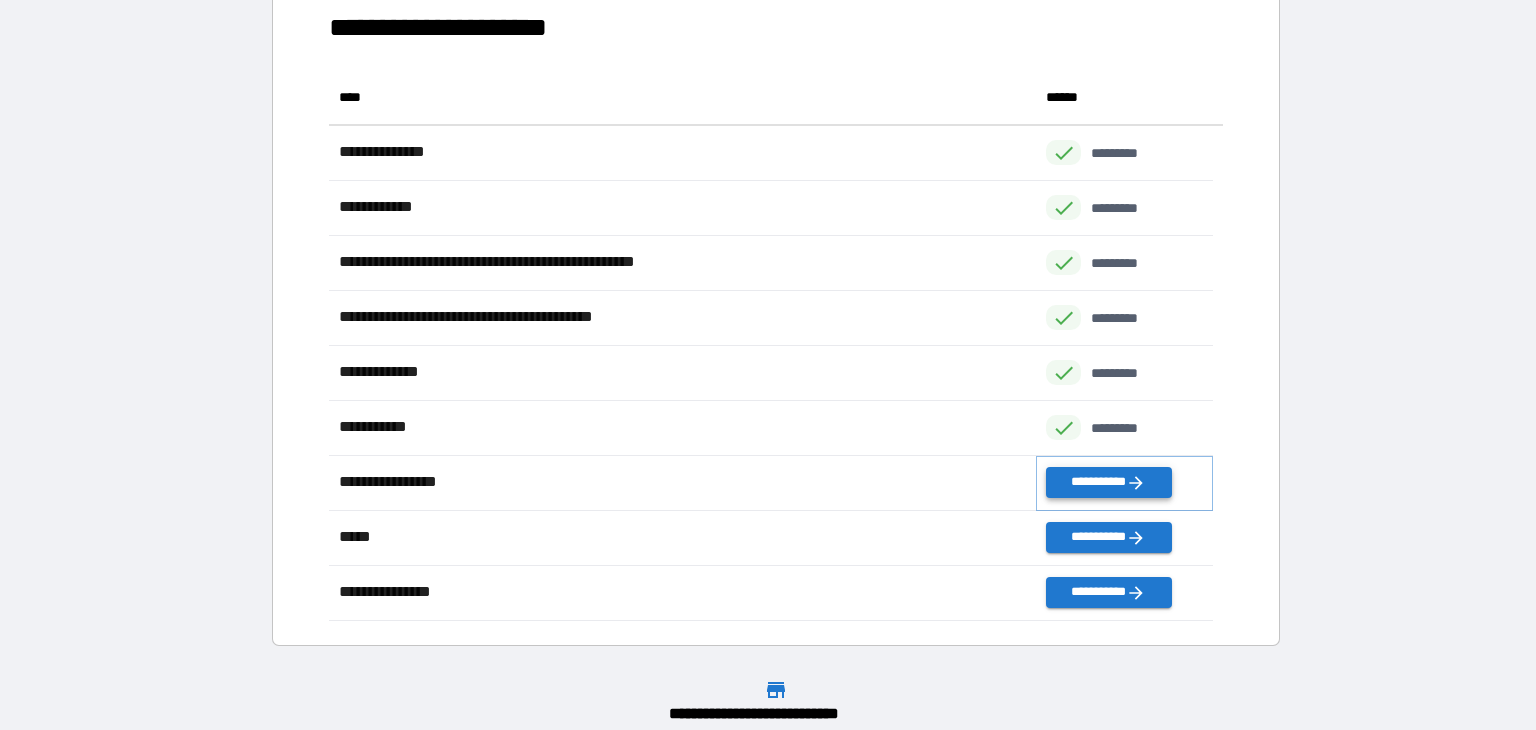 click on "**********" at bounding box center (1108, 482) 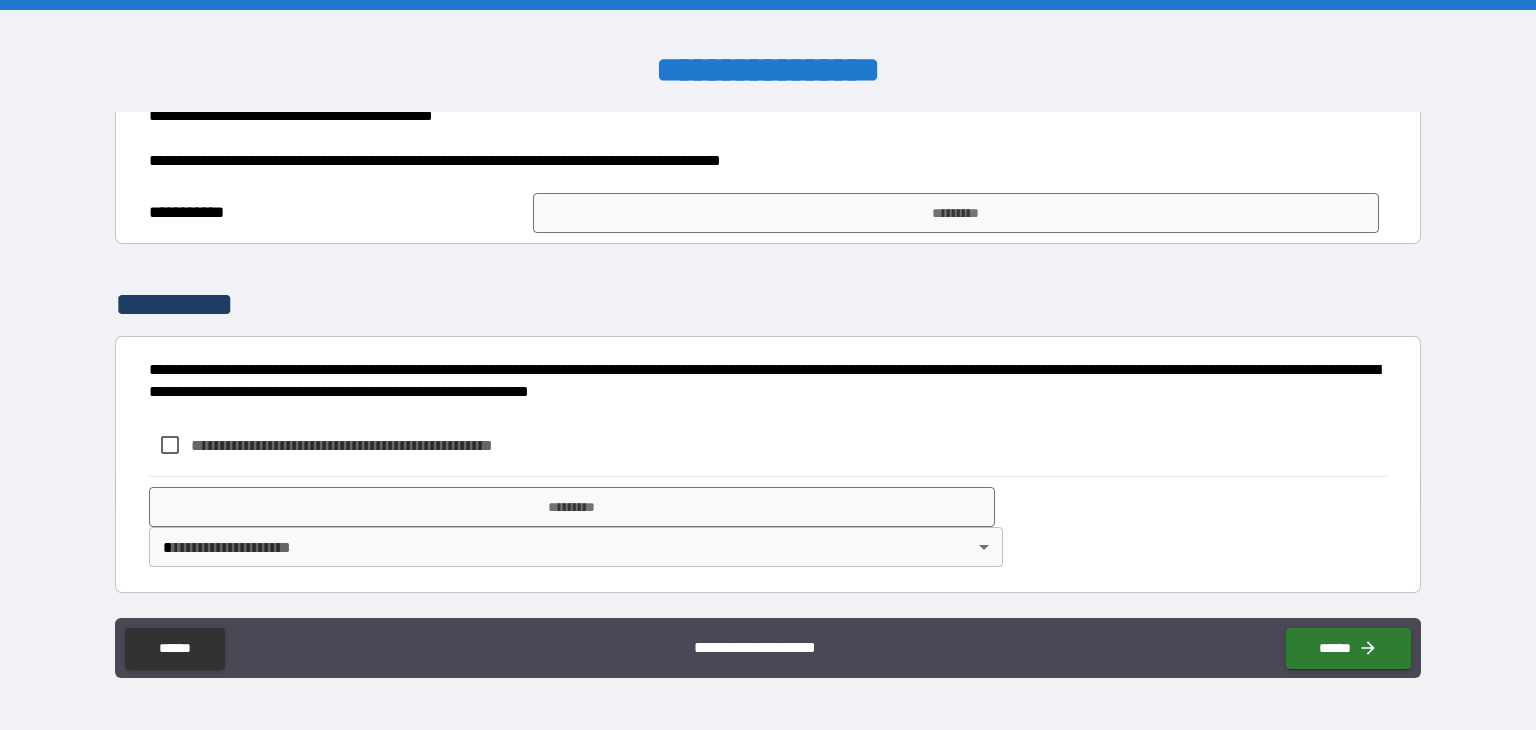scroll, scrollTop: 1108, scrollLeft: 0, axis: vertical 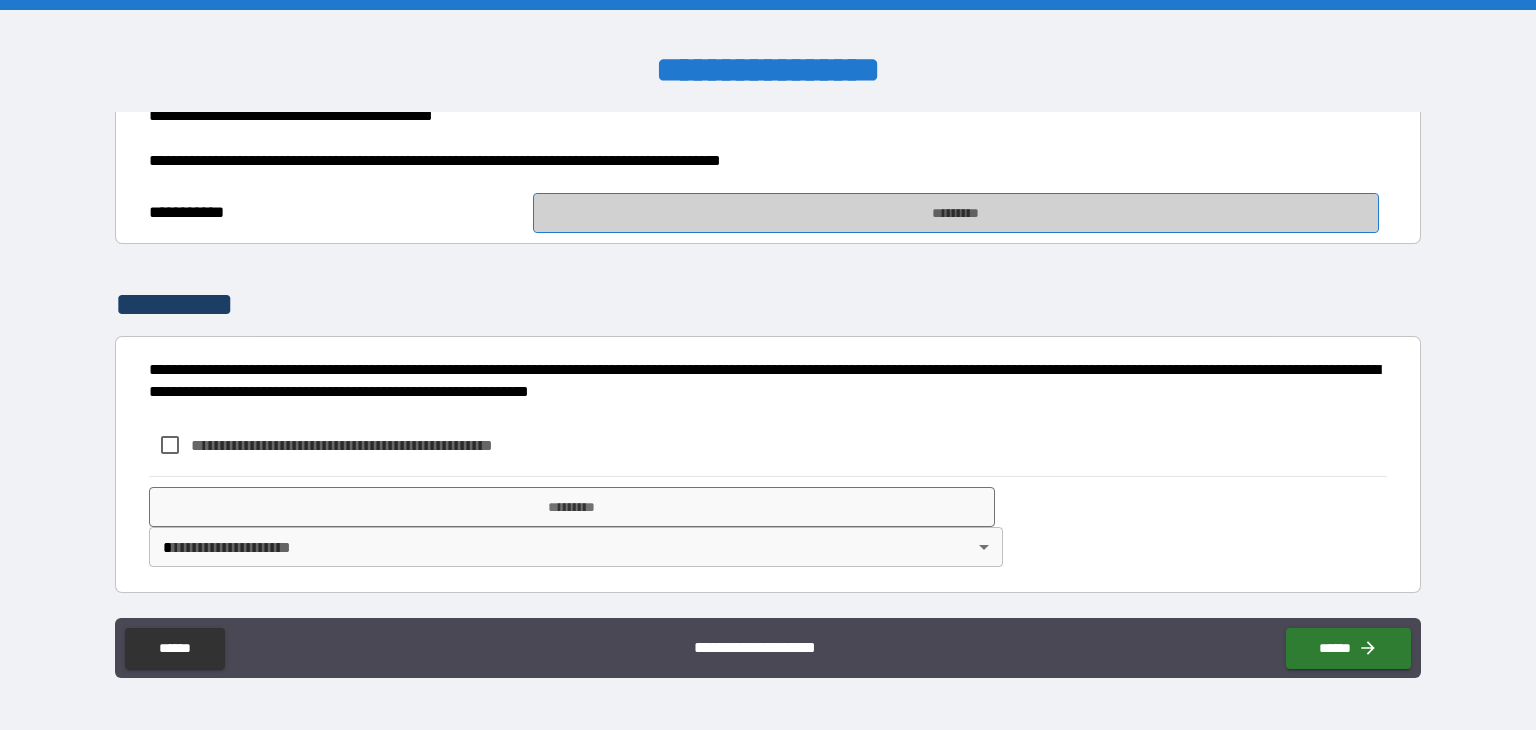 click on "*********" at bounding box center (956, 213) 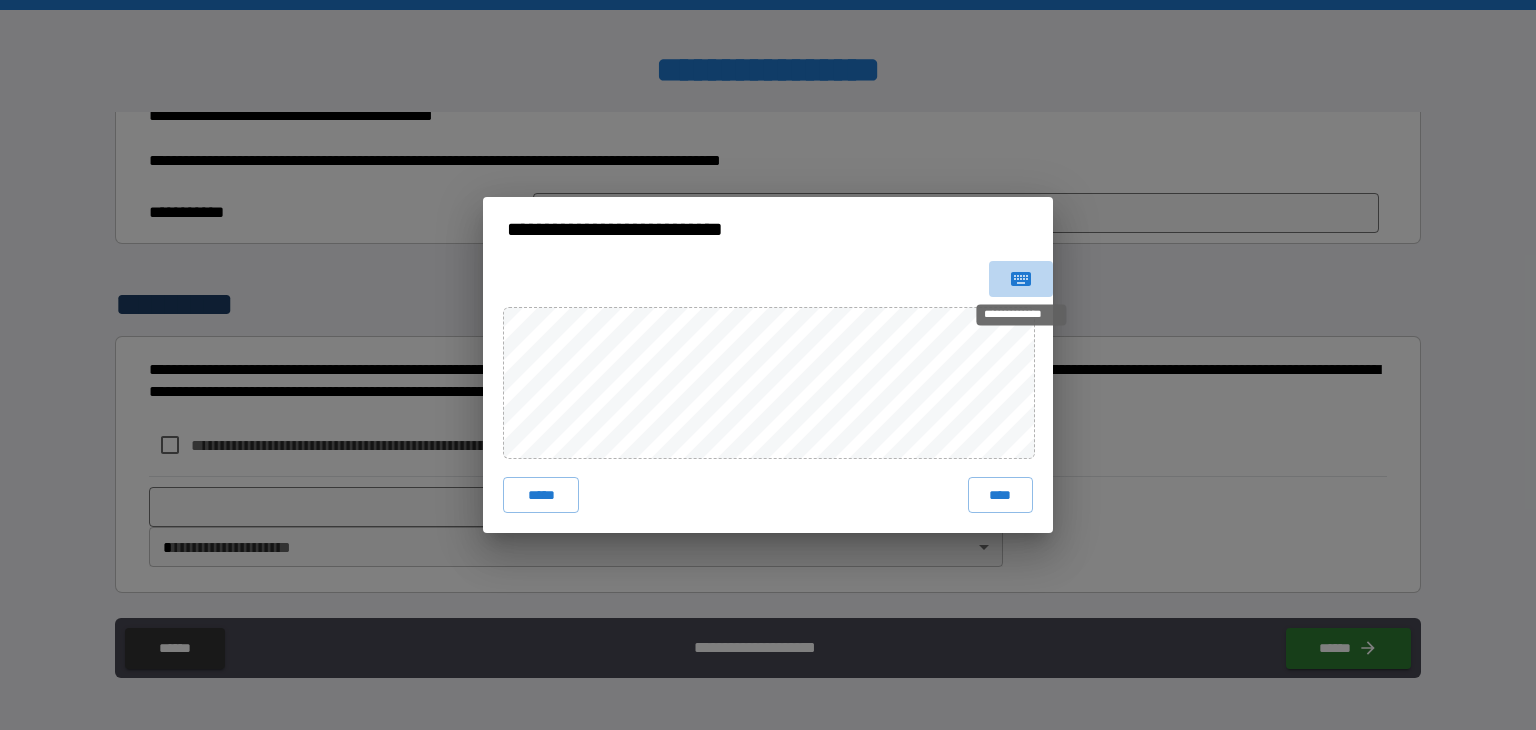 click 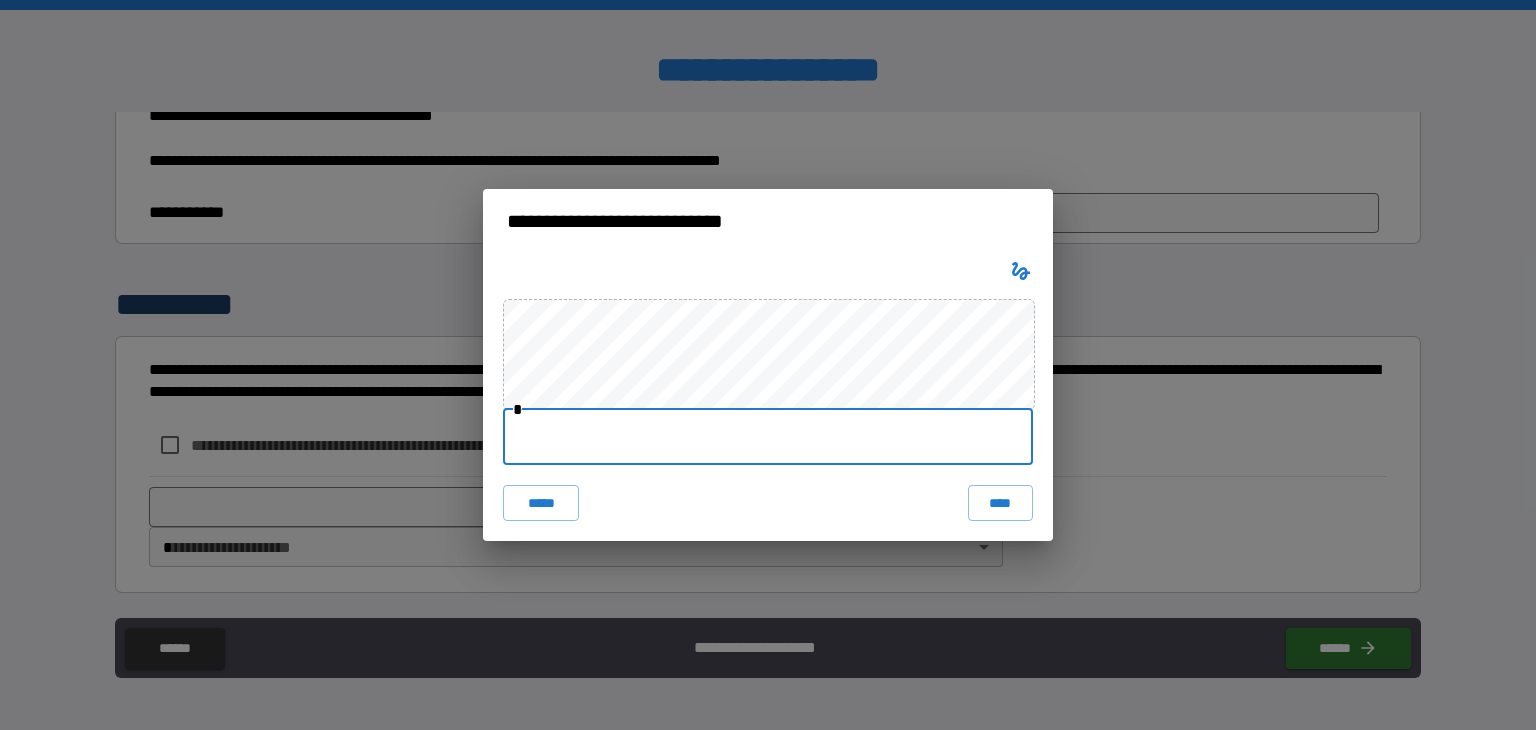 click at bounding box center (768, 437) 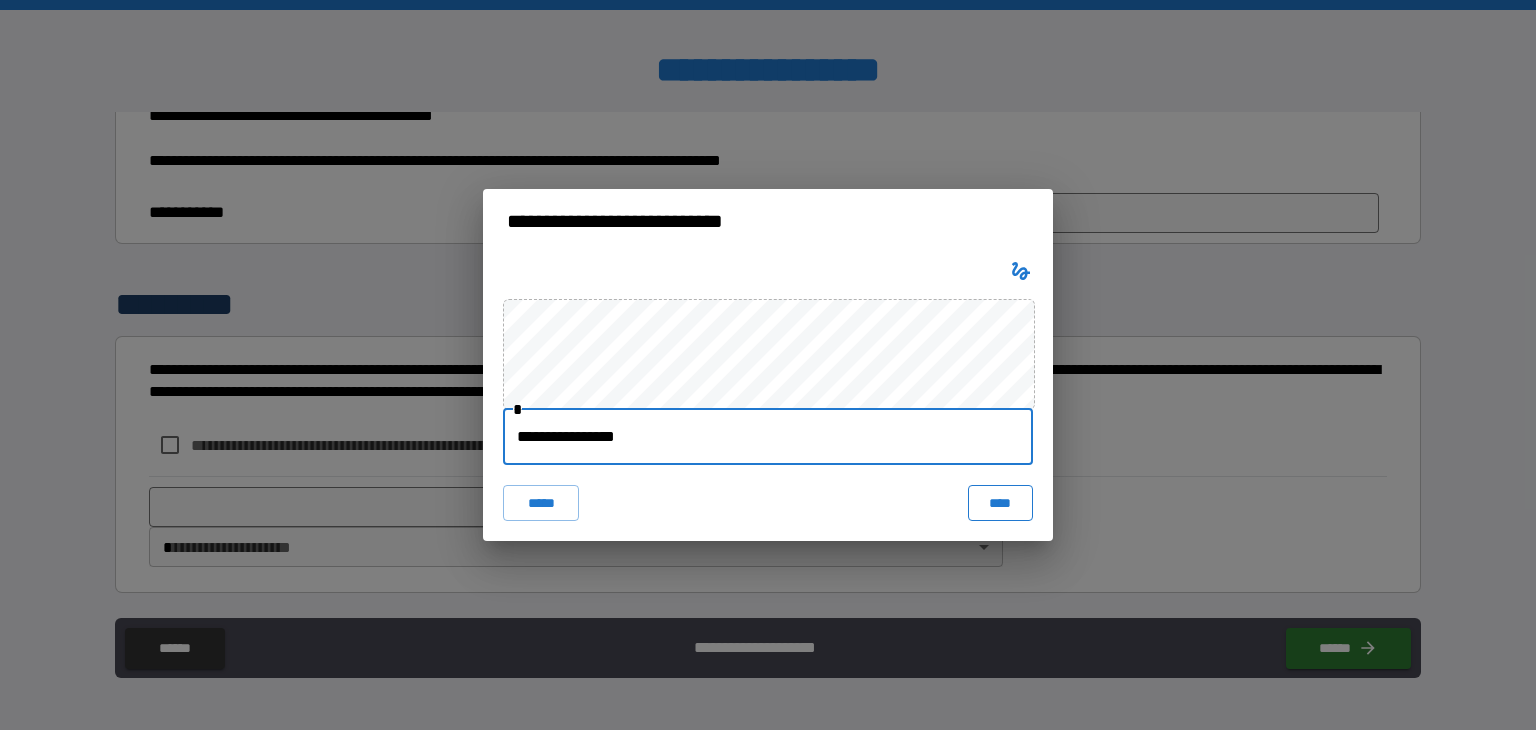 click on "****" at bounding box center [1000, 503] 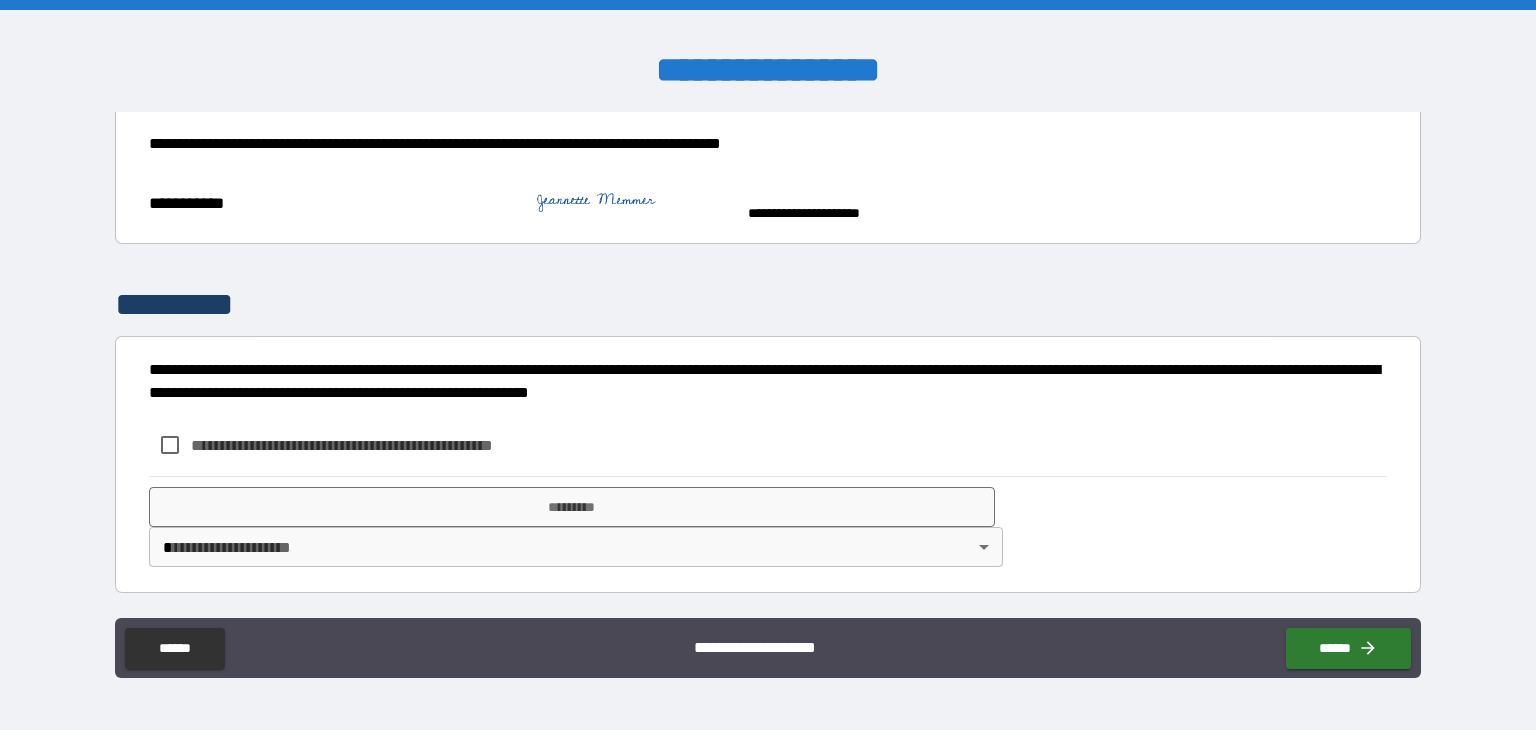 scroll, scrollTop: 1139, scrollLeft: 0, axis: vertical 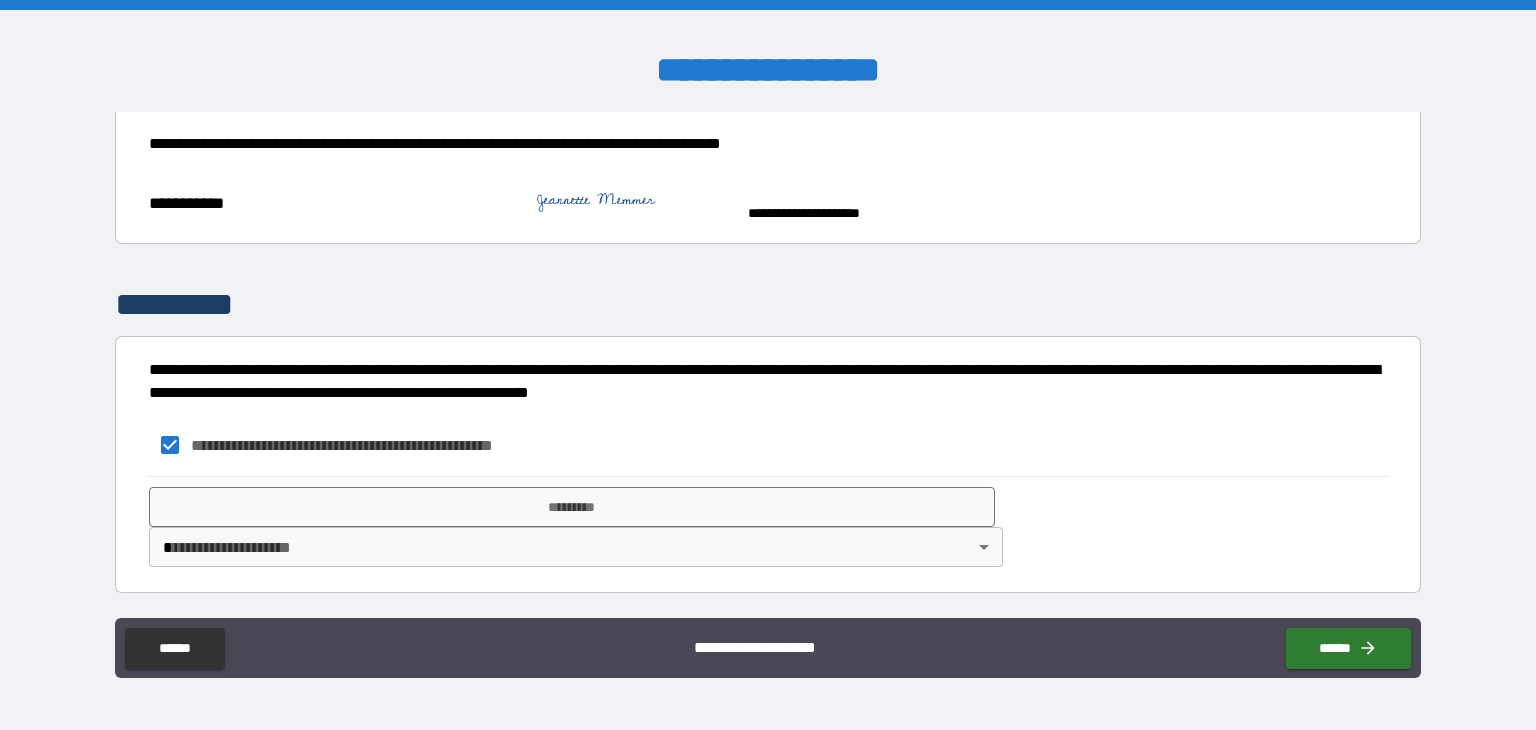 click on "**********" at bounding box center (768, 365) 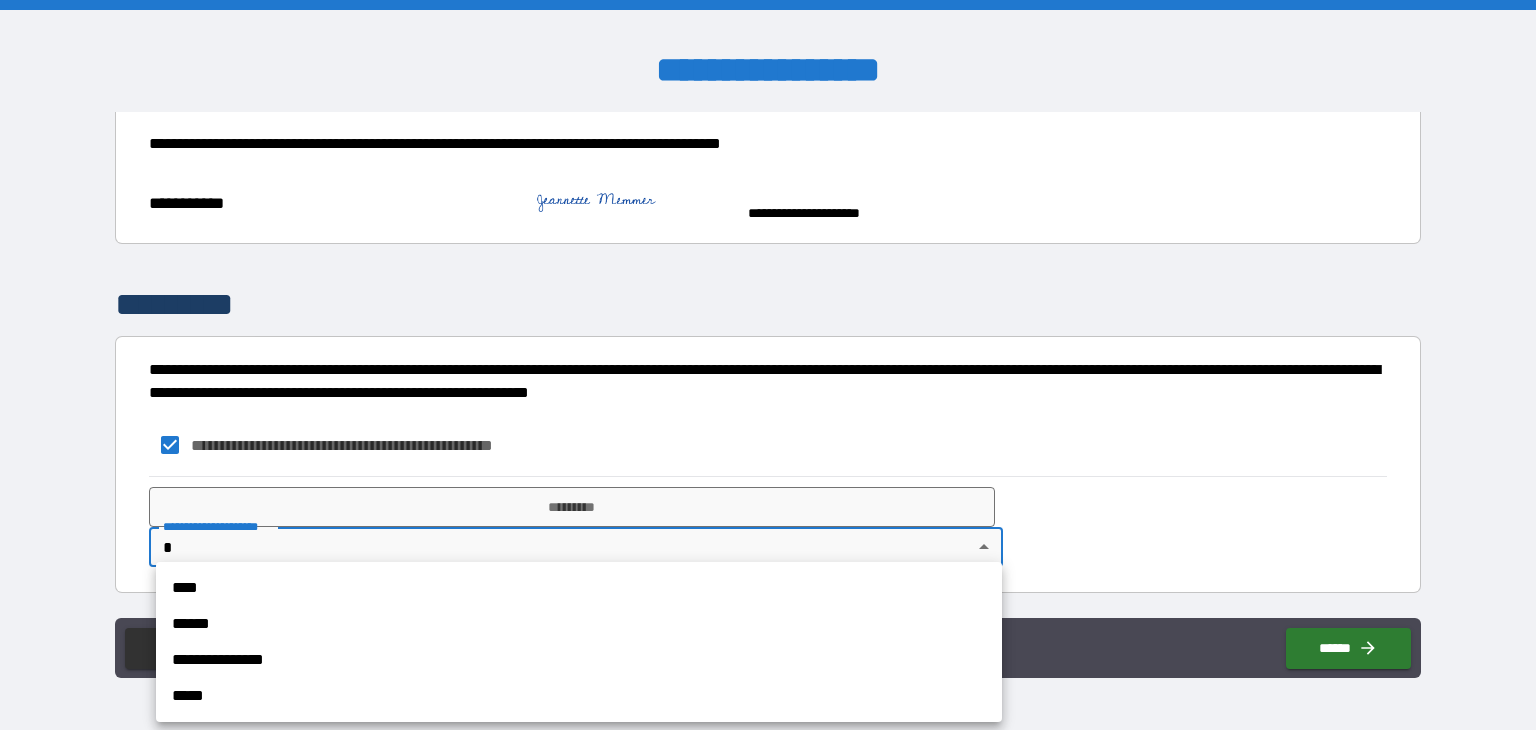click on "****" at bounding box center [579, 588] 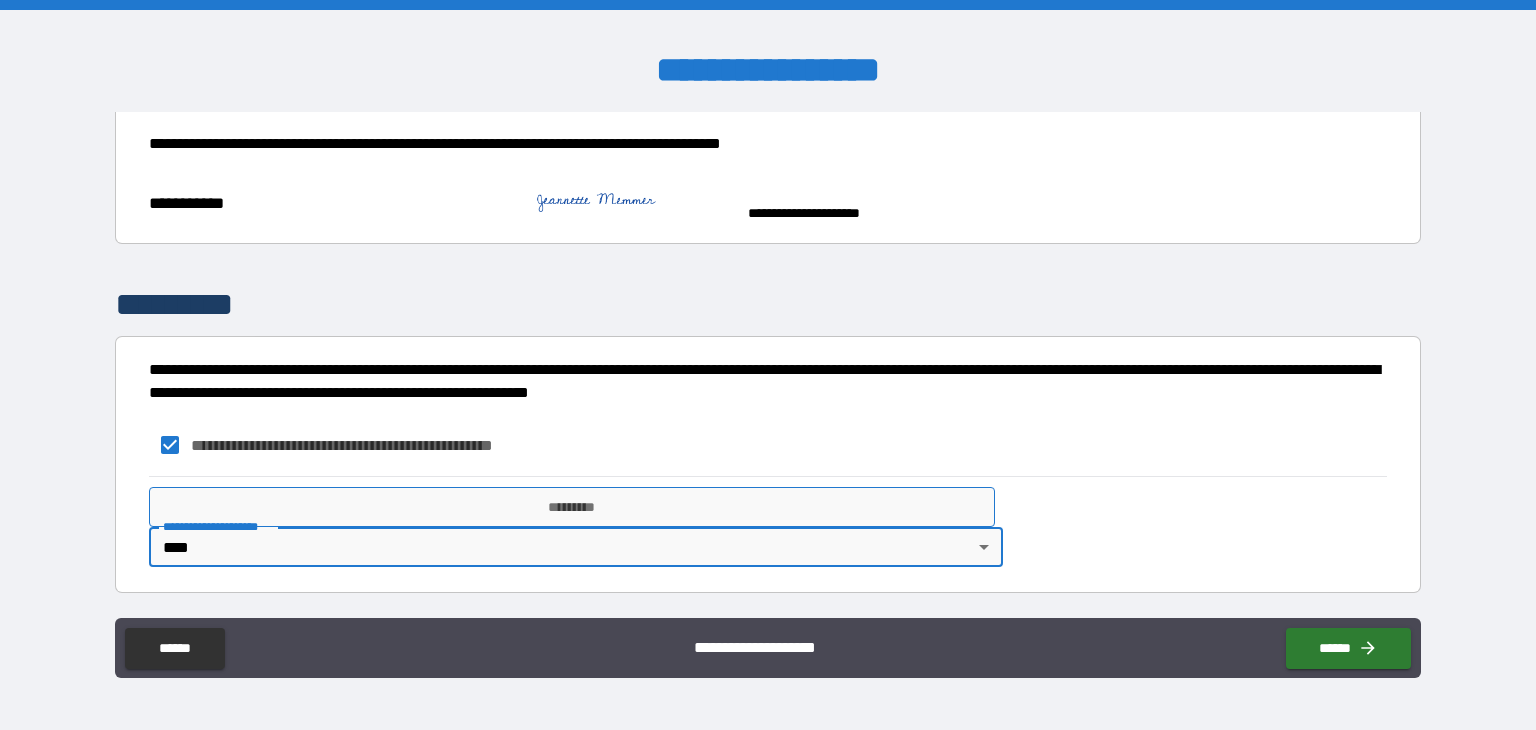 click on "*********" at bounding box center (572, 507) 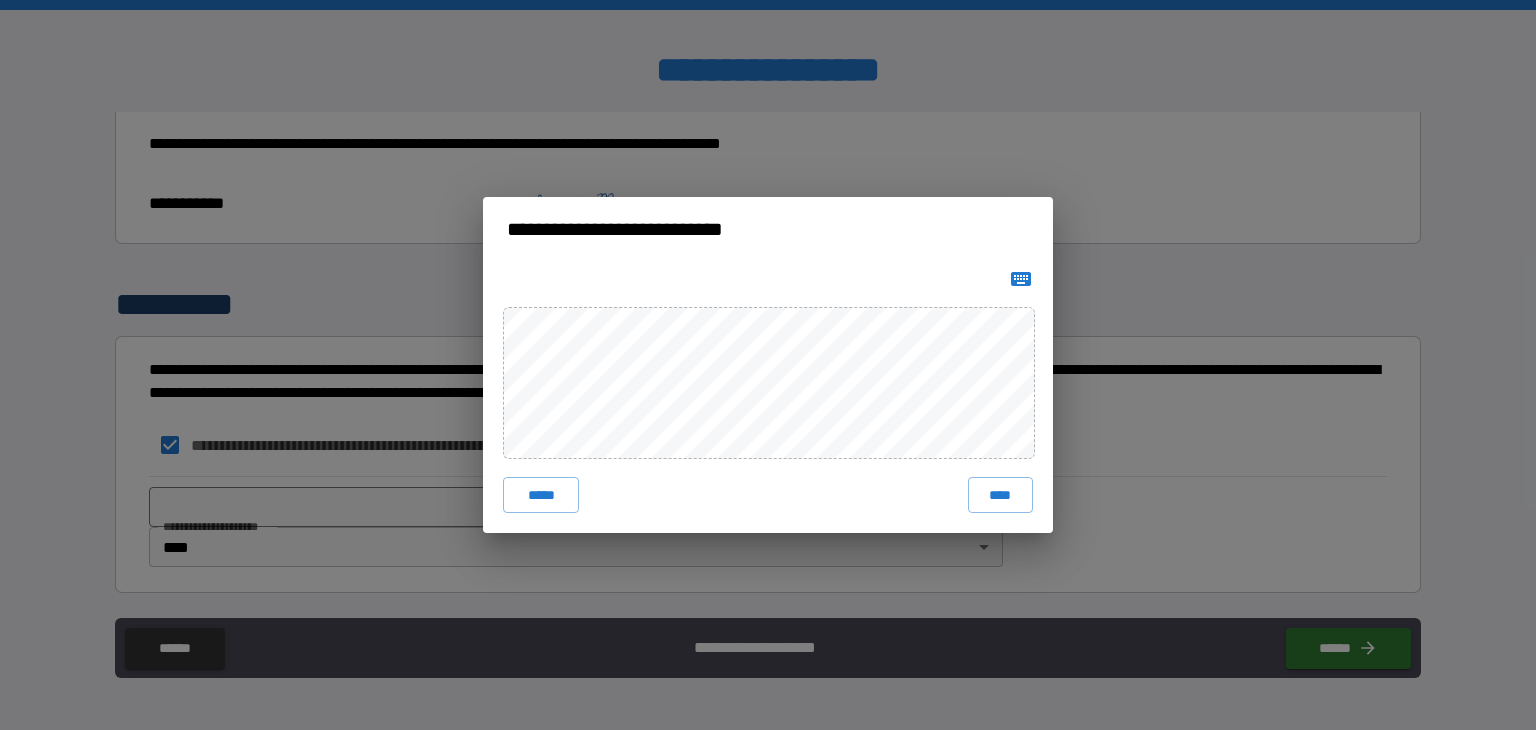 click 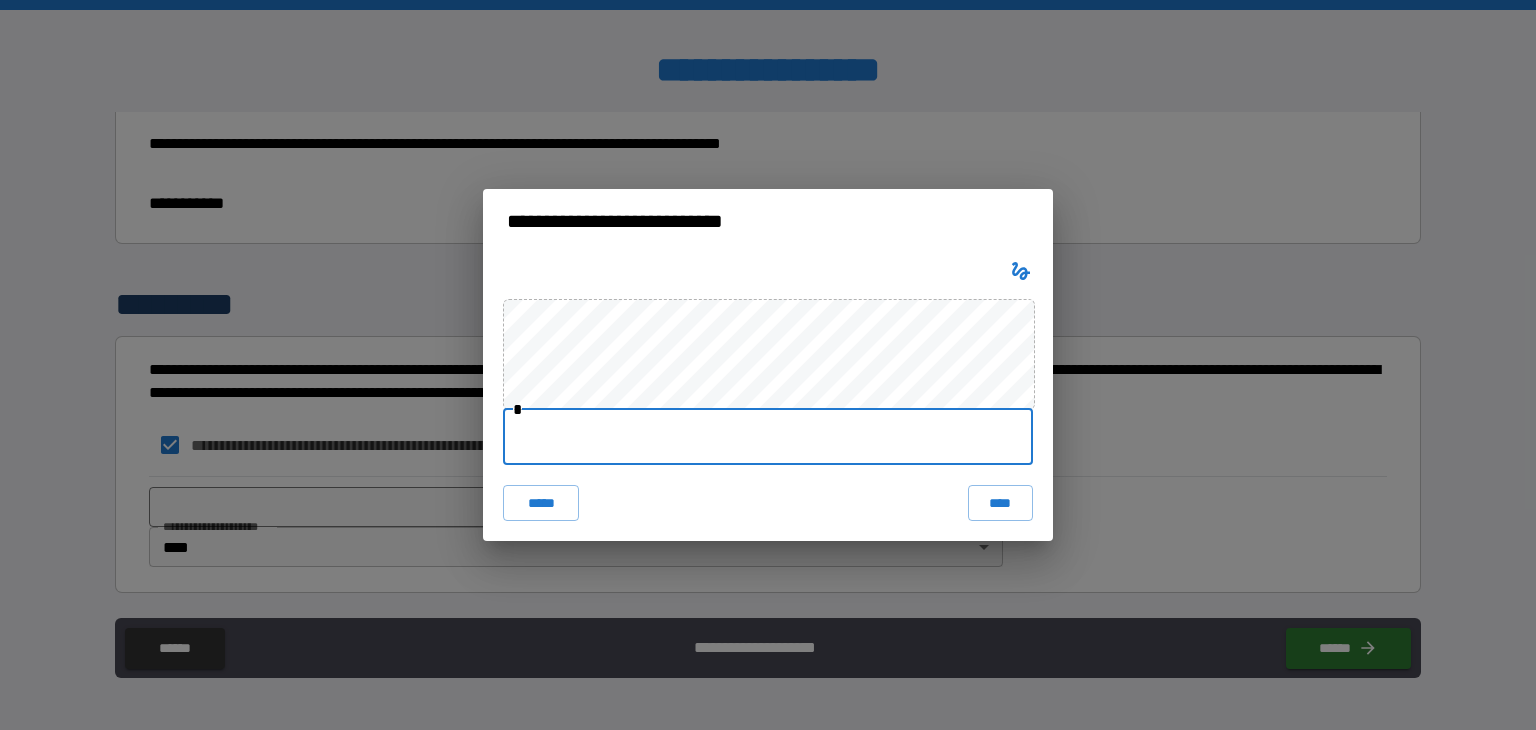 click at bounding box center (768, 437) 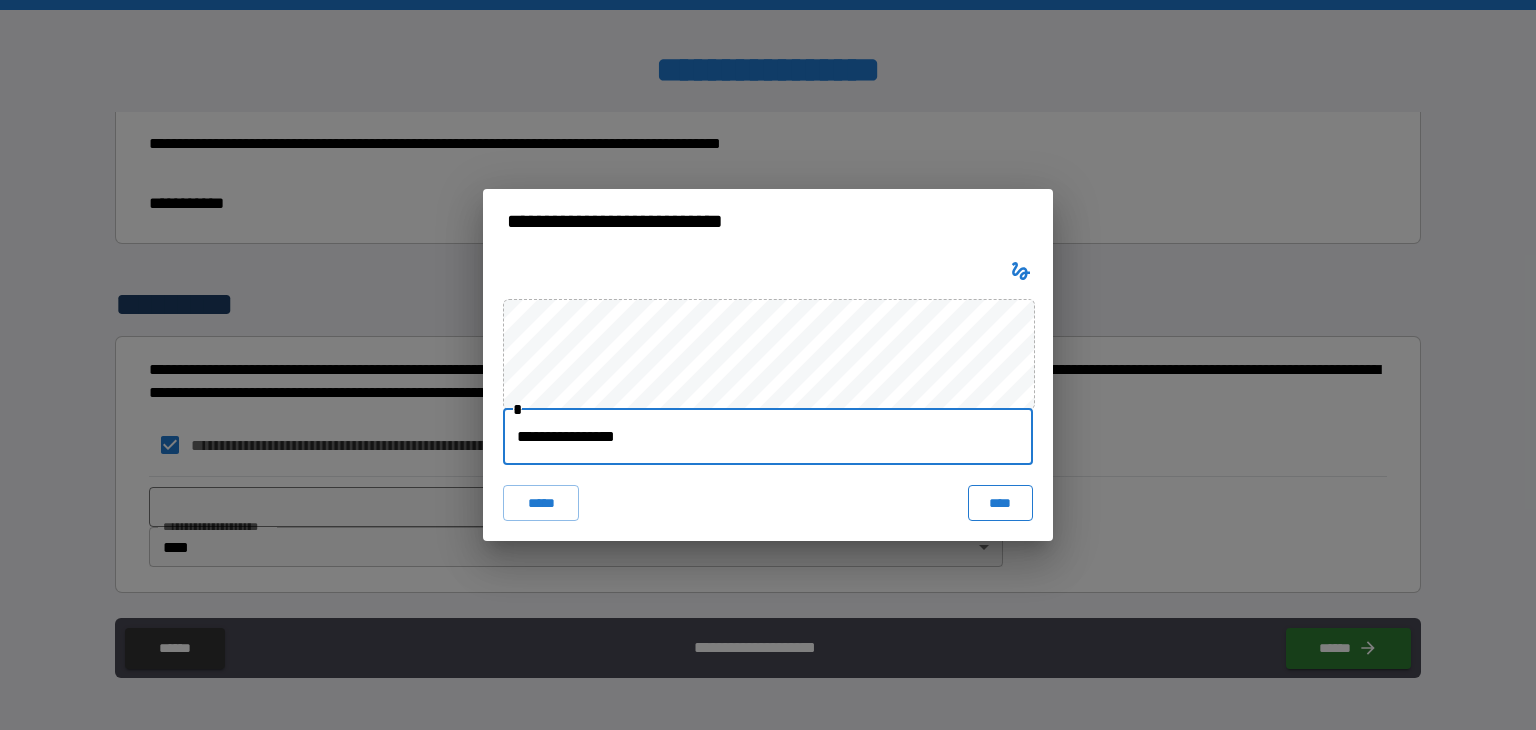 click on "****" at bounding box center [1000, 503] 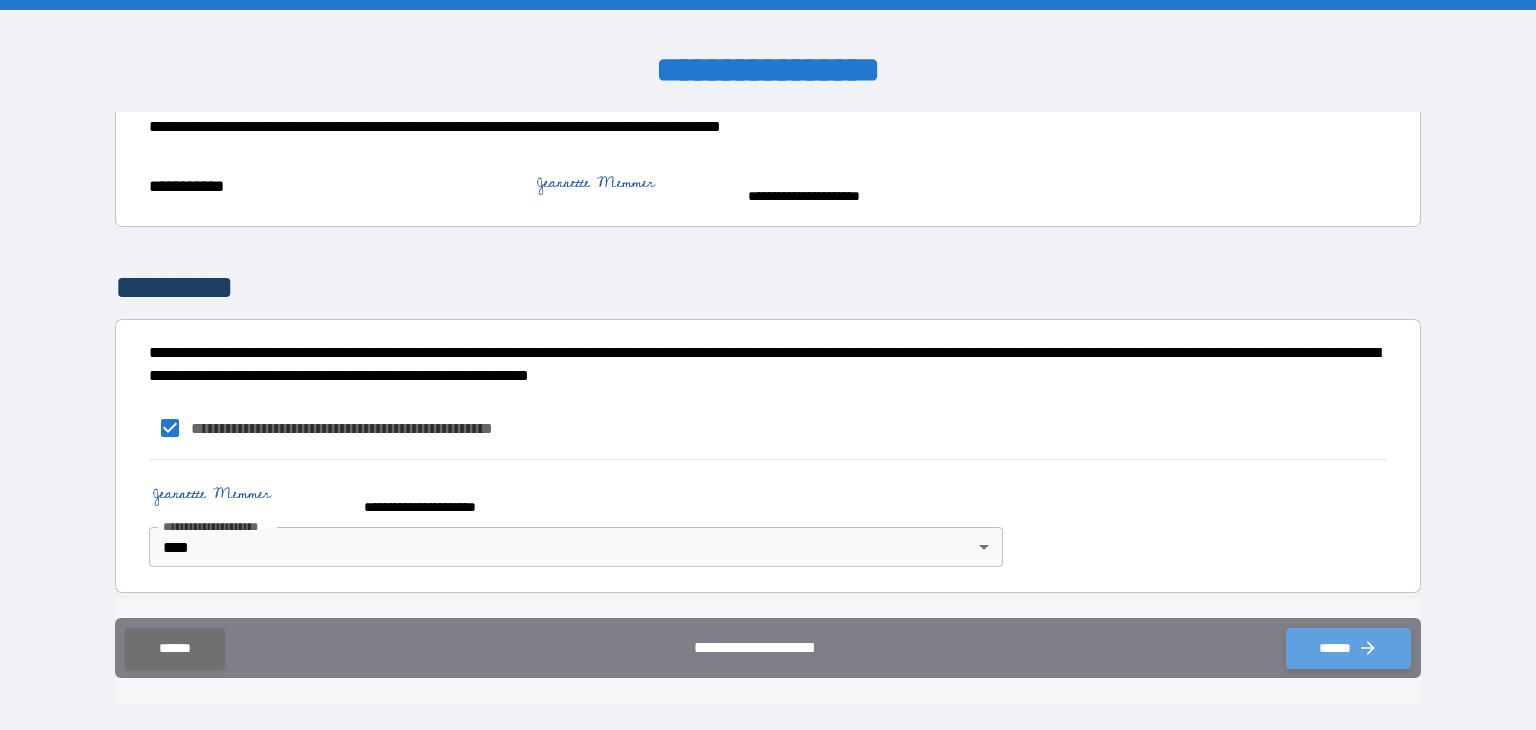 click on "******" at bounding box center (1348, 648) 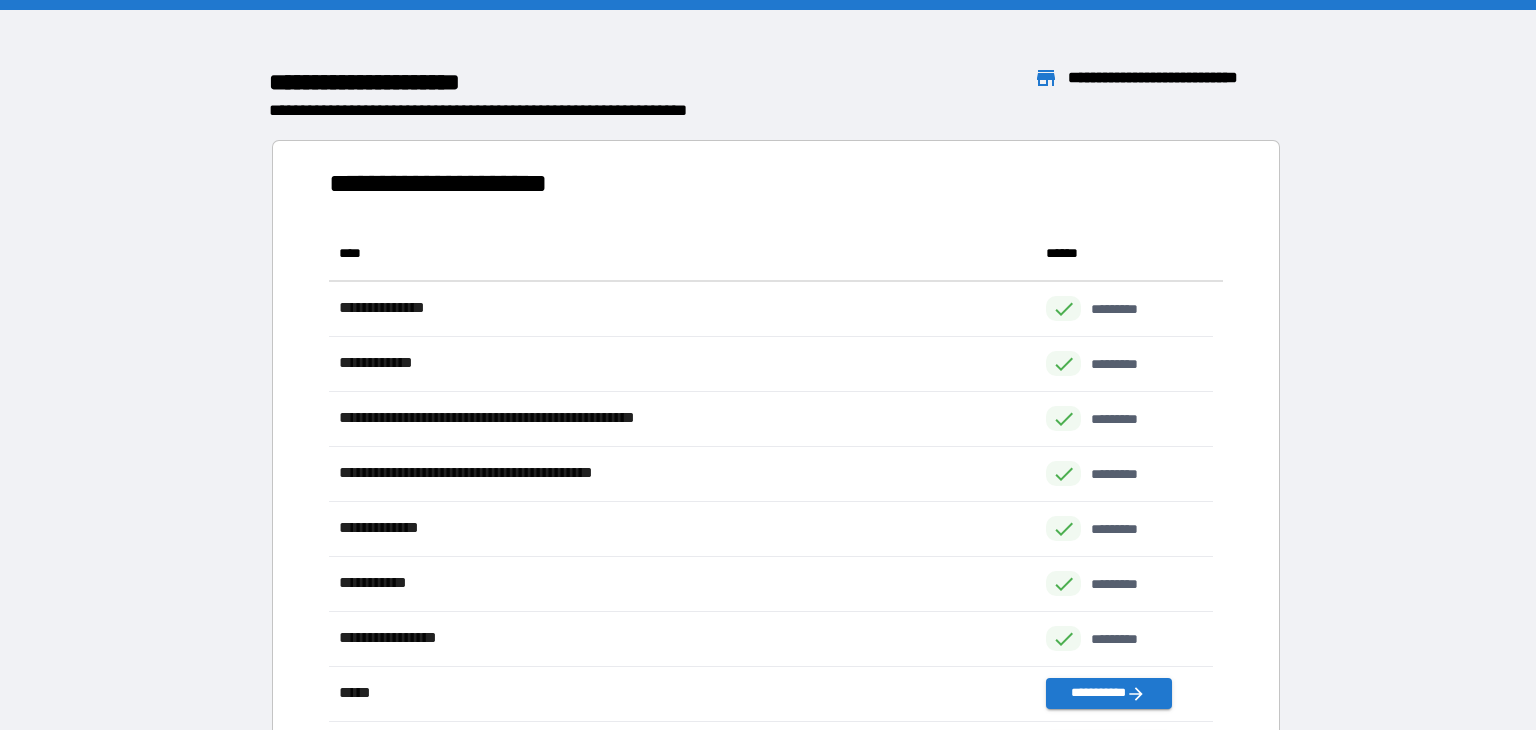 scroll, scrollTop: 16, scrollLeft: 16, axis: both 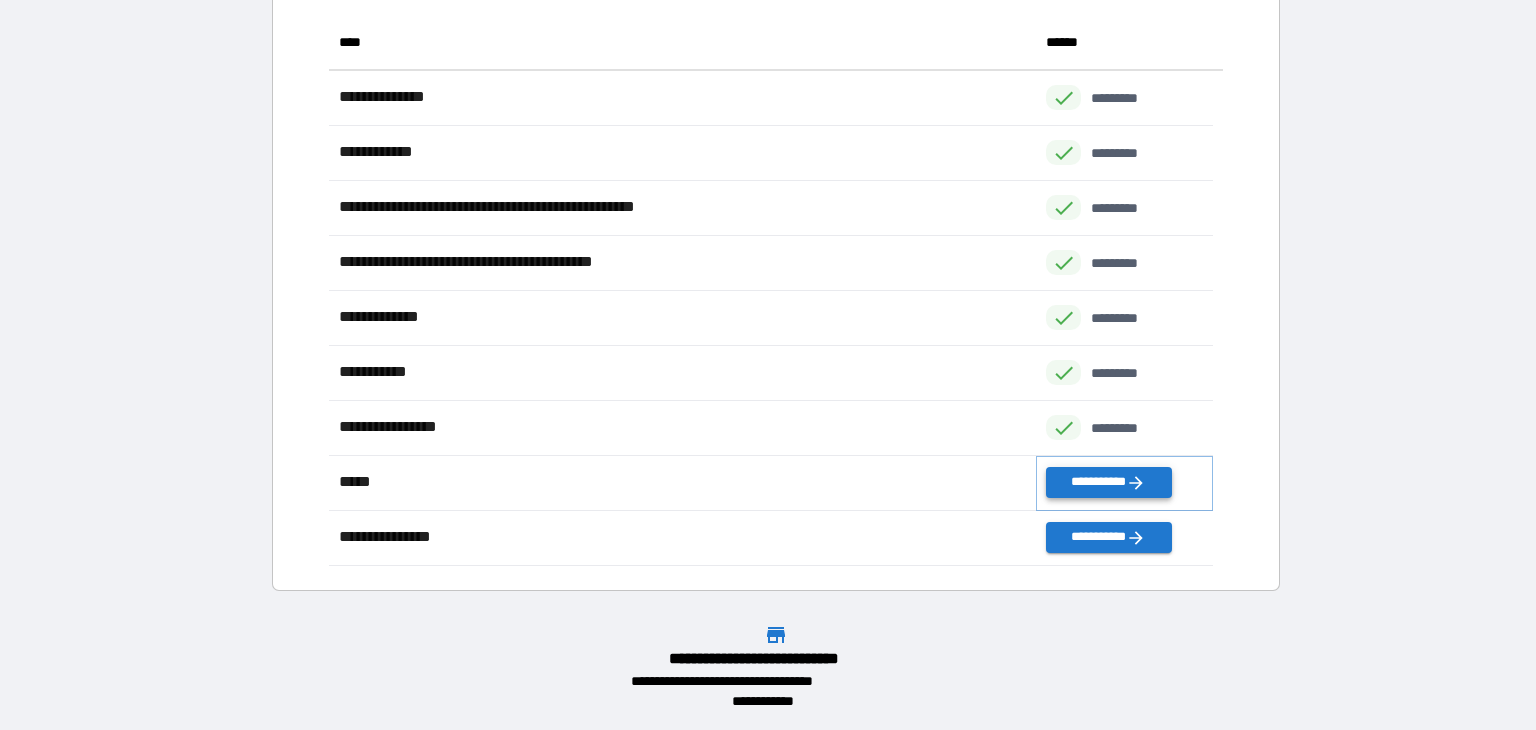 click on "**********" at bounding box center (1108, 482) 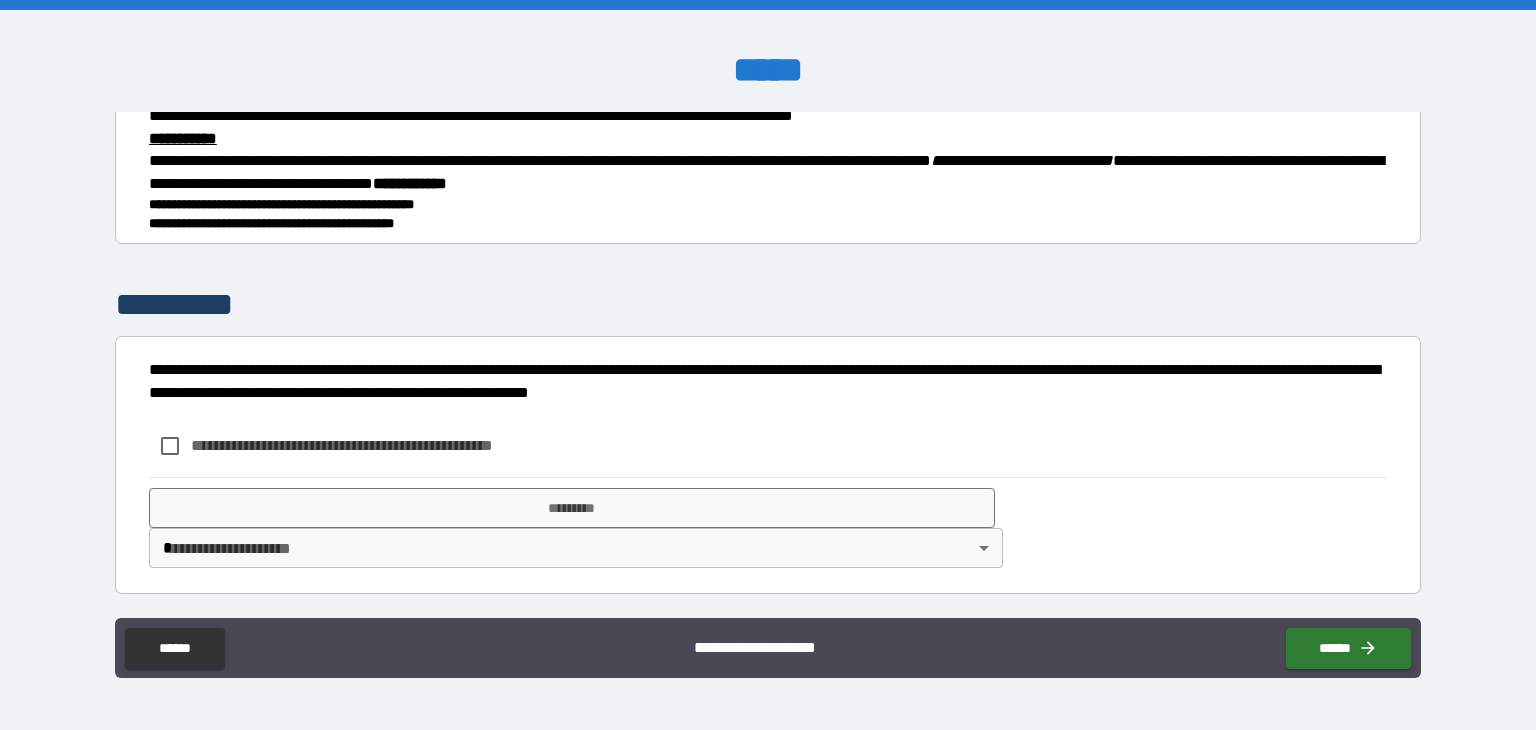 scroll, scrollTop: 1622, scrollLeft: 0, axis: vertical 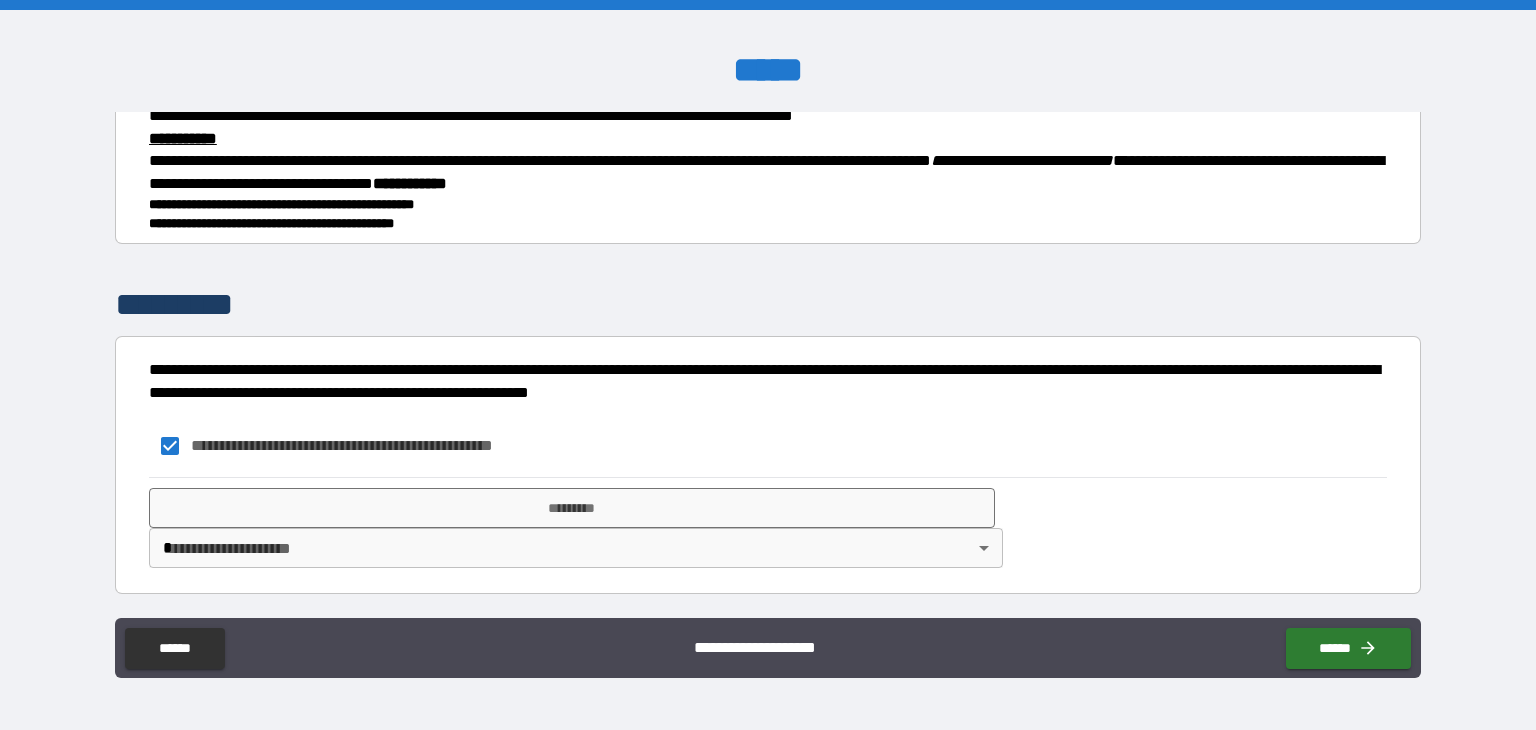 click on "**********" at bounding box center [768, 365] 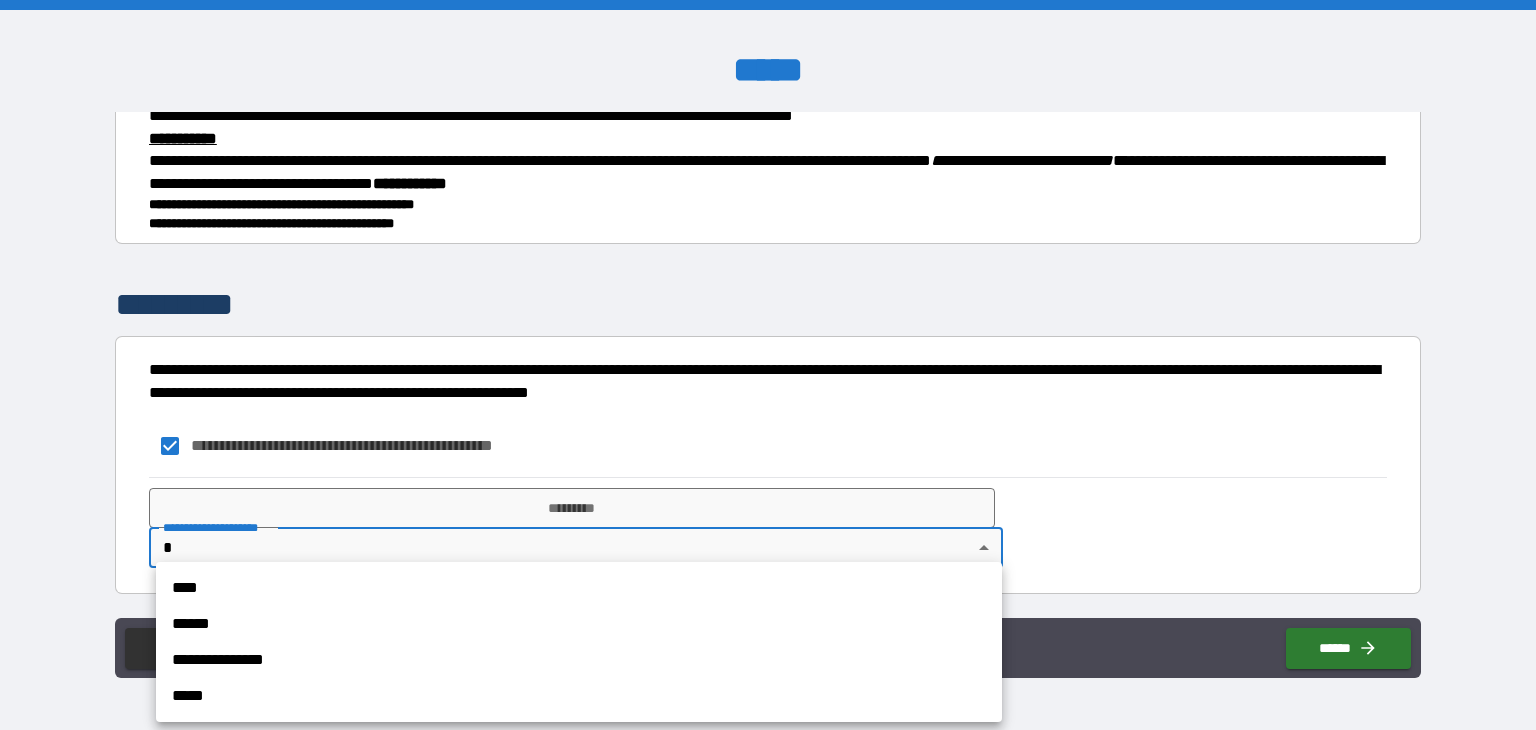 click on "****" at bounding box center (579, 588) 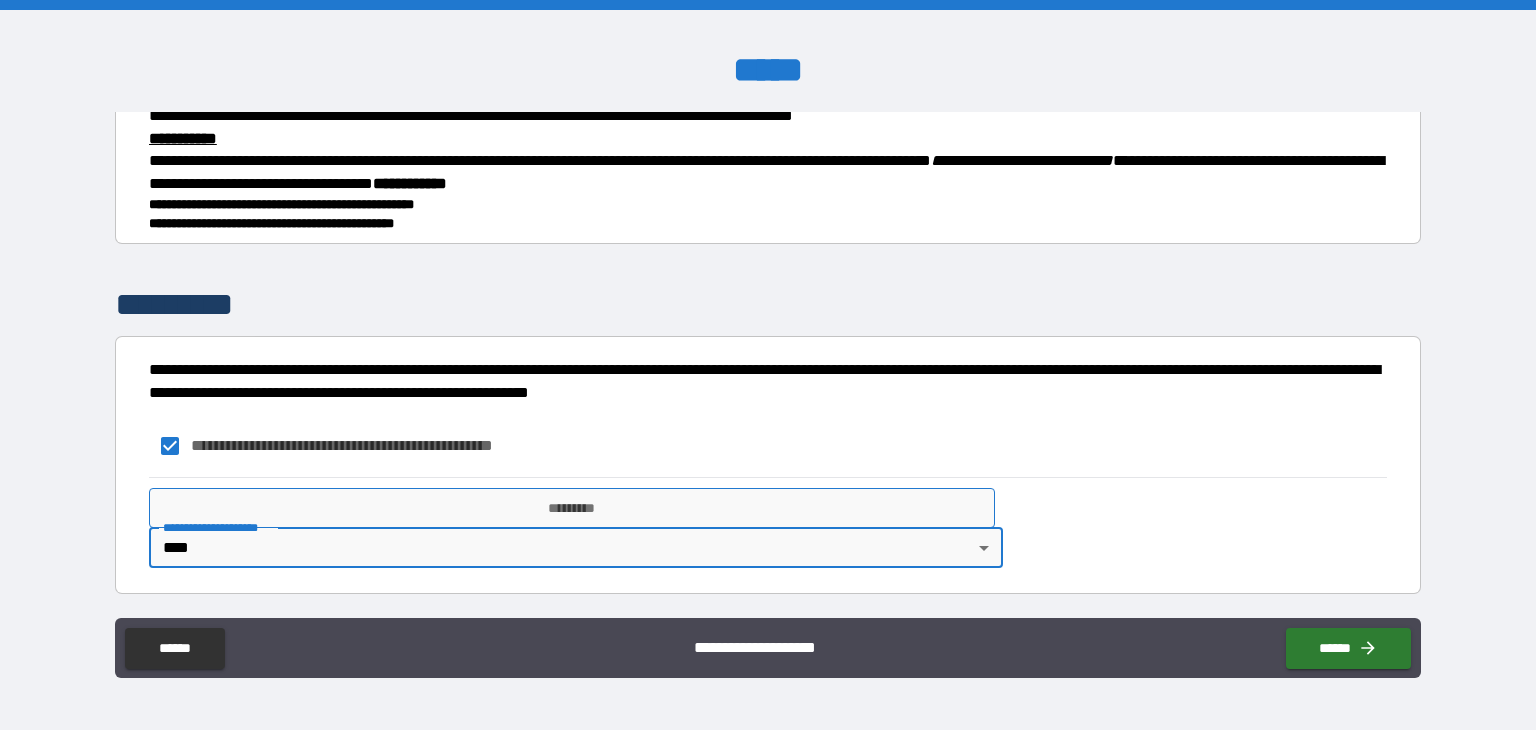 click on "*********" at bounding box center [572, 508] 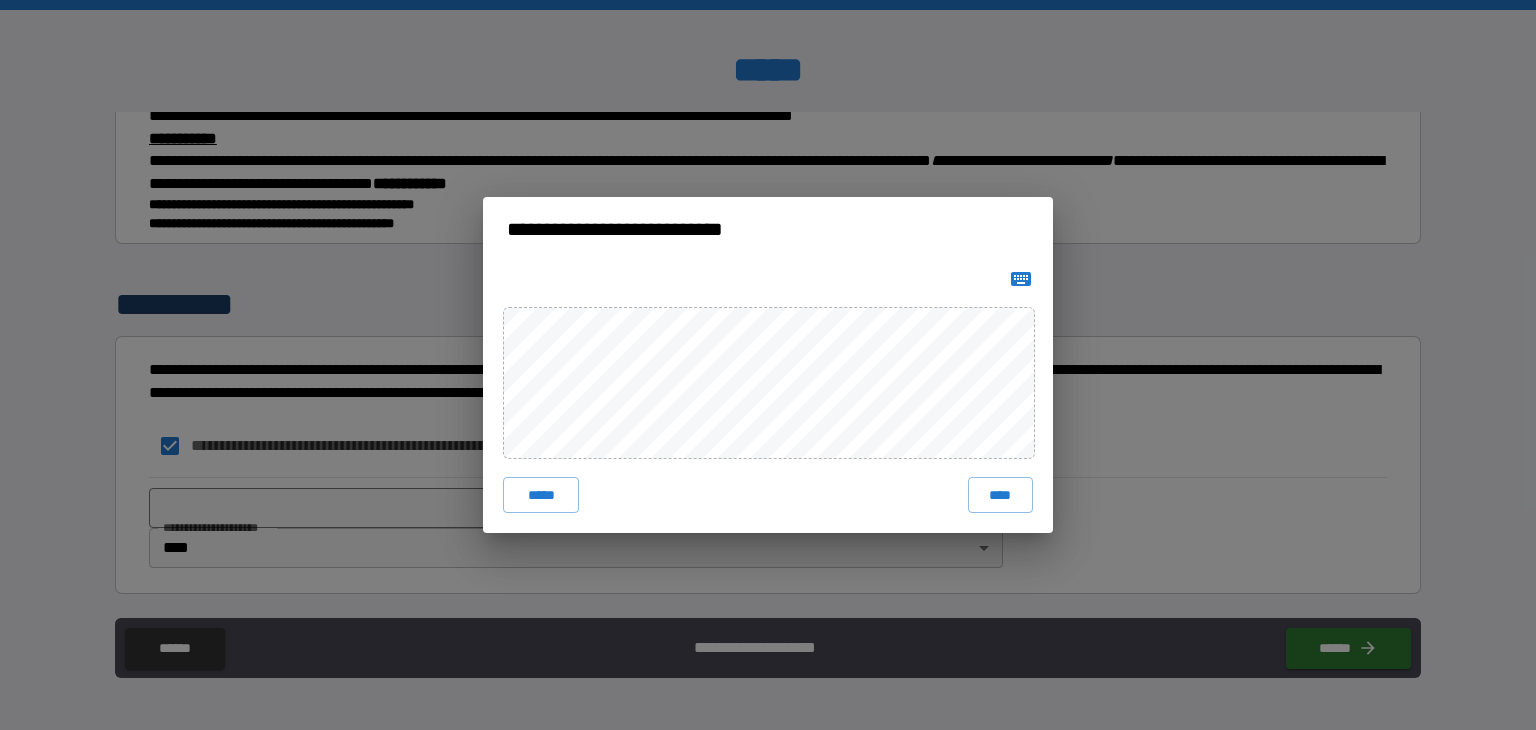 click 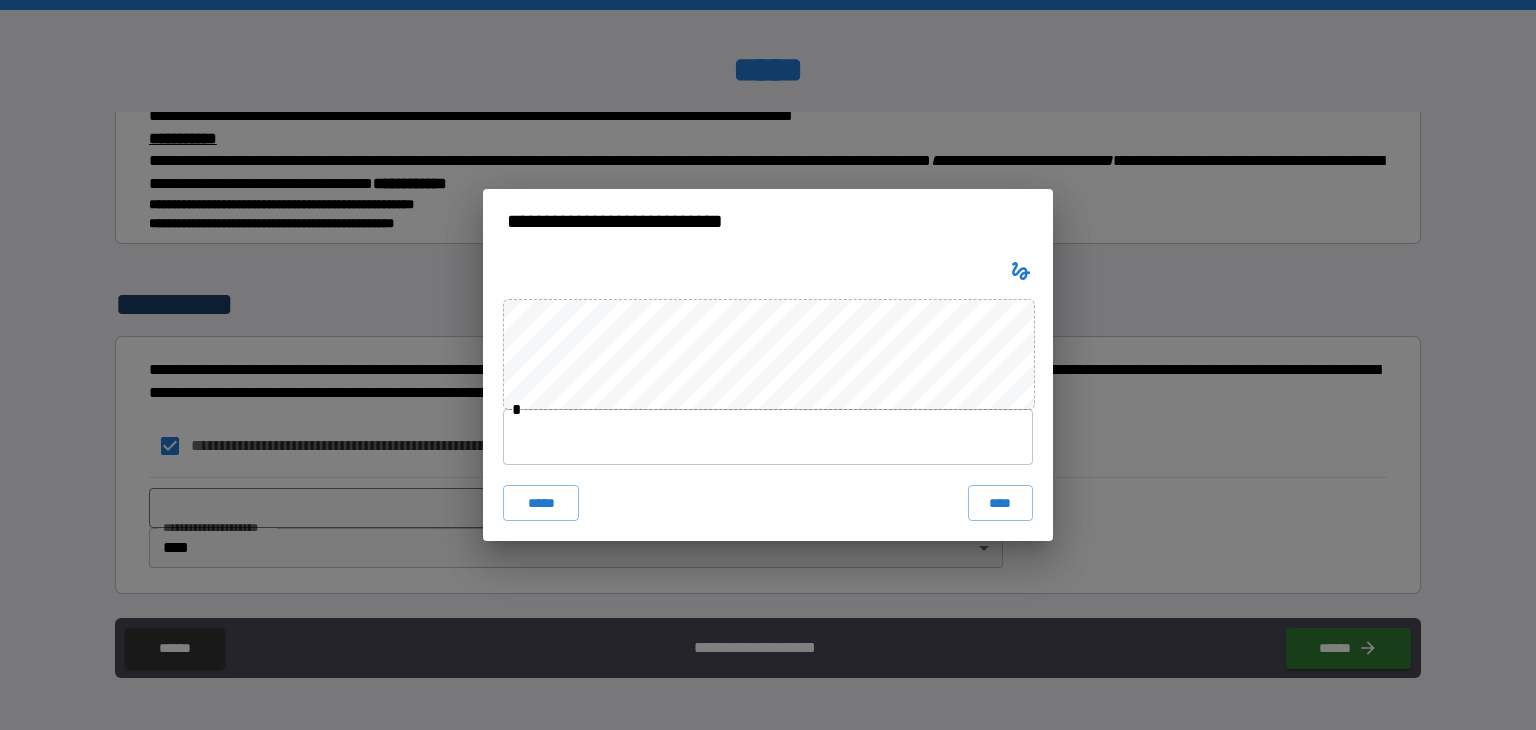 click at bounding box center (768, 437) 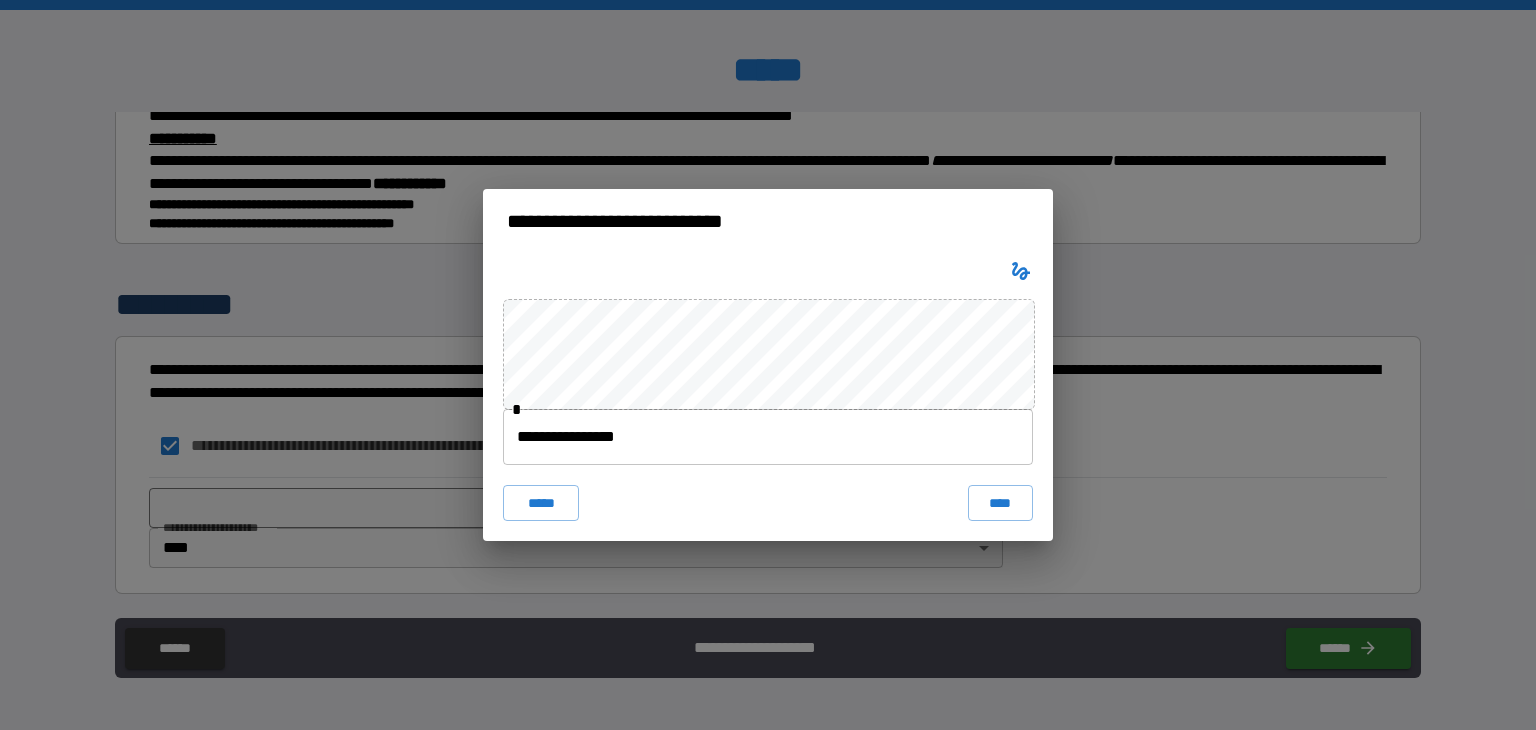 click on "***** ****" at bounding box center [768, 503] 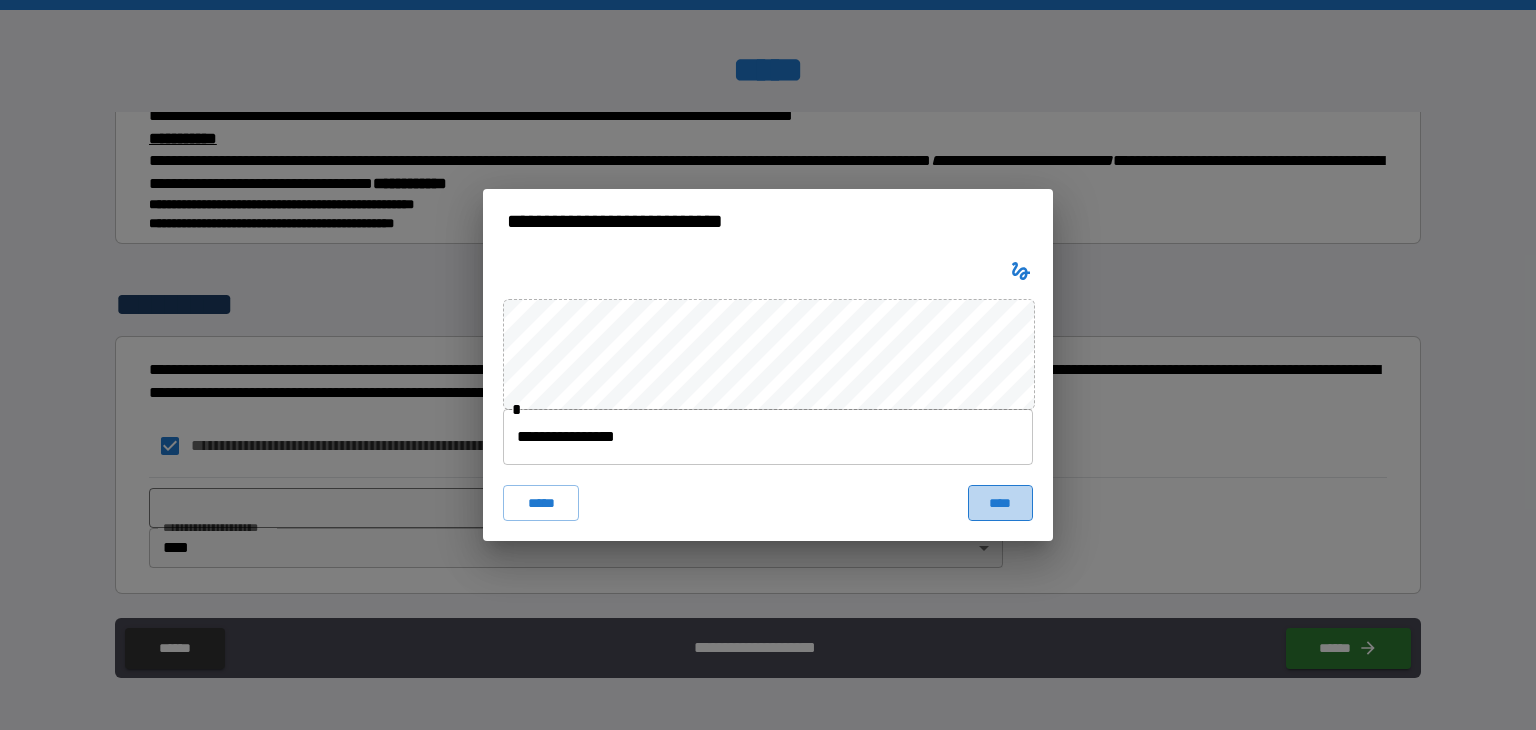 click on "****" at bounding box center [1000, 503] 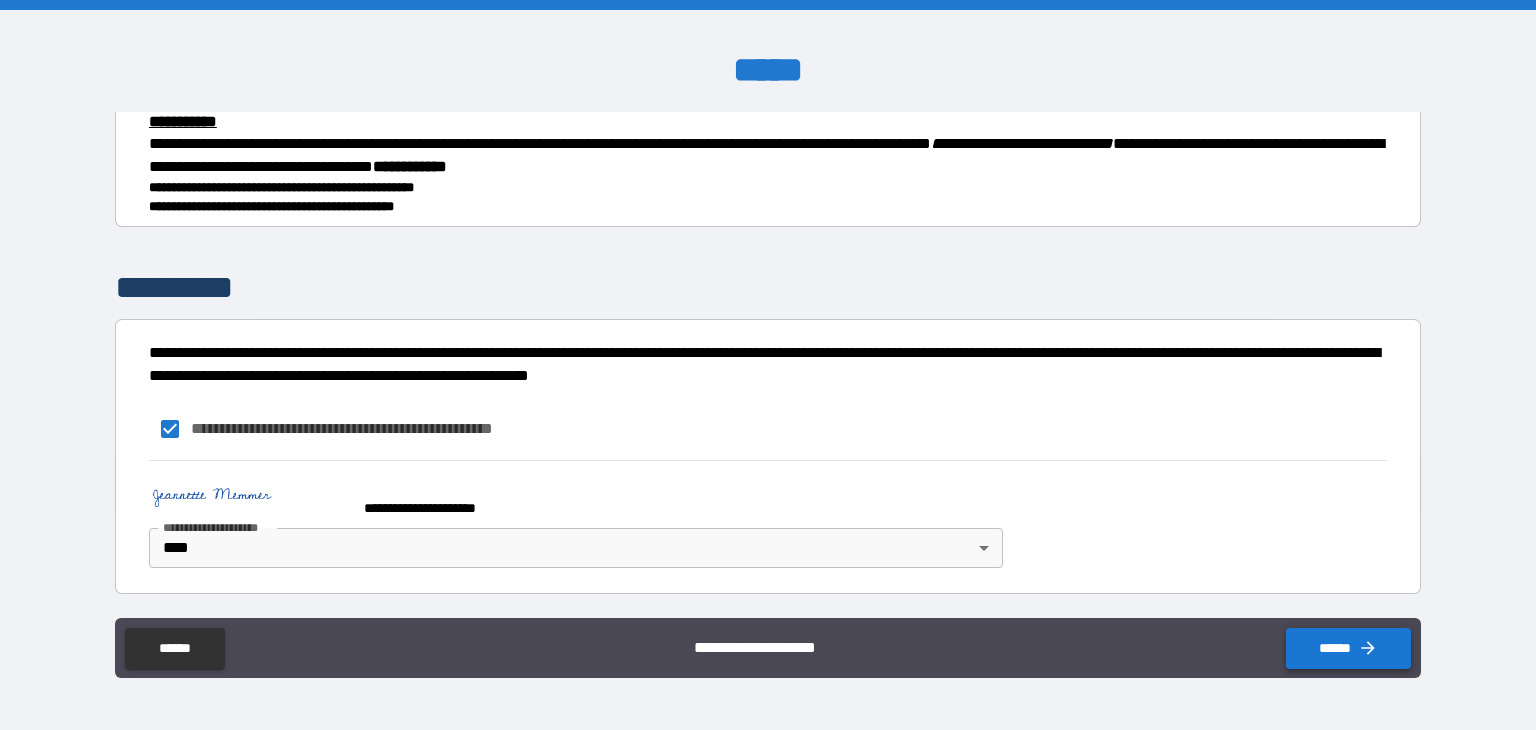 click 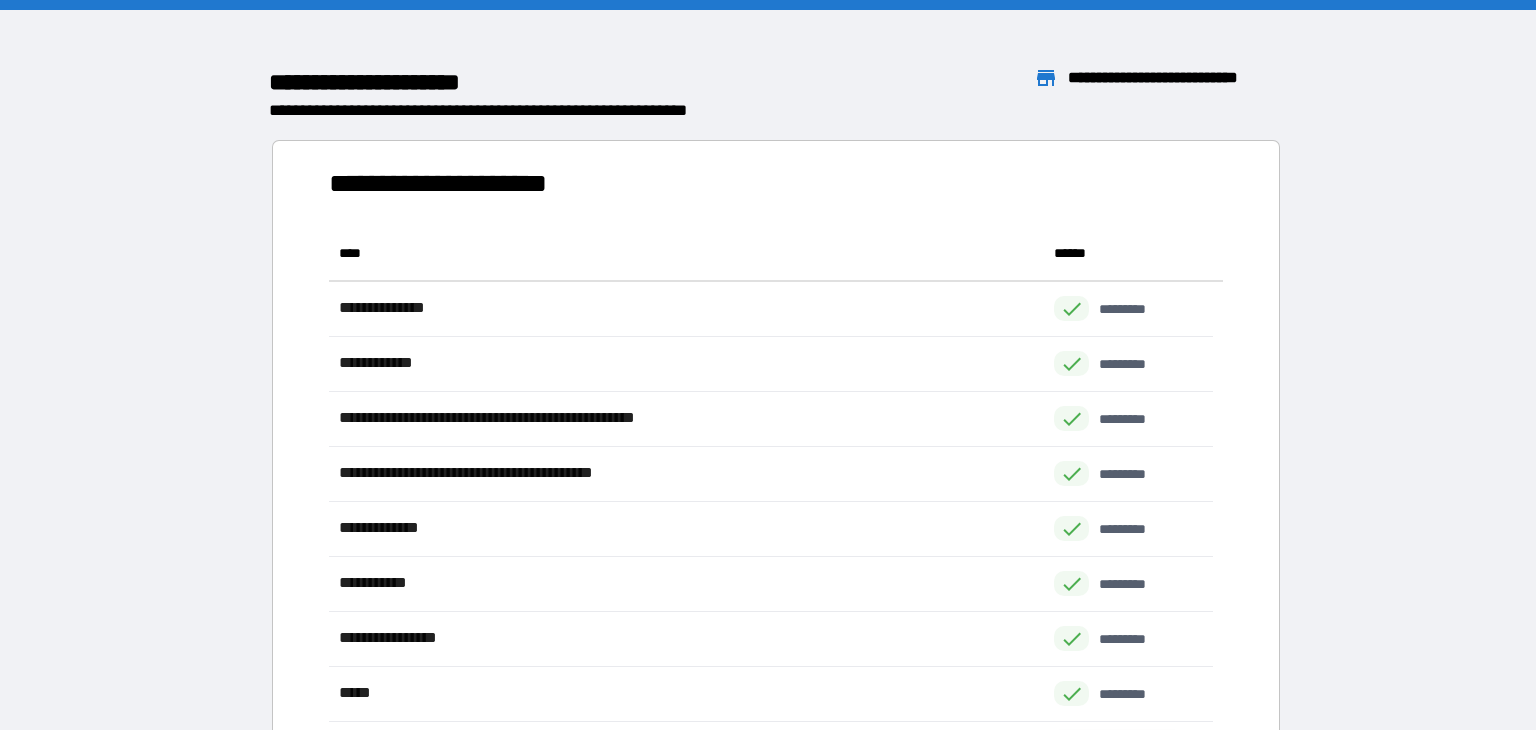 scroll, scrollTop: 16, scrollLeft: 16, axis: both 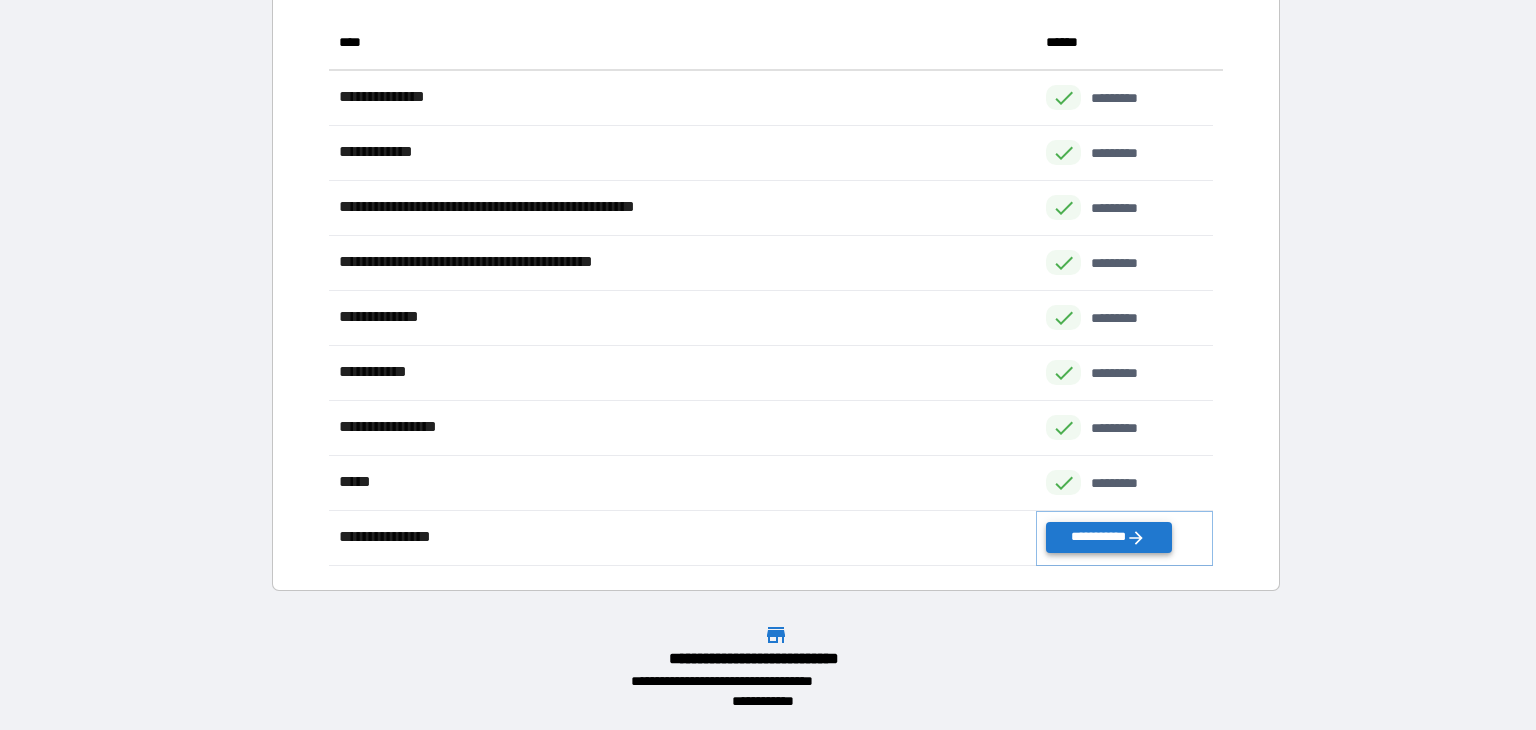 click on "**********" at bounding box center [1108, 537] 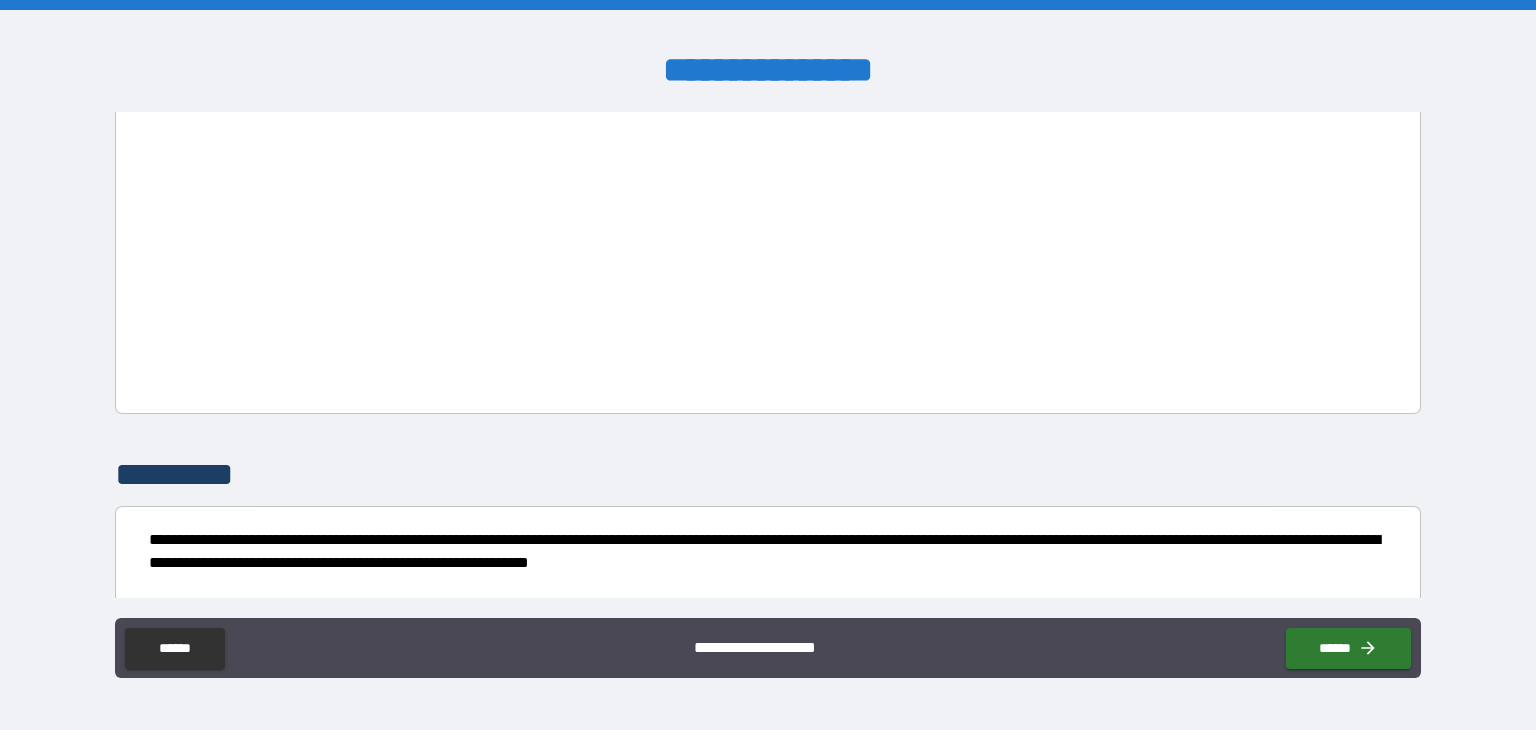 scroll, scrollTop: 1956, scrollLeft: 0, axis: vertical 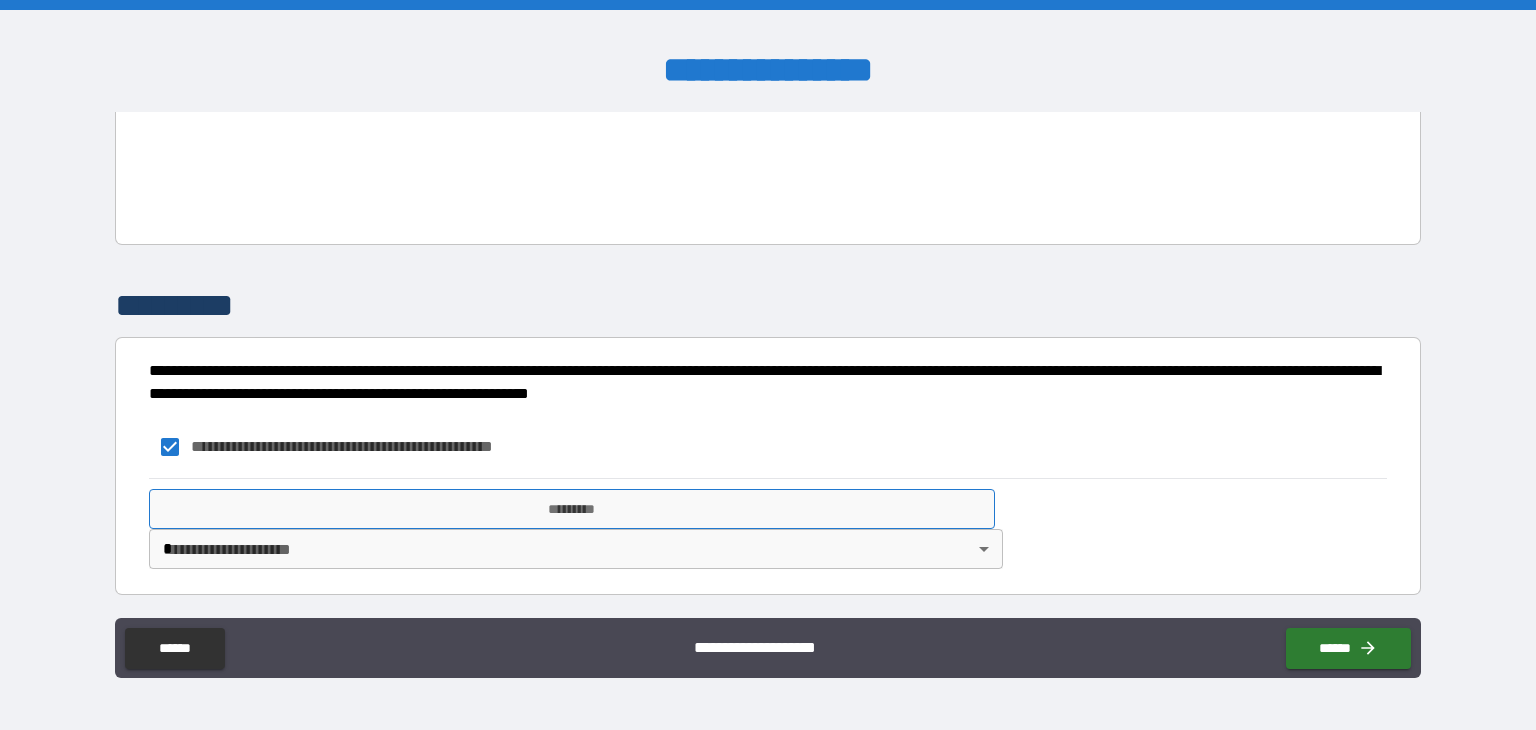 click on "*********" at bounding box center [572, 509] 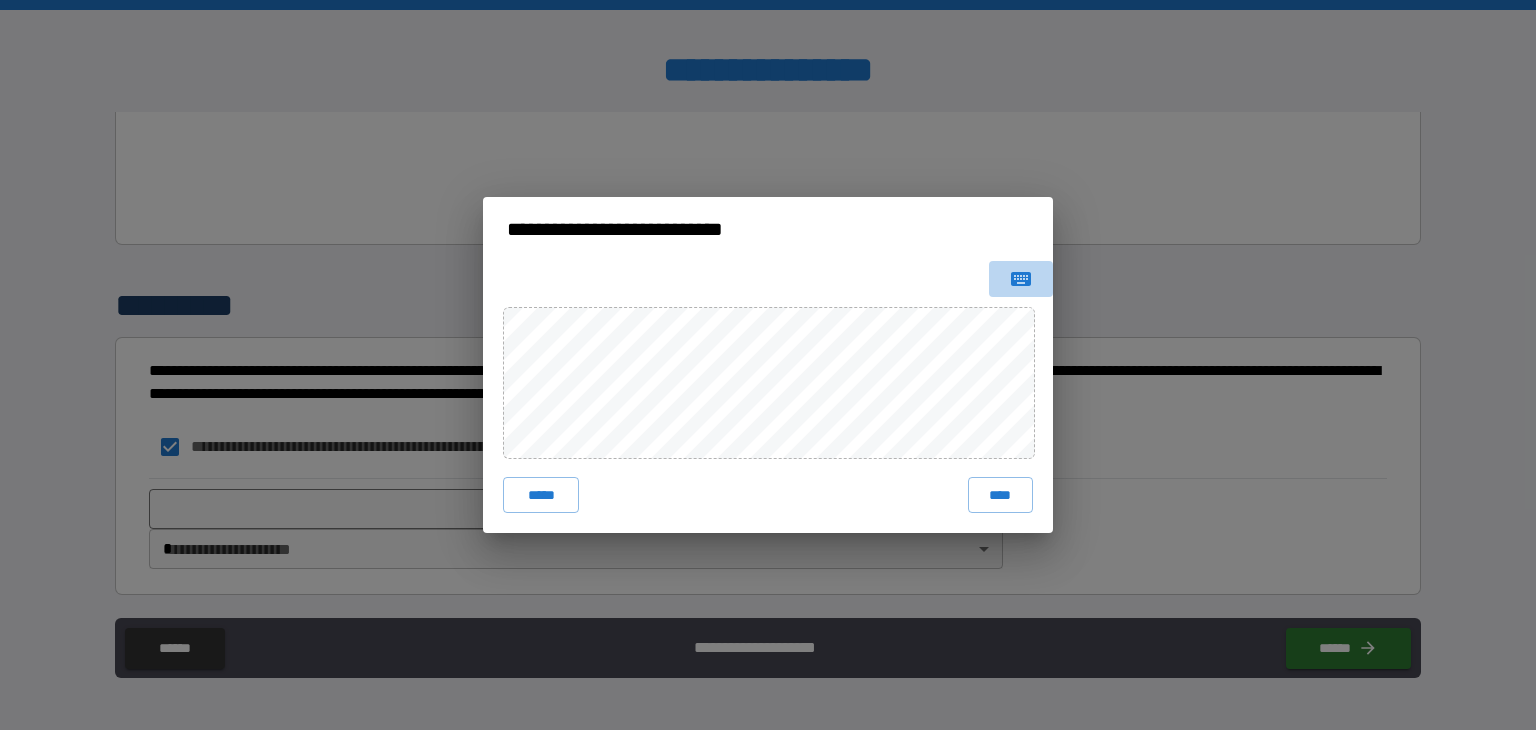 click at bounding box center [1021, 279] 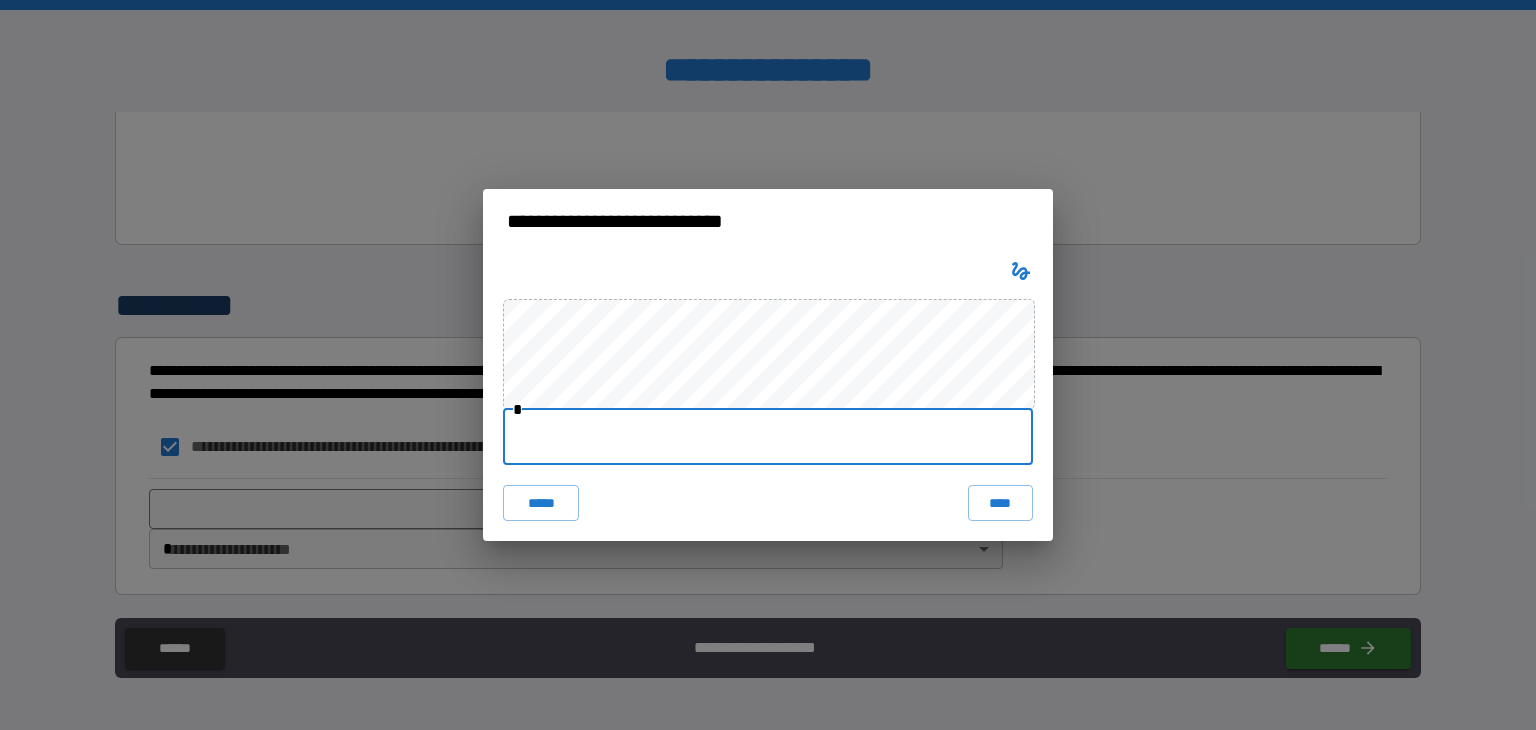 click at bounding box center [768, 437] 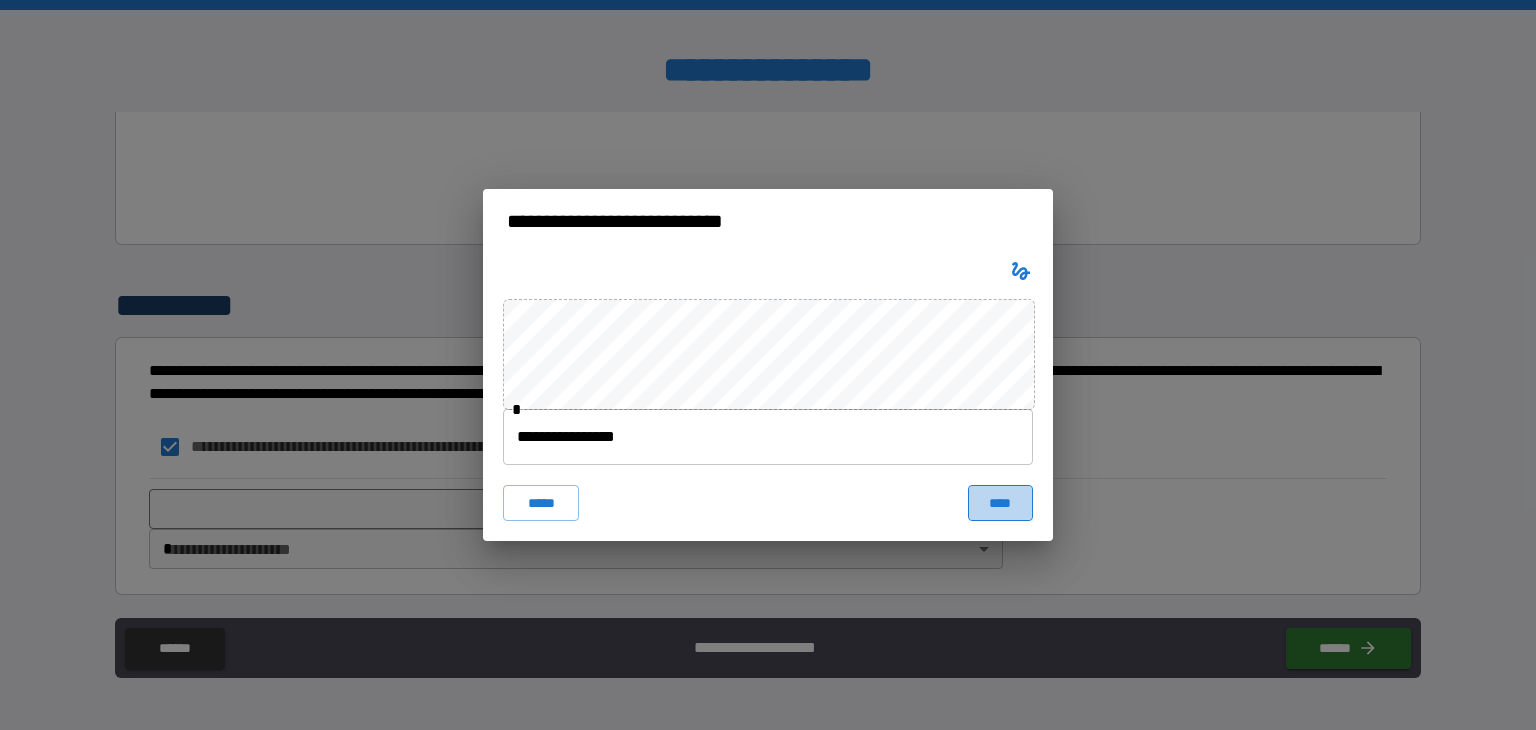 click on "****" at bounding box center (1000, 503) 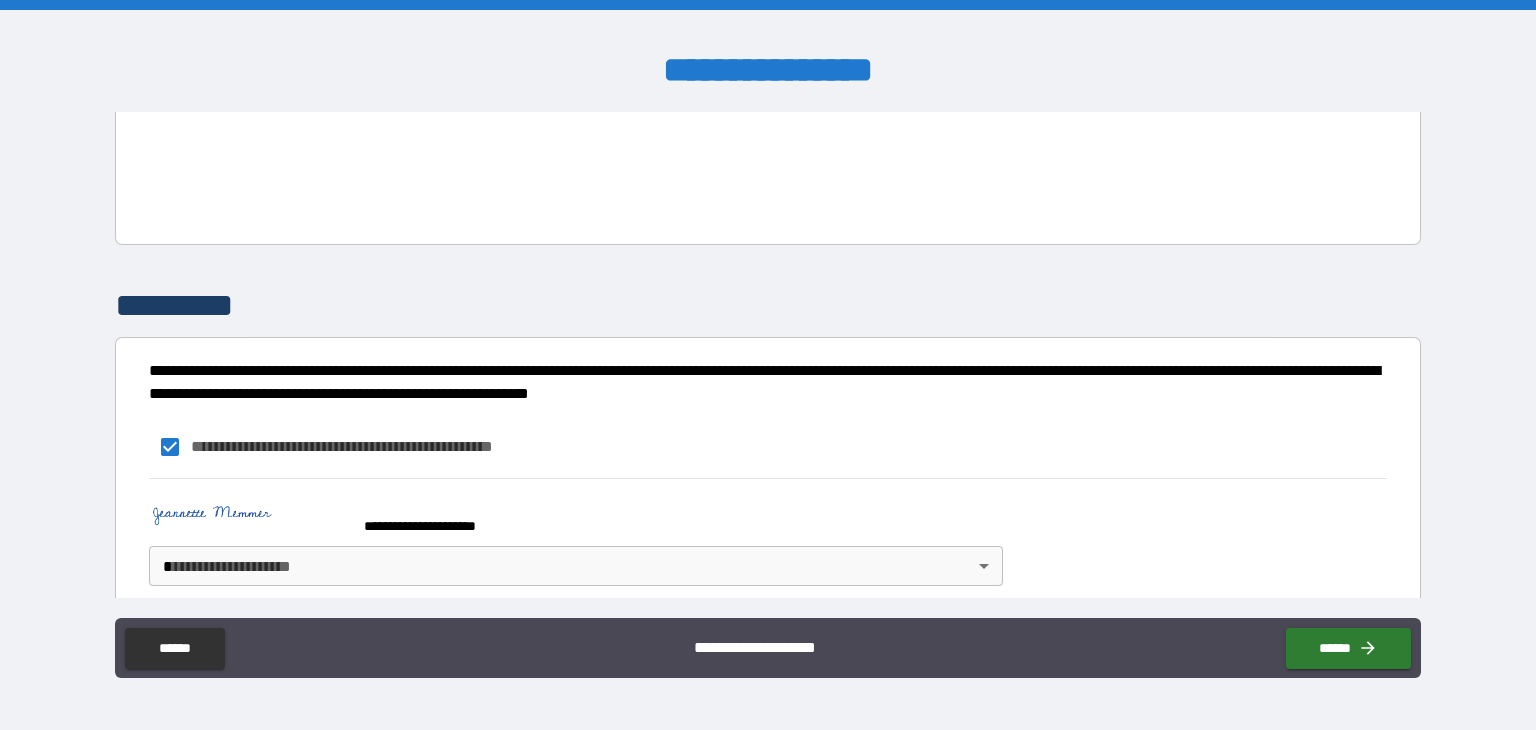 click on "**********" at bounding box center [768, 365] 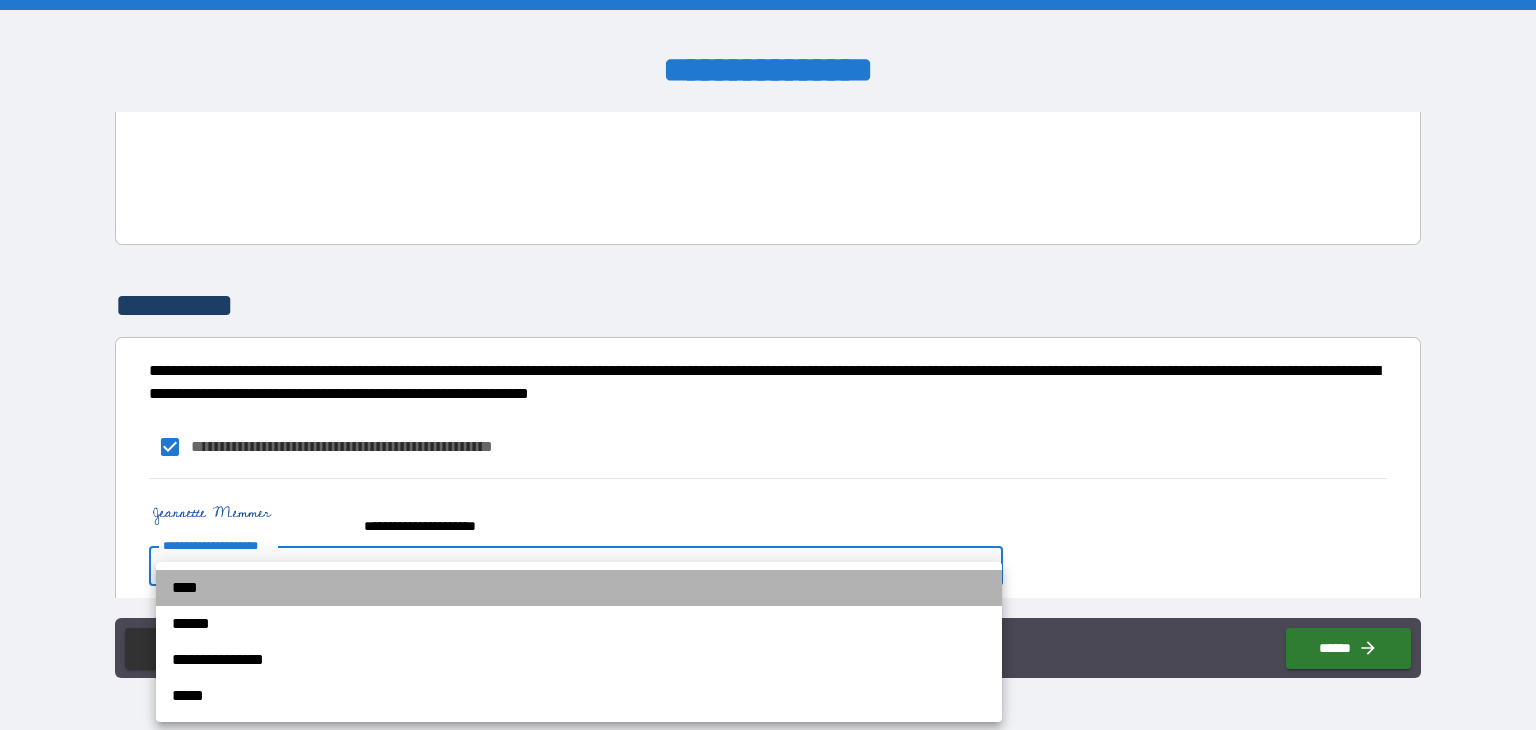 click on "****" at bounding box center (579, 588) 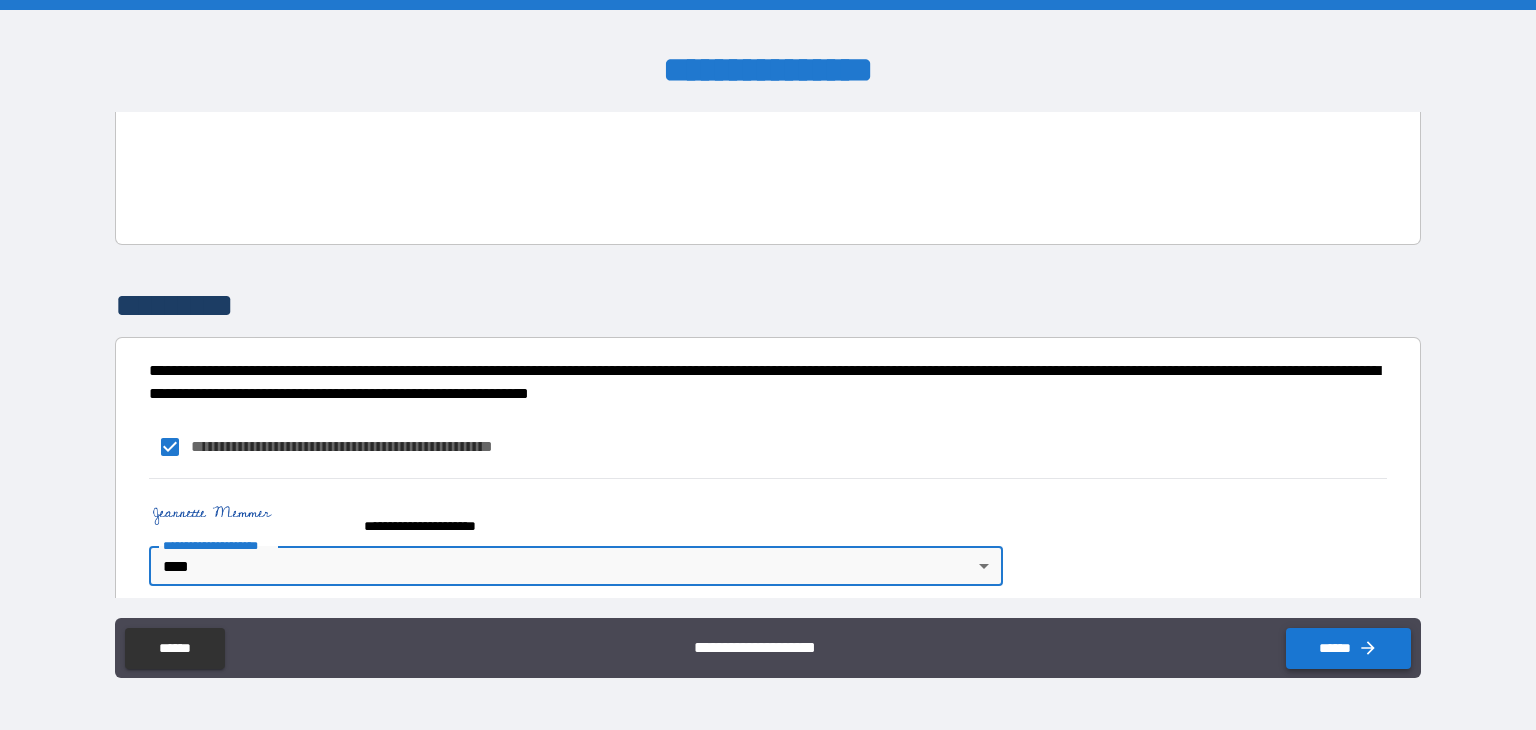 click on "******" at bounding box center (1348, 648) 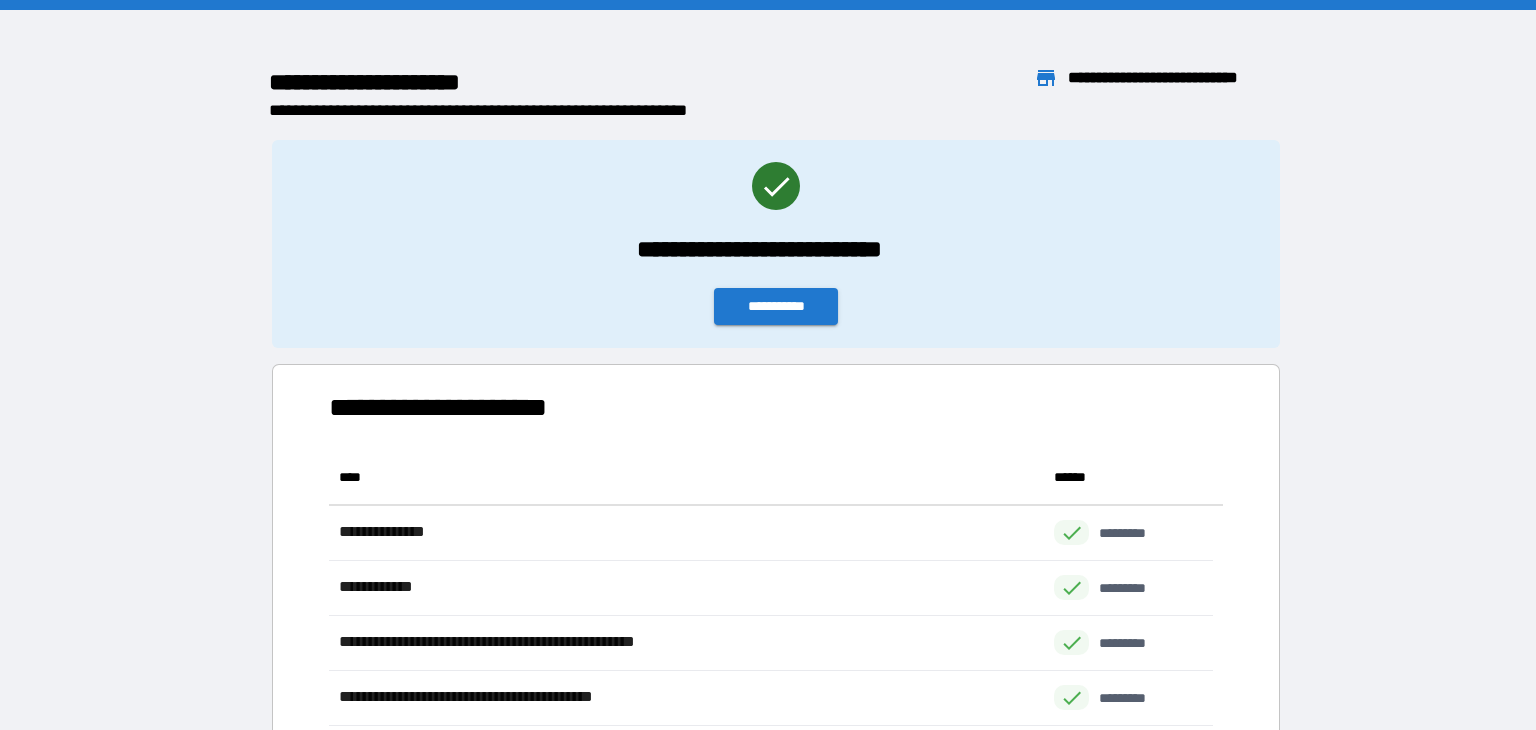 scroll, scrollTop: 16, scrollLeft: 16, axis: both 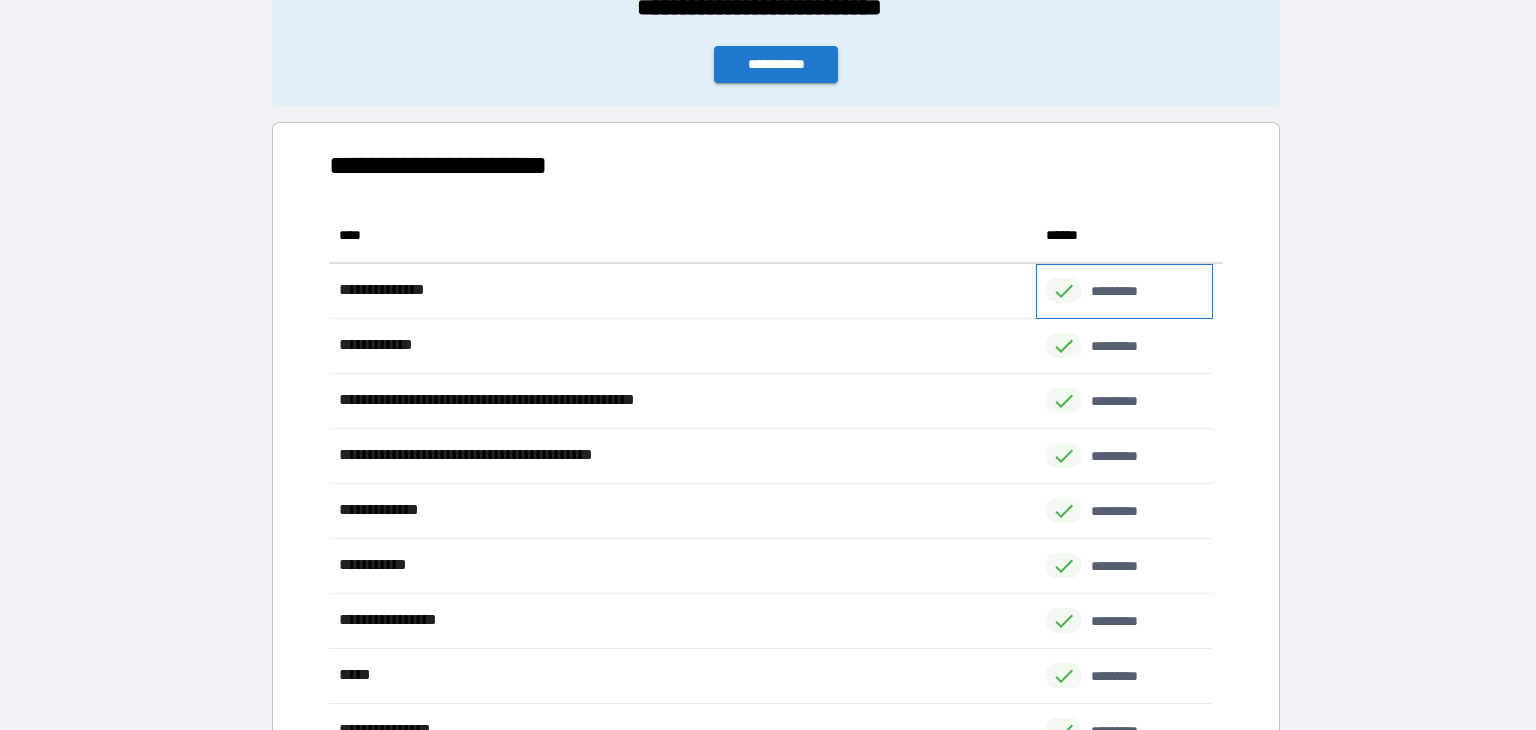 click on "*********" at bounding box center [1124, 291] 